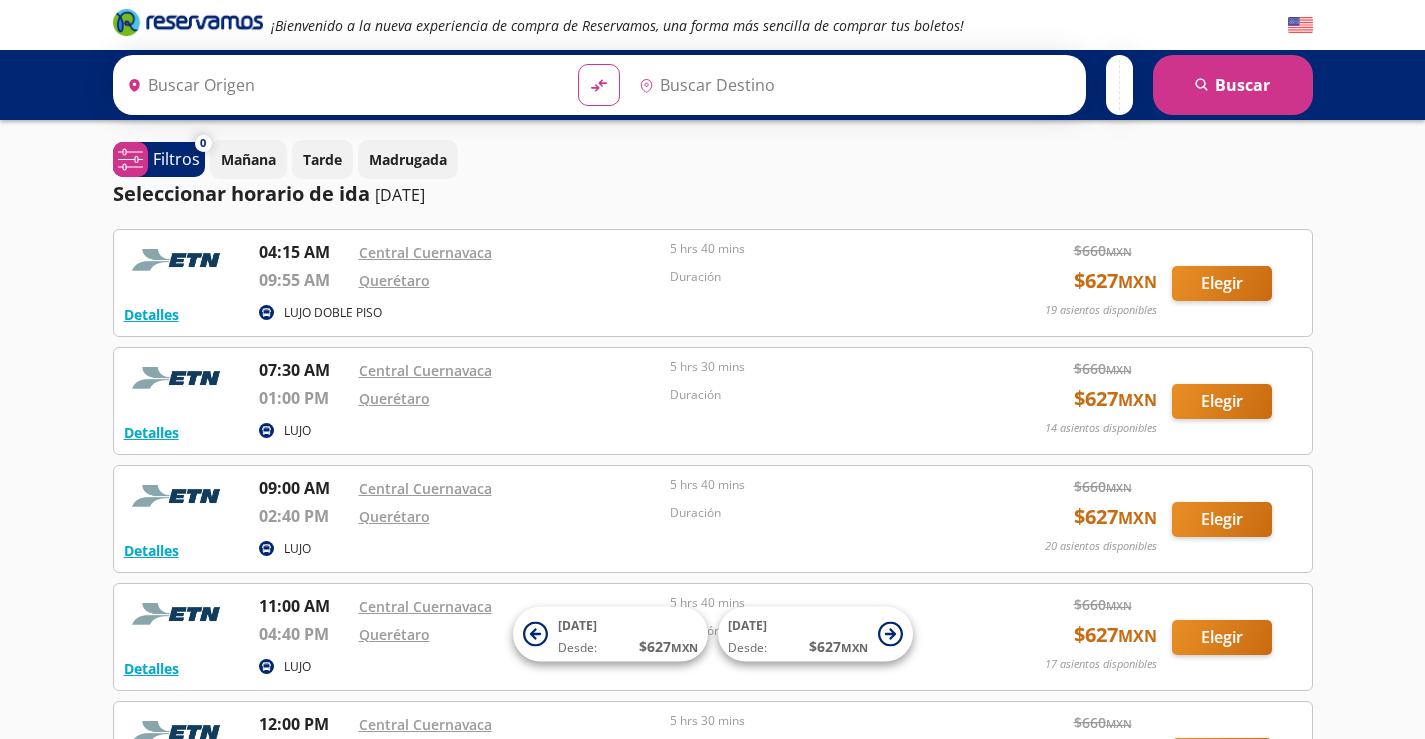 type on "[GEOGRAPHIC_DATA], [GEOGRAPHIC_DATA]" 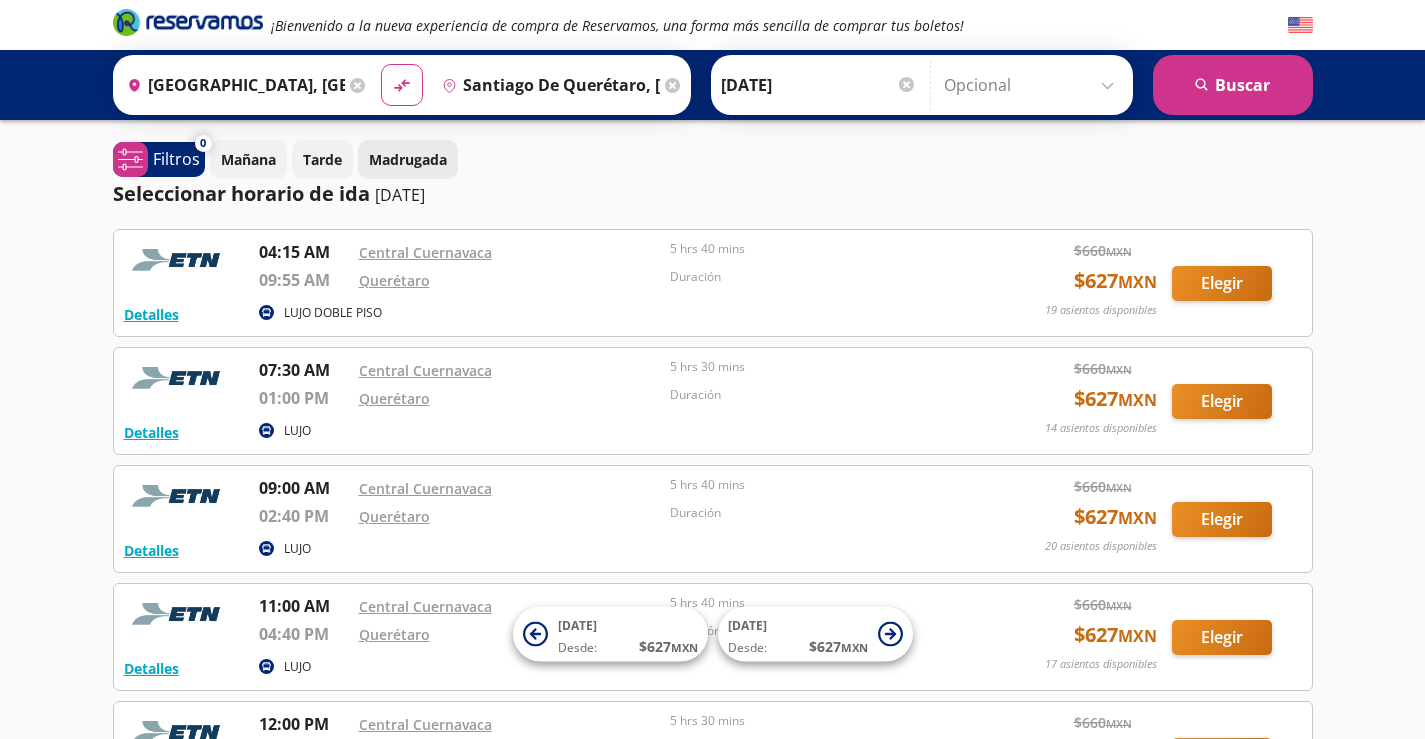 scroll, scrollTop: 0, scrollLeft: 0, axis: both 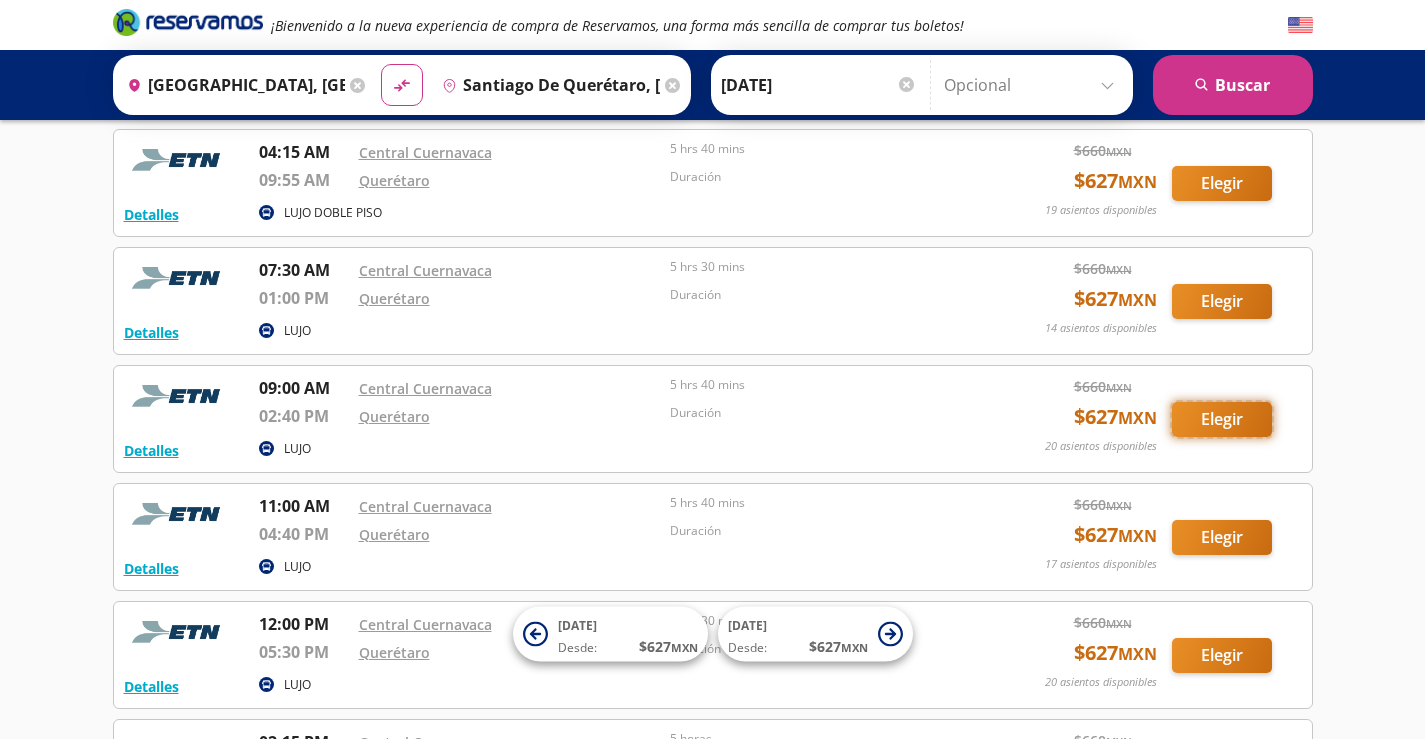 click on "Elegir" at bounding box center [1222, 419] 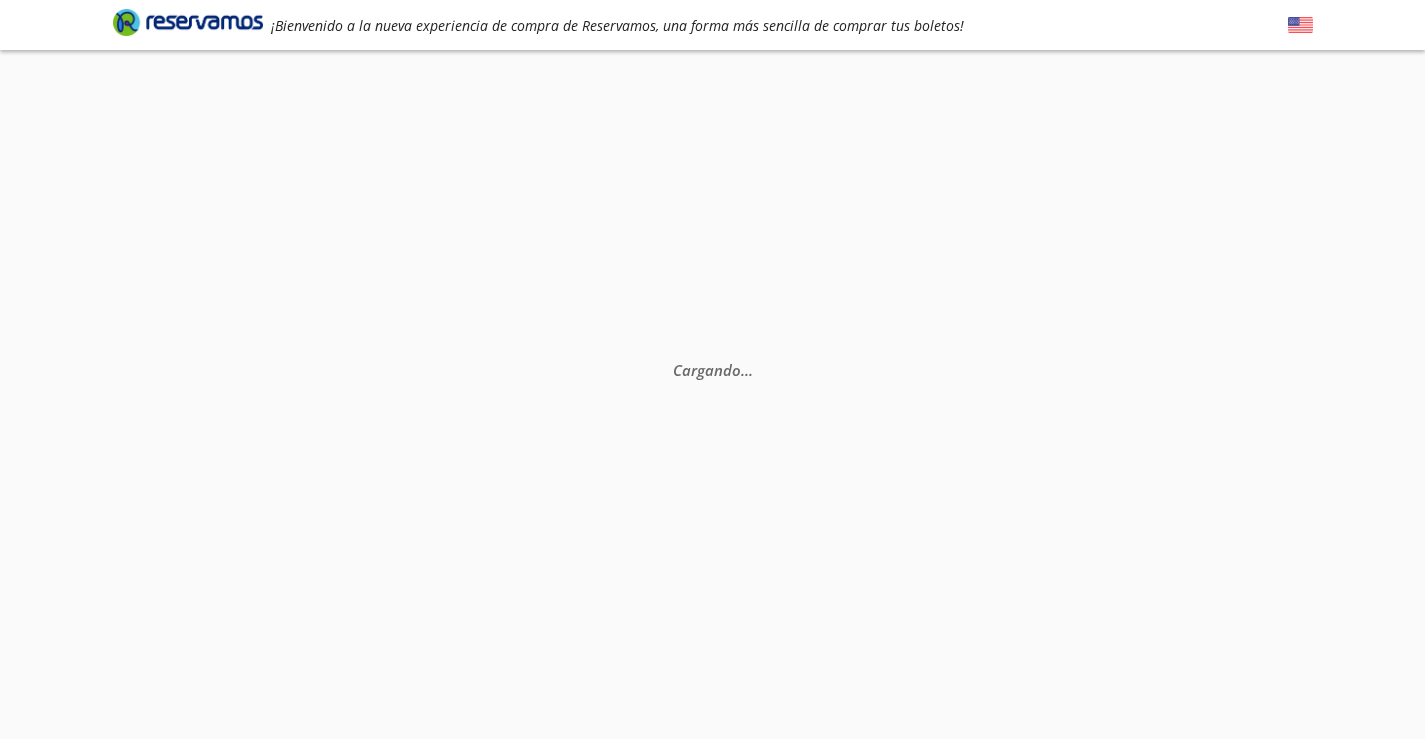 scroll, scrollTop: 0, scrollLeft: 0, axis: both 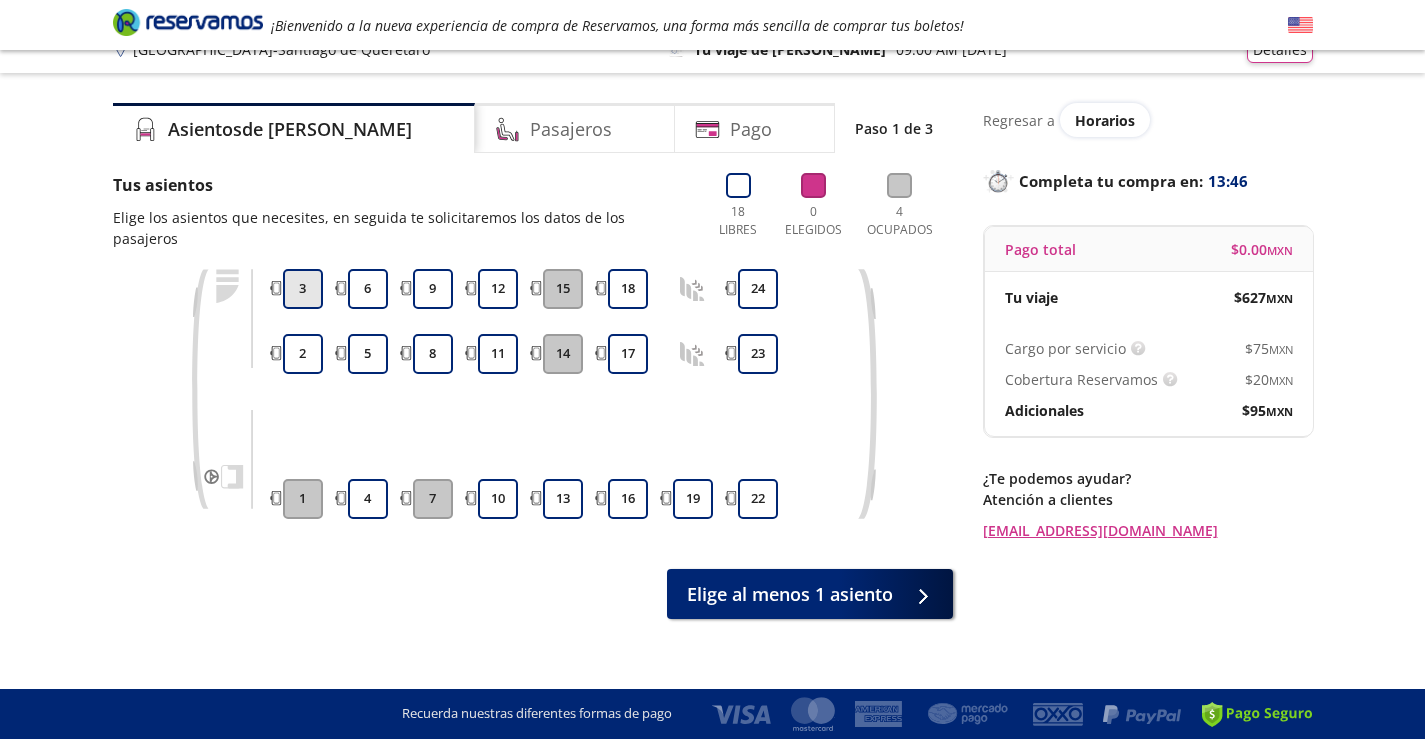 click on "3" at bounding box center [303, 289] 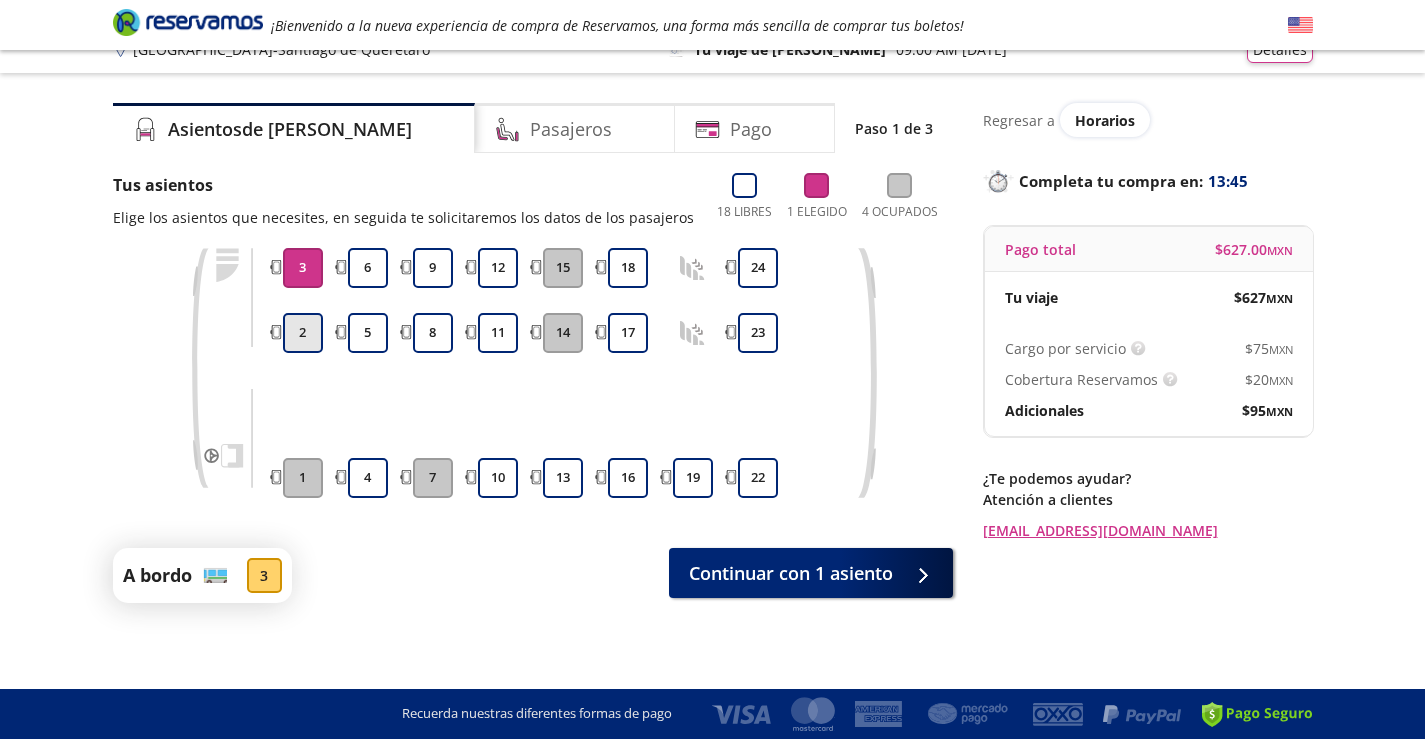 click on "2" at bounding box center (303, 333) 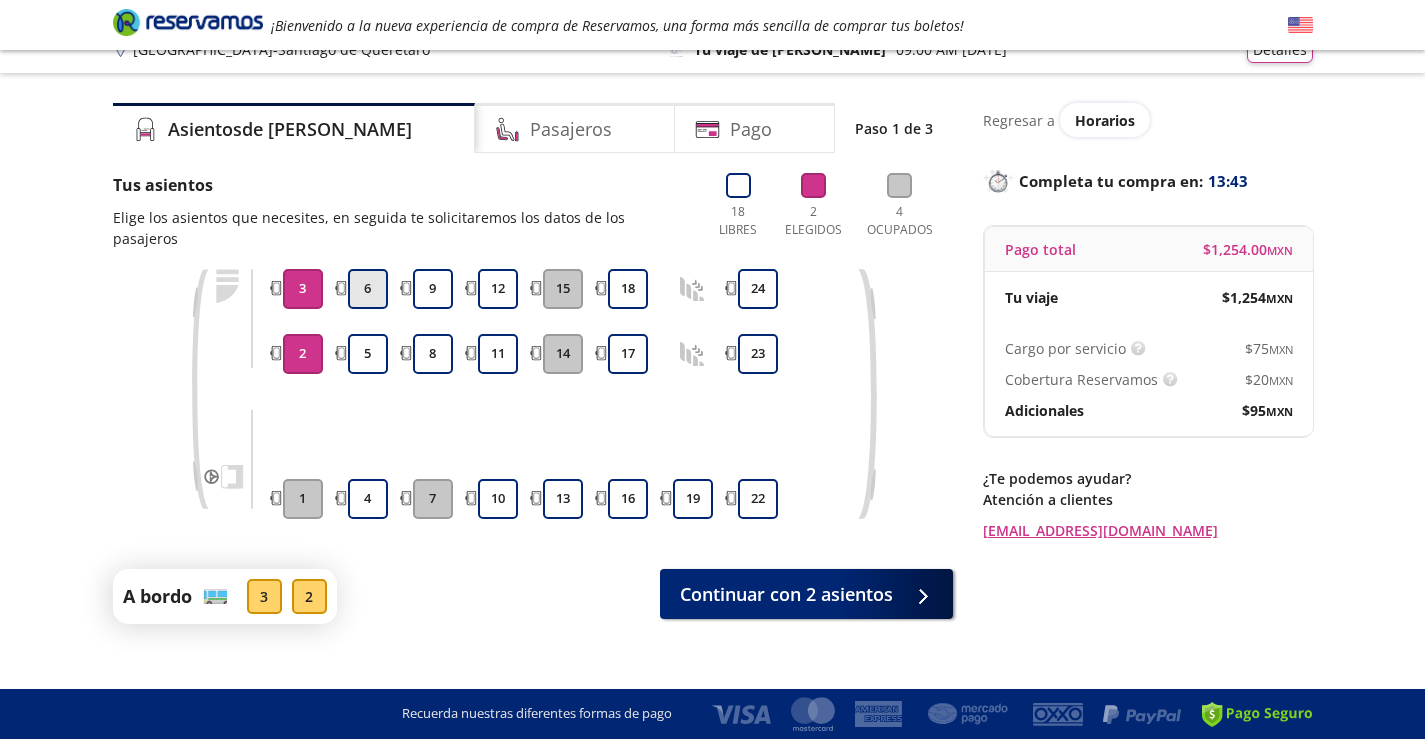 click on "6" at bounding box center [368, 289] 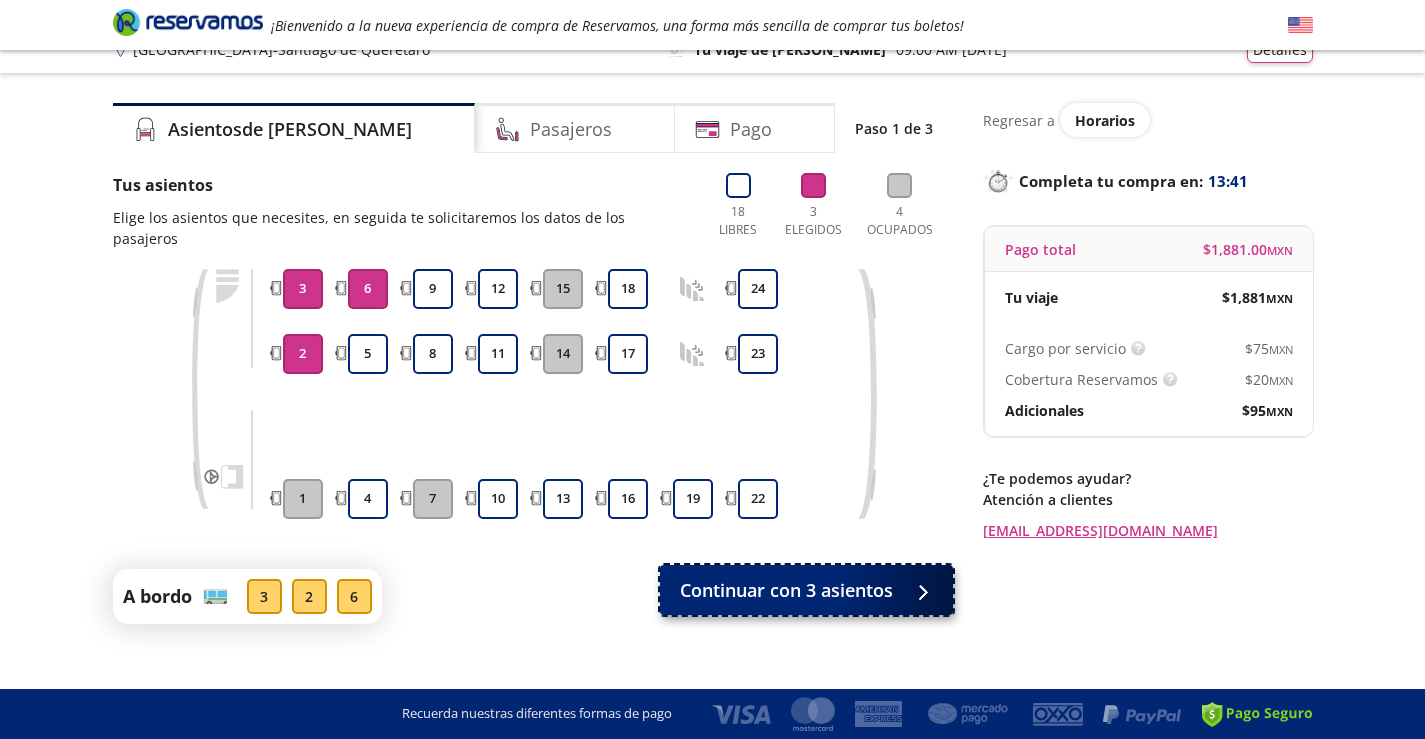 click on "Continuar con 3 asientos" at bounding box center (786, 590) 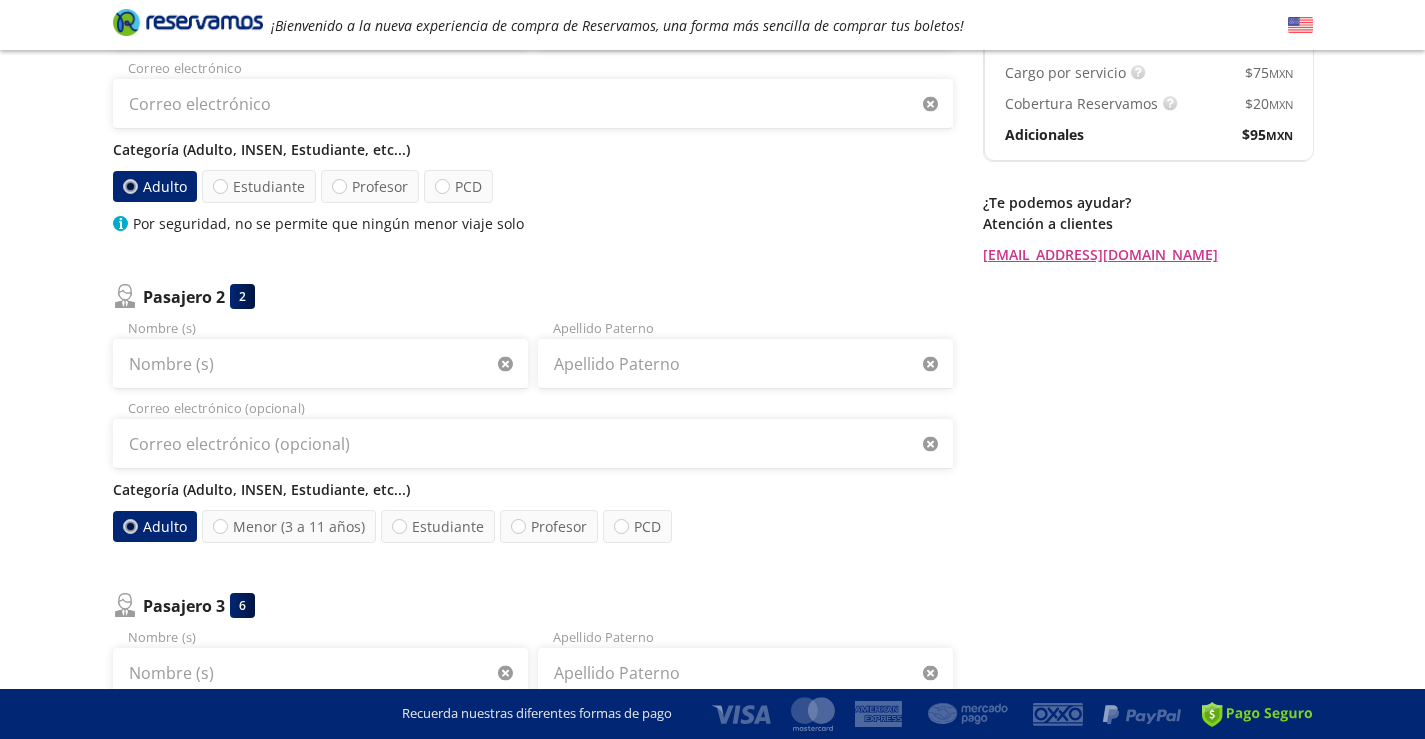 scroll, scrollTop: 0, scrollLeft: 0, axis: both 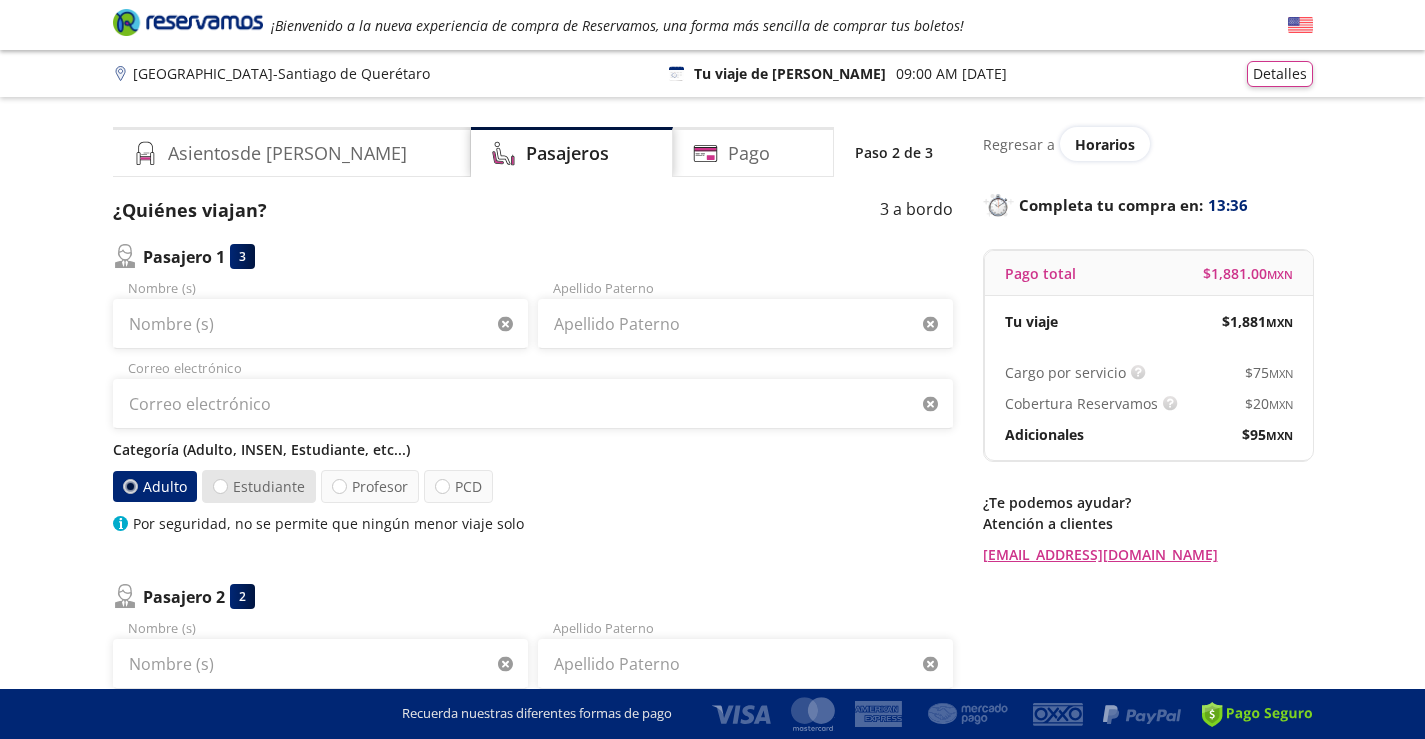 click on "Estudiante" at bounding box center [259, 486] 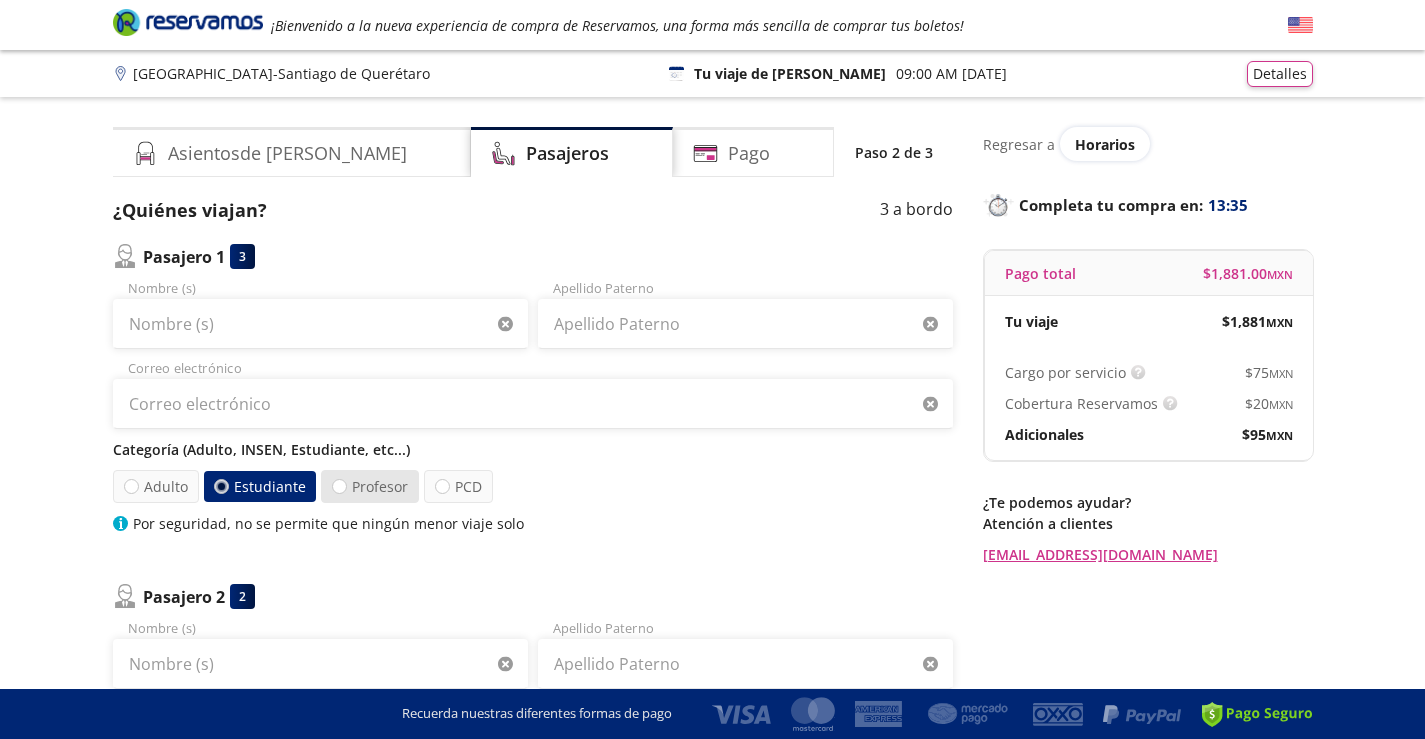 scroll, scrollTop: 400, scrollLeft: 0, axis: vertical 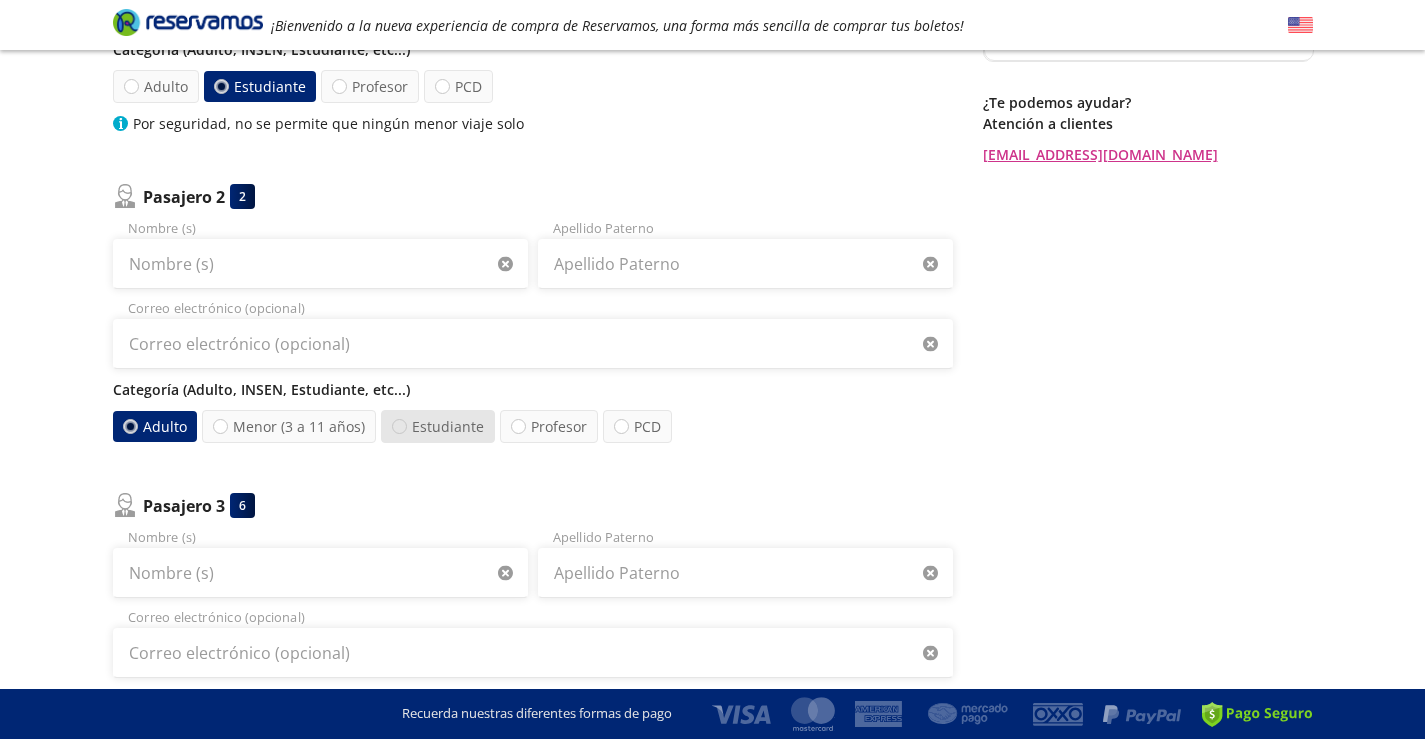 click at bounding box center (399, 426) 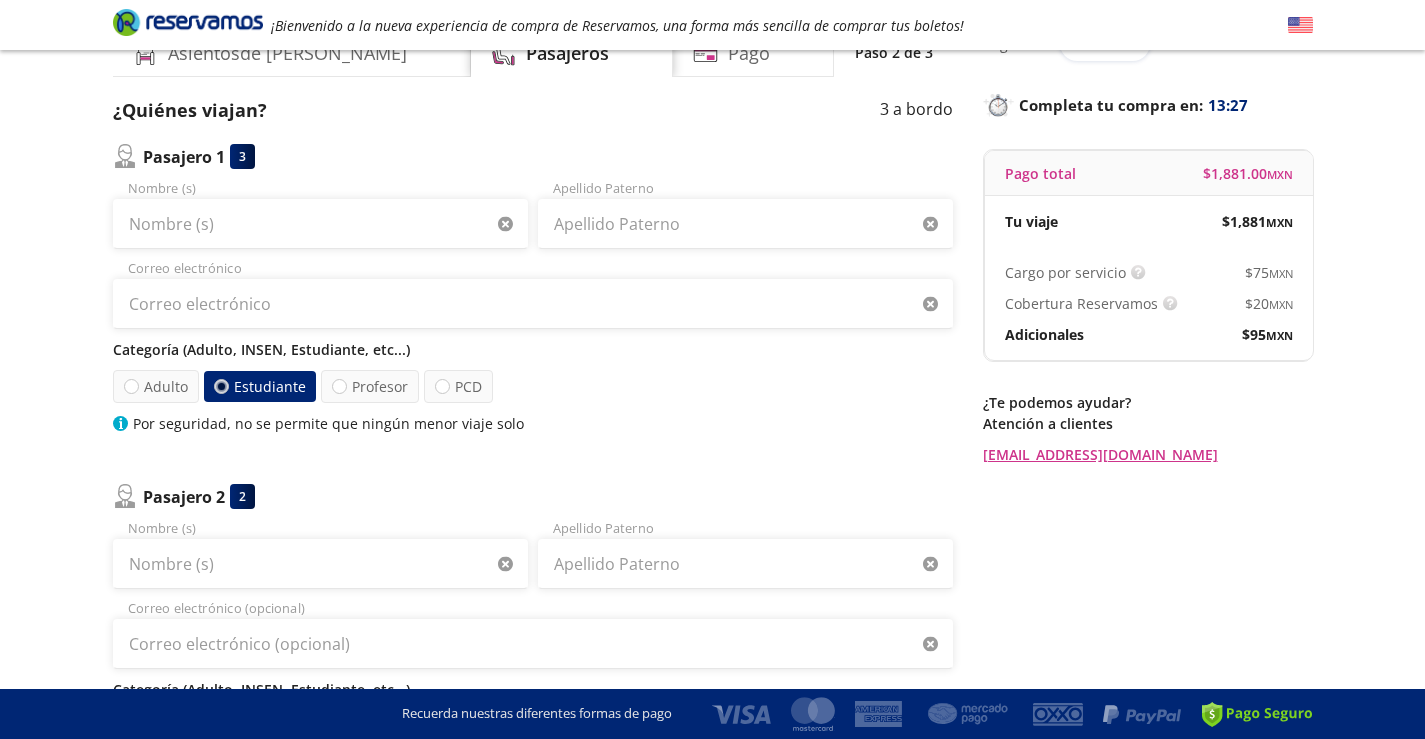 scroll, scrollTop: 0, scrollLeft: 0, axis: both 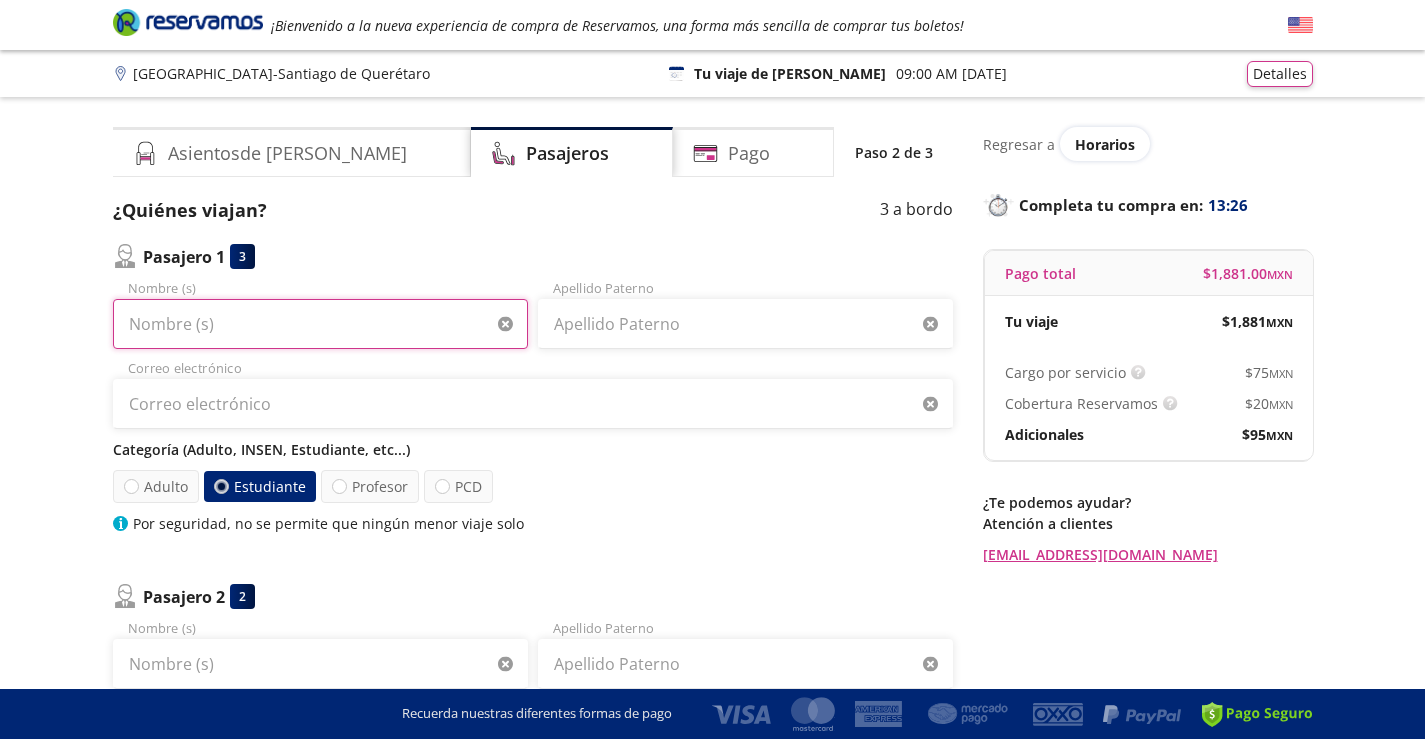 click on "Nombre (s)" at bounding box center (320, 324) 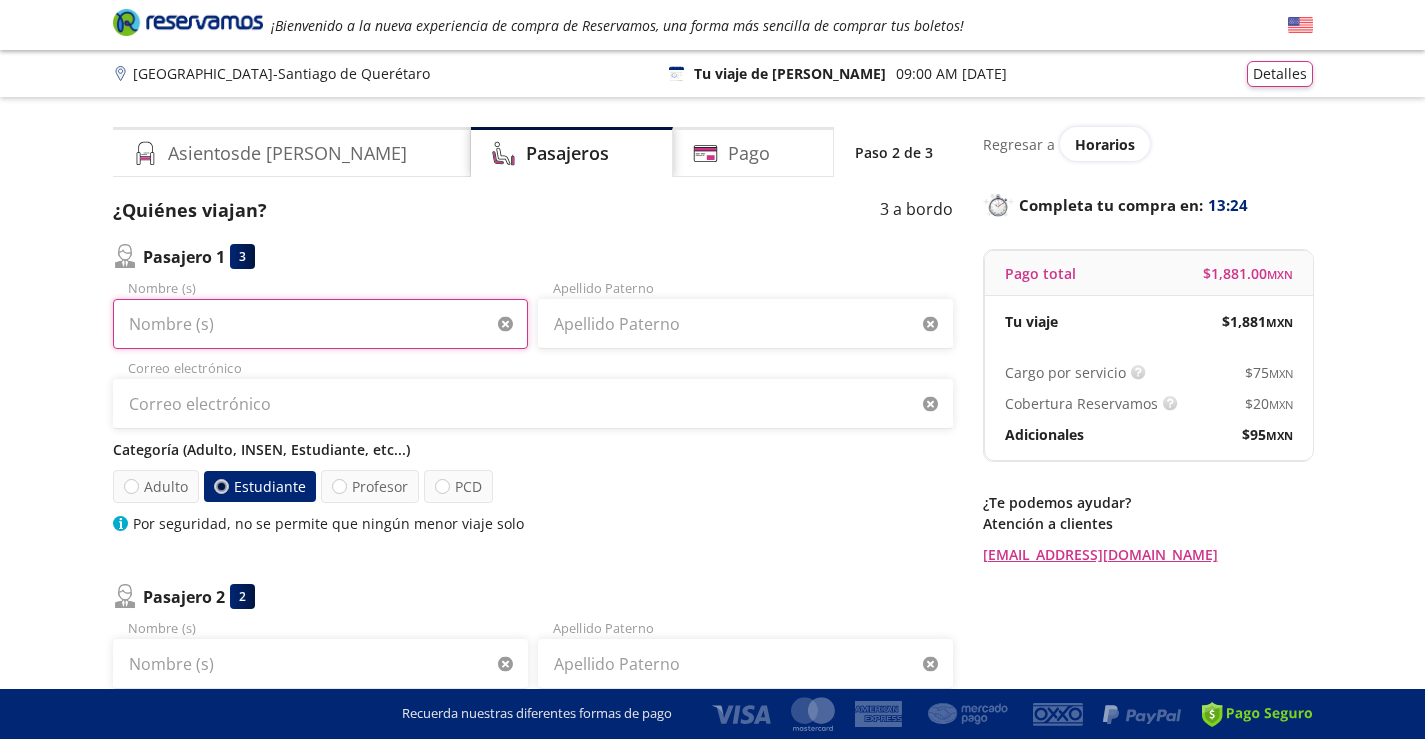 type on "[PERSON_NAME]" 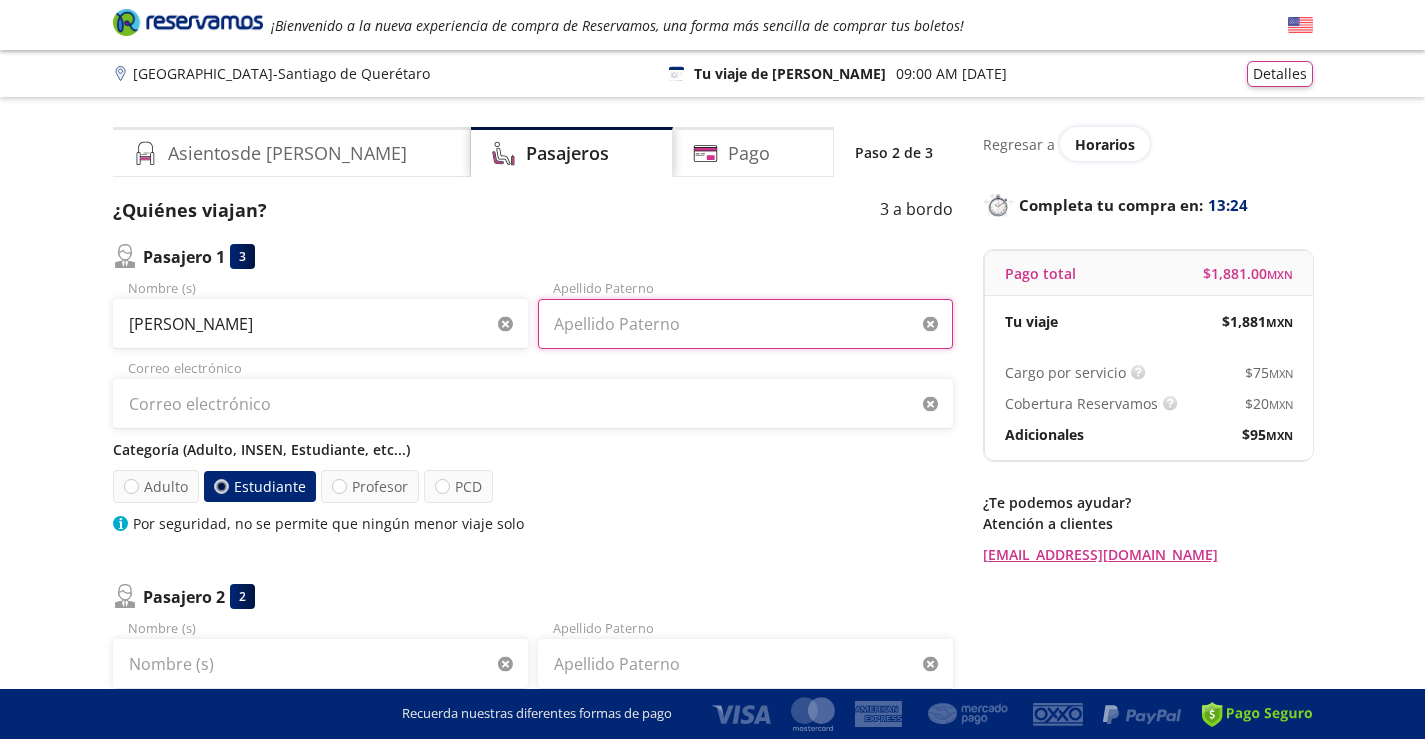 type on "[PERSON_NAME]" 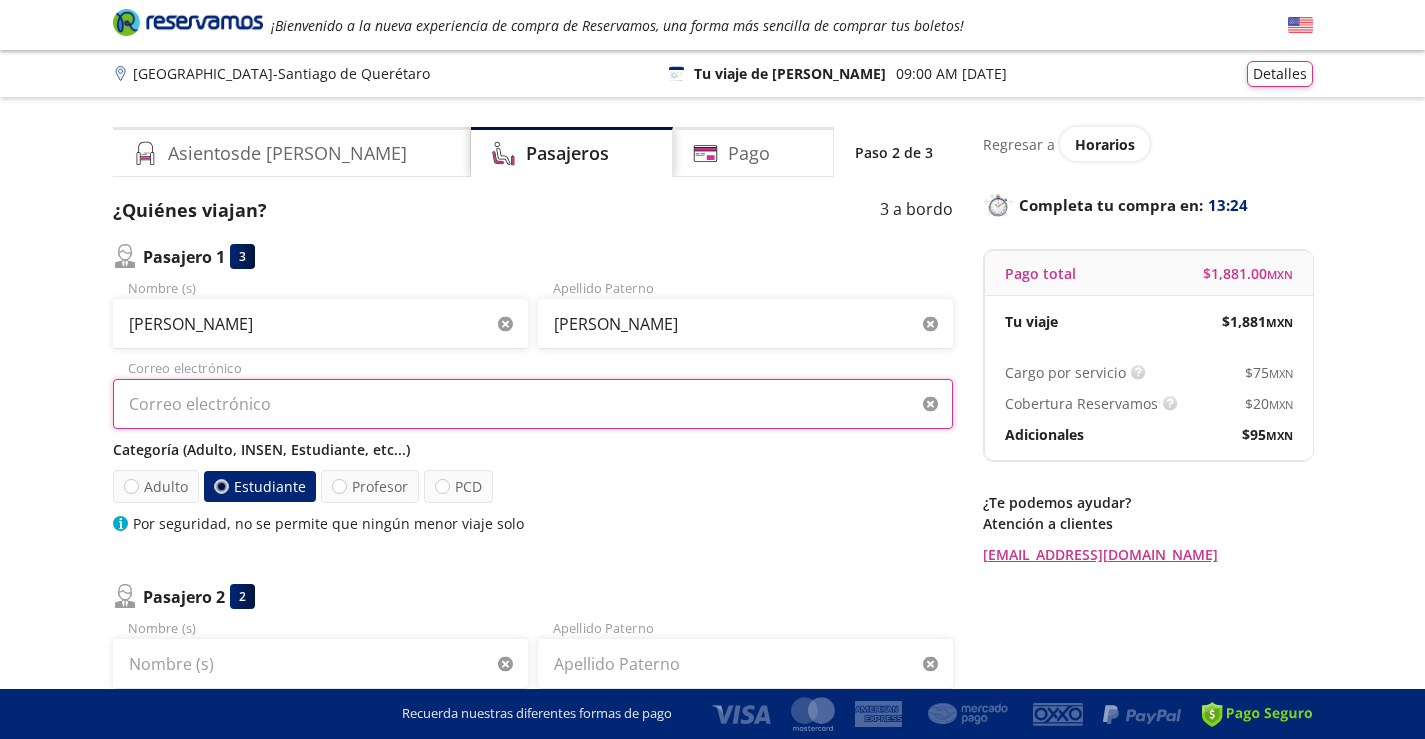 type on "[EMAIL_ADDRESS][DOMAIN_NAME]" 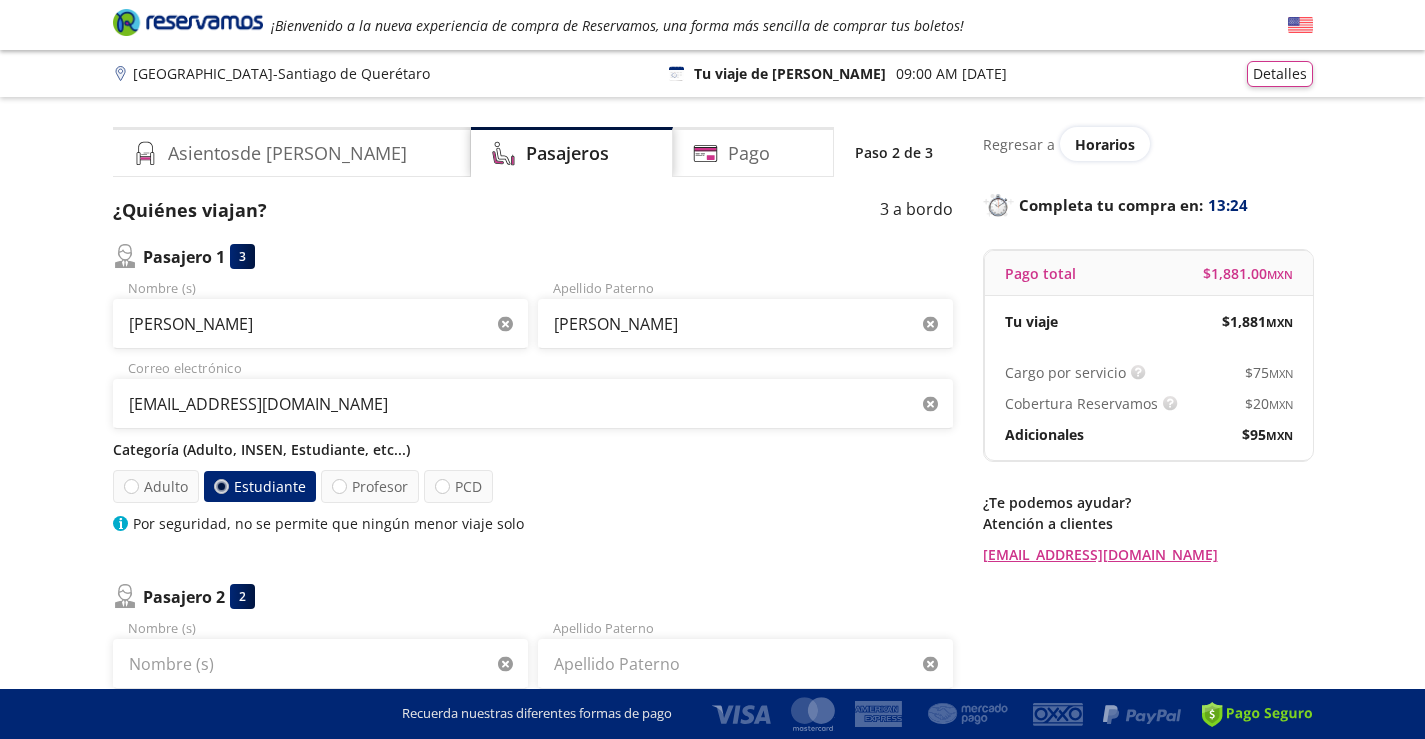 click on "[PERSON_NAME] (s) [PERSON_NAME] [PERSON_NAME] [PERSON_NAME][EMAIL_ADDRESS][DOMAIN_NAME] Correo electrónico Categoría (Adulto, INSEN, Estudiante, etc...) Adulto Estudiante Profesor PCD Por seguridad, no se permite que ningún menor viaje solo" at bounding box center [533, 406] 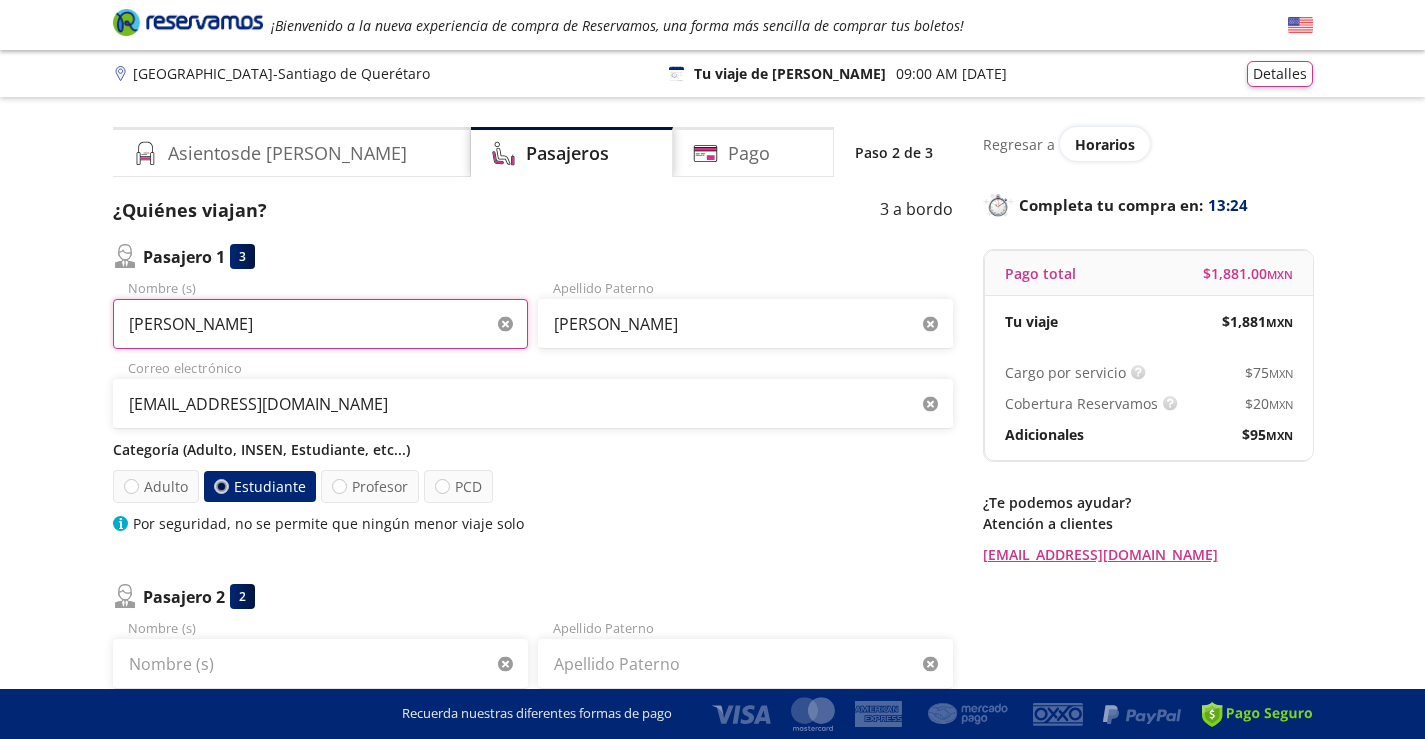 click on "[PERSON_NAME]" at bounding box center (320, 324) 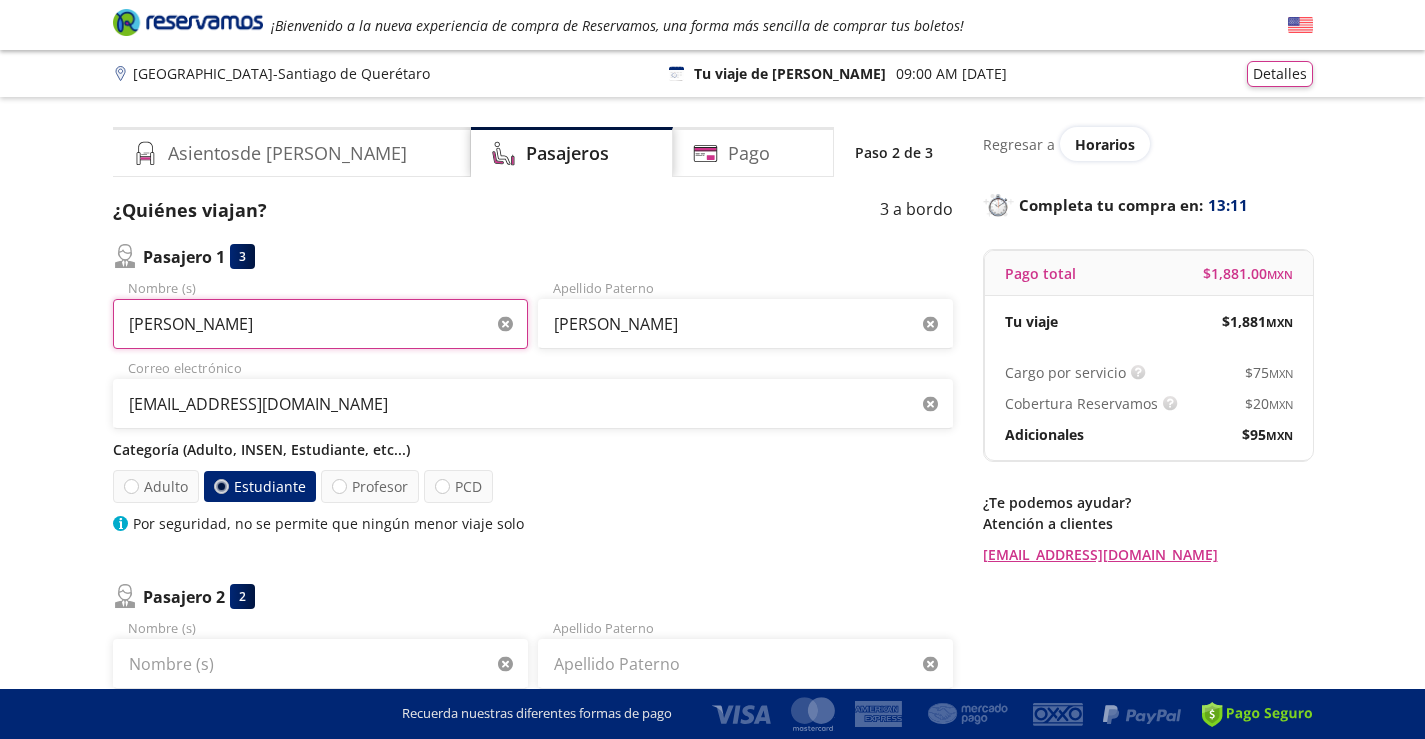 type on "[PERSON_NAME]" 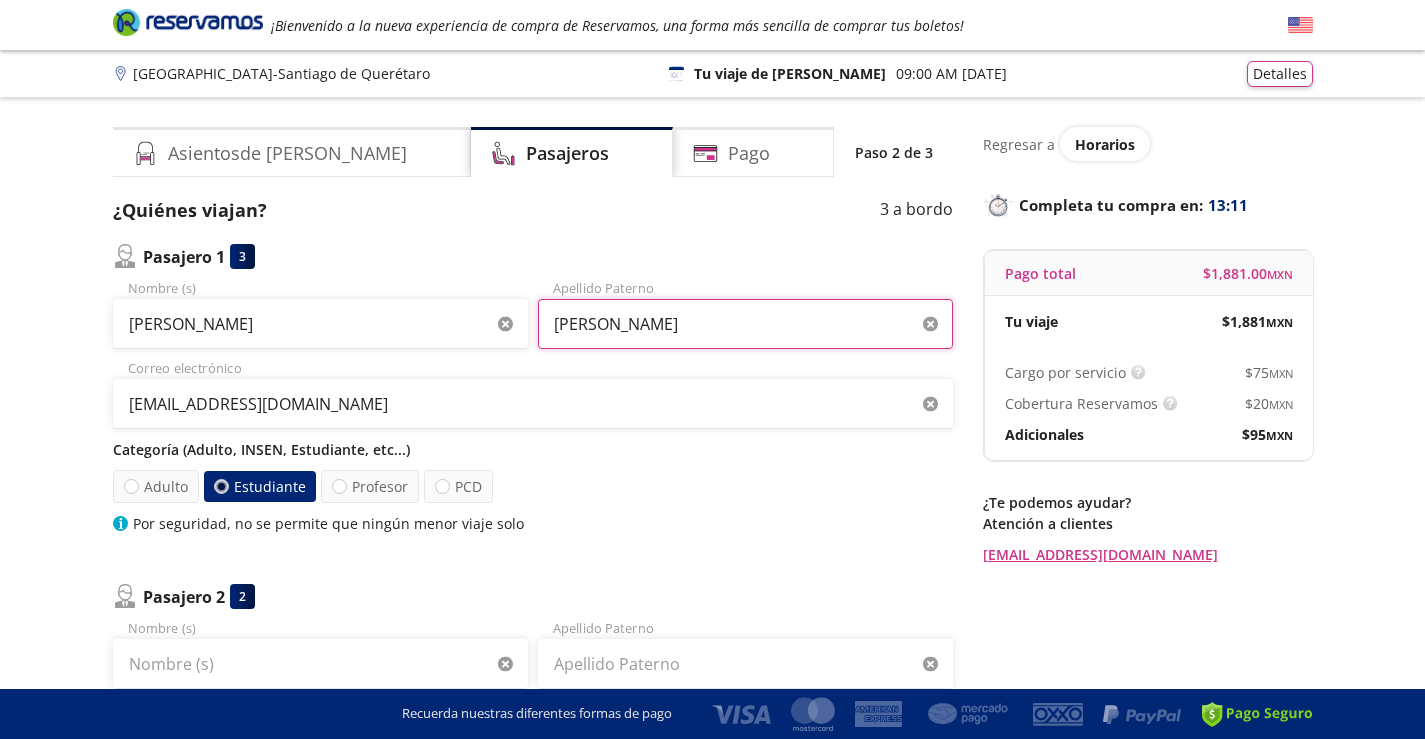 click on "[PERSON_NAME]" at bounding box center [745, 324] 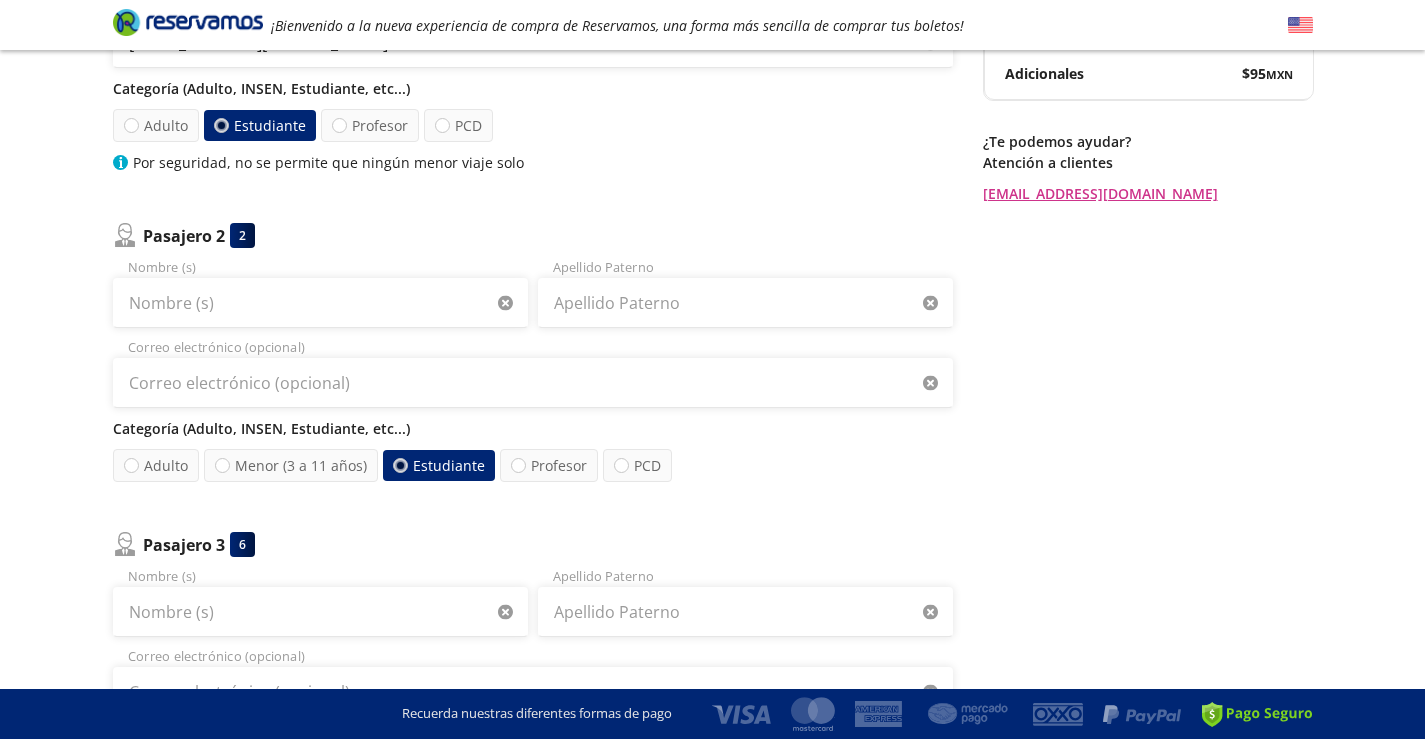 scroll, scrollTop: 400, scrollLeft: 0, axis: vertical 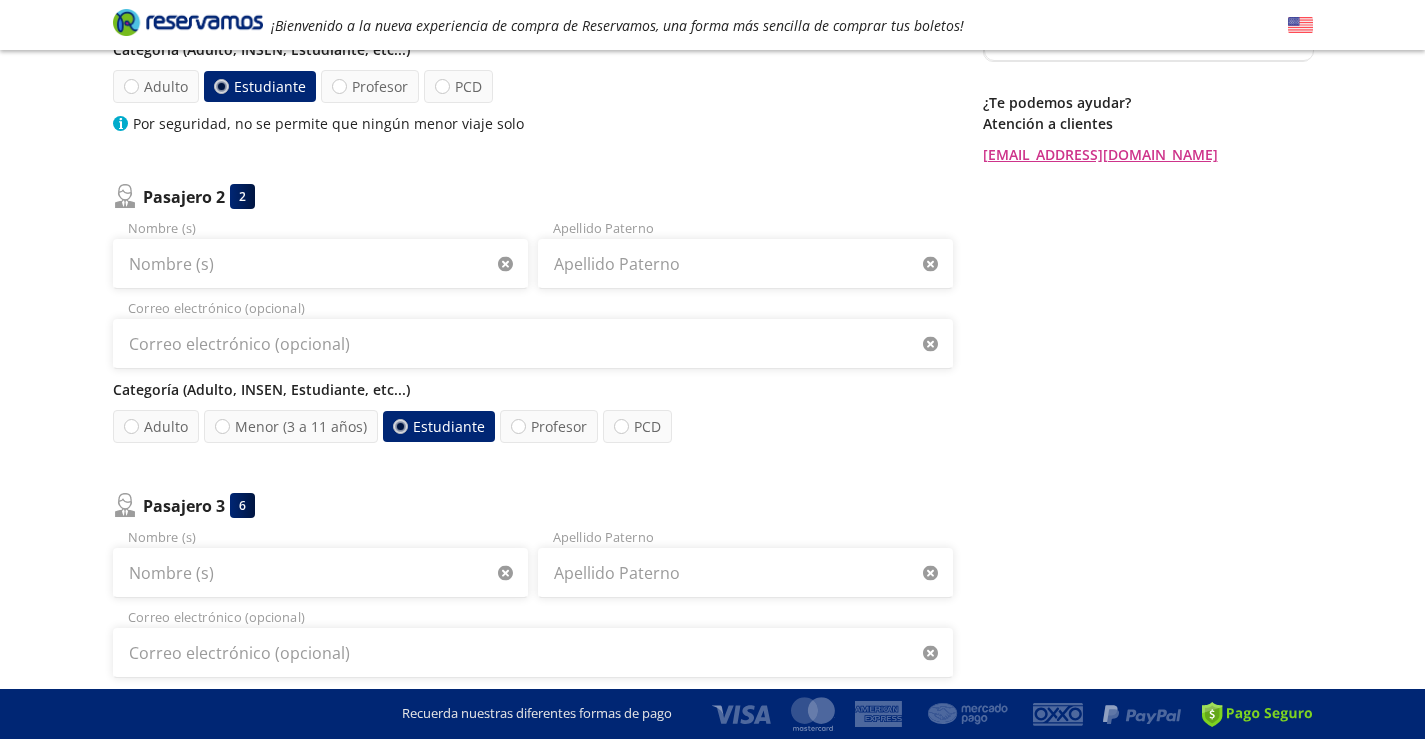 type on "[PERSON_NAME]" 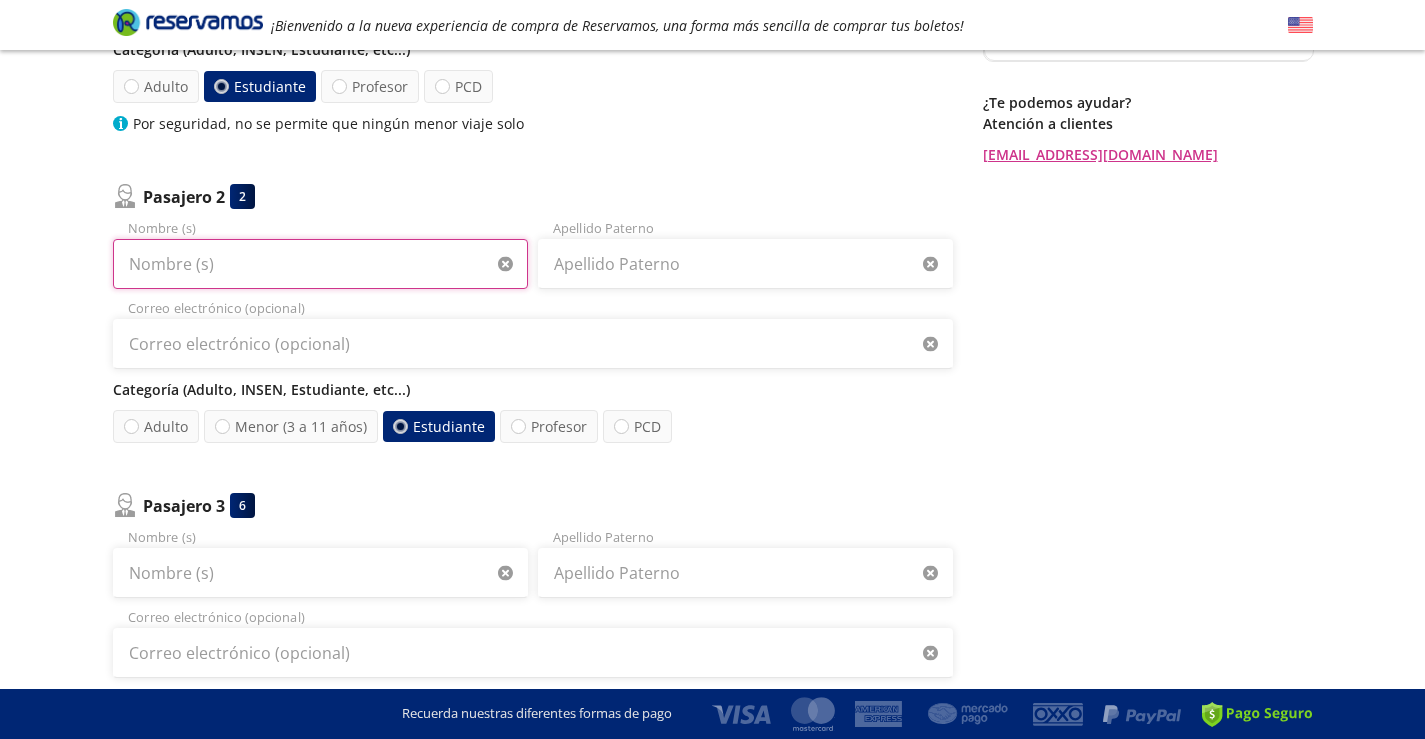 click on "Nombre (s)" at bounding box center (320, 264) 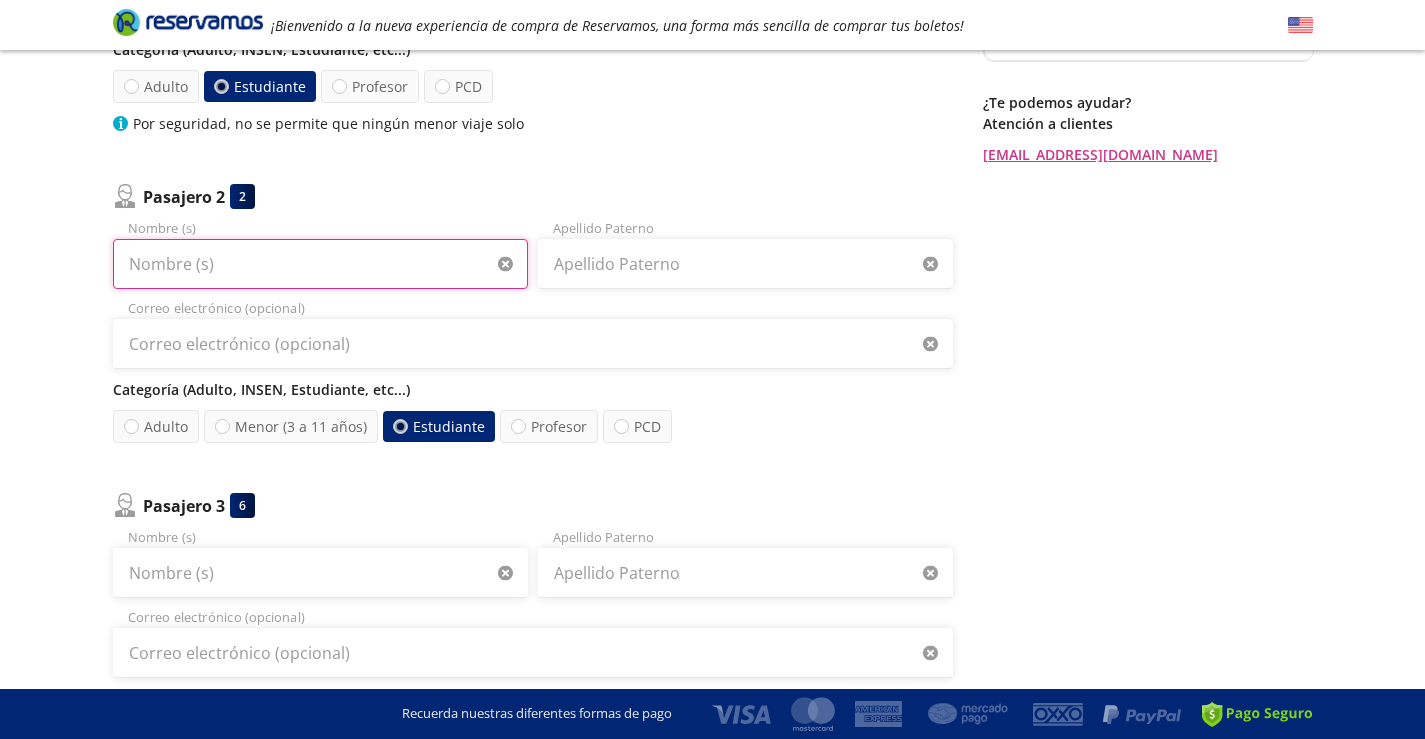 type on "c" 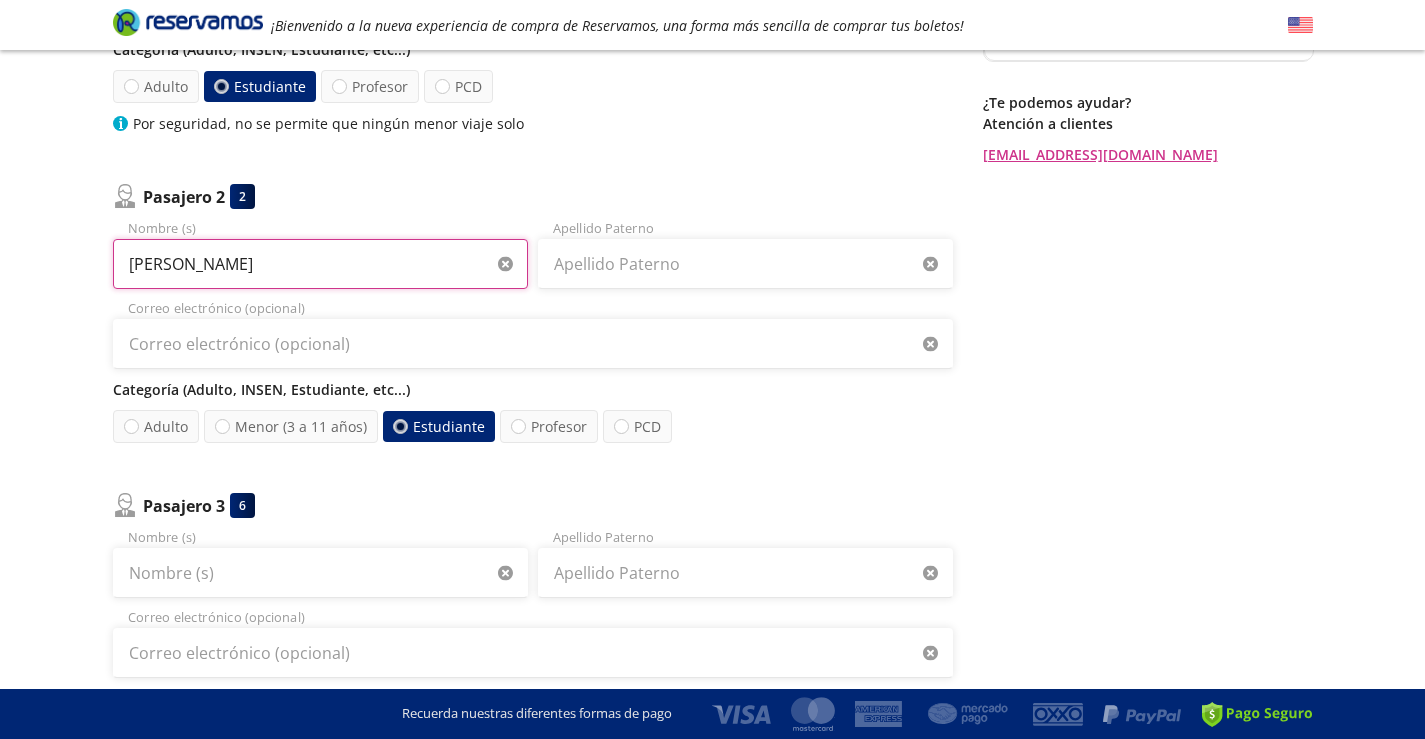 type on "[PERSON_NAME]" 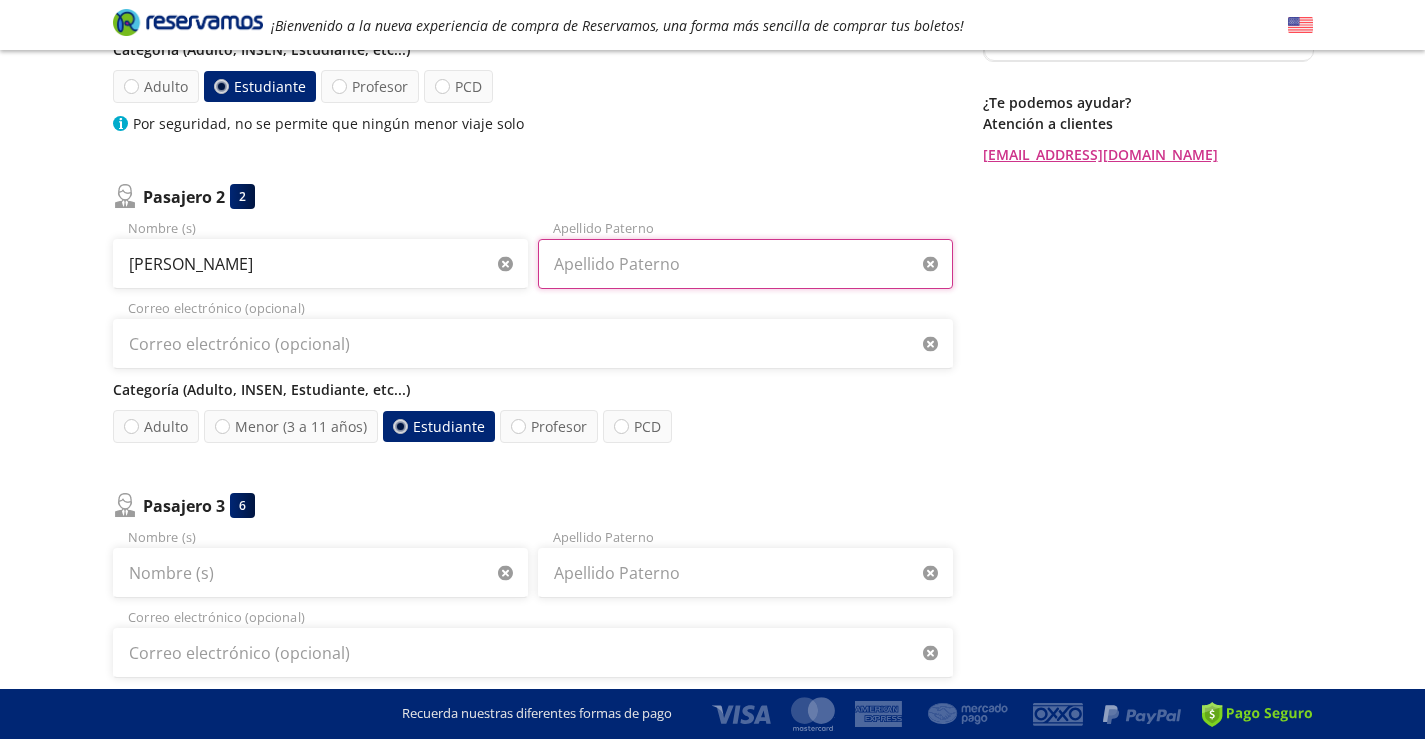 click on "Apellido Paterno" at bounding box center (745, 264) 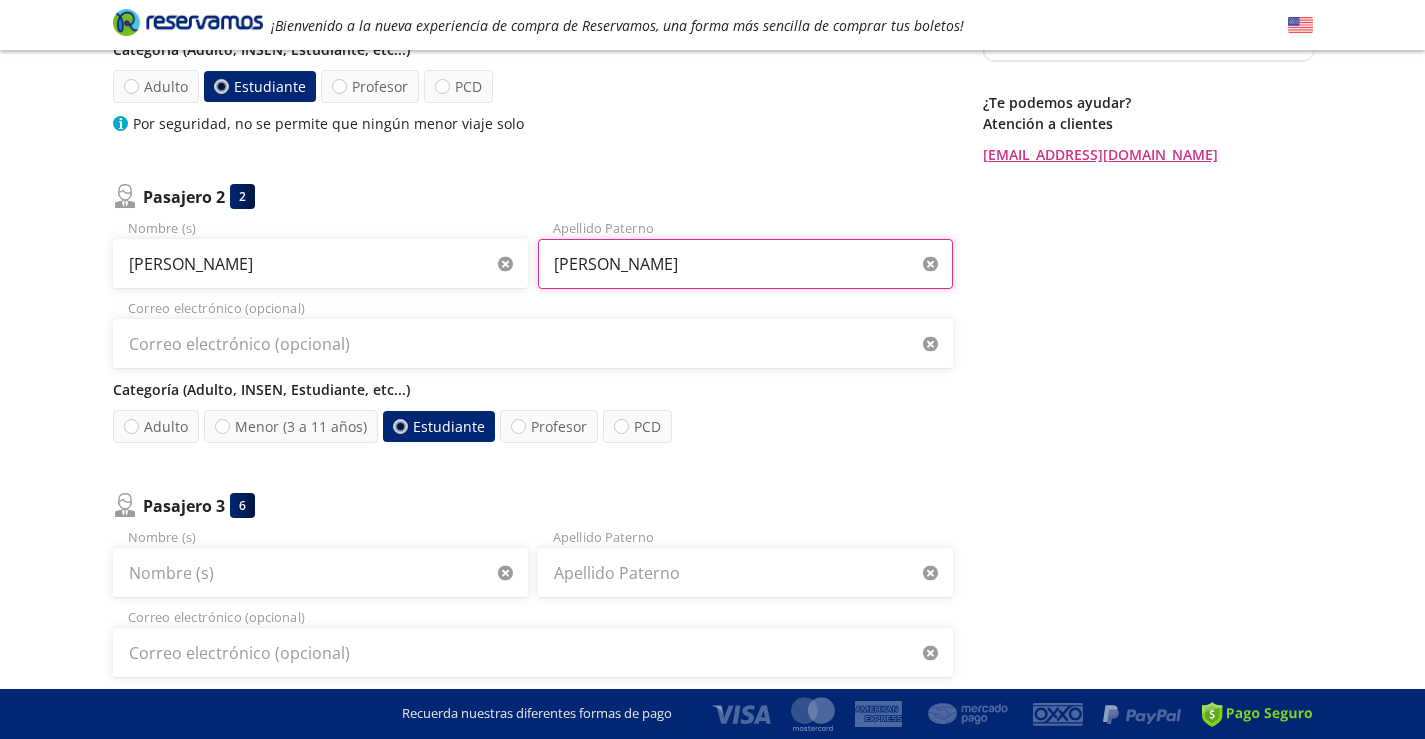 scroll, scrollTop: 0, scrollLeft: 0, axis: both 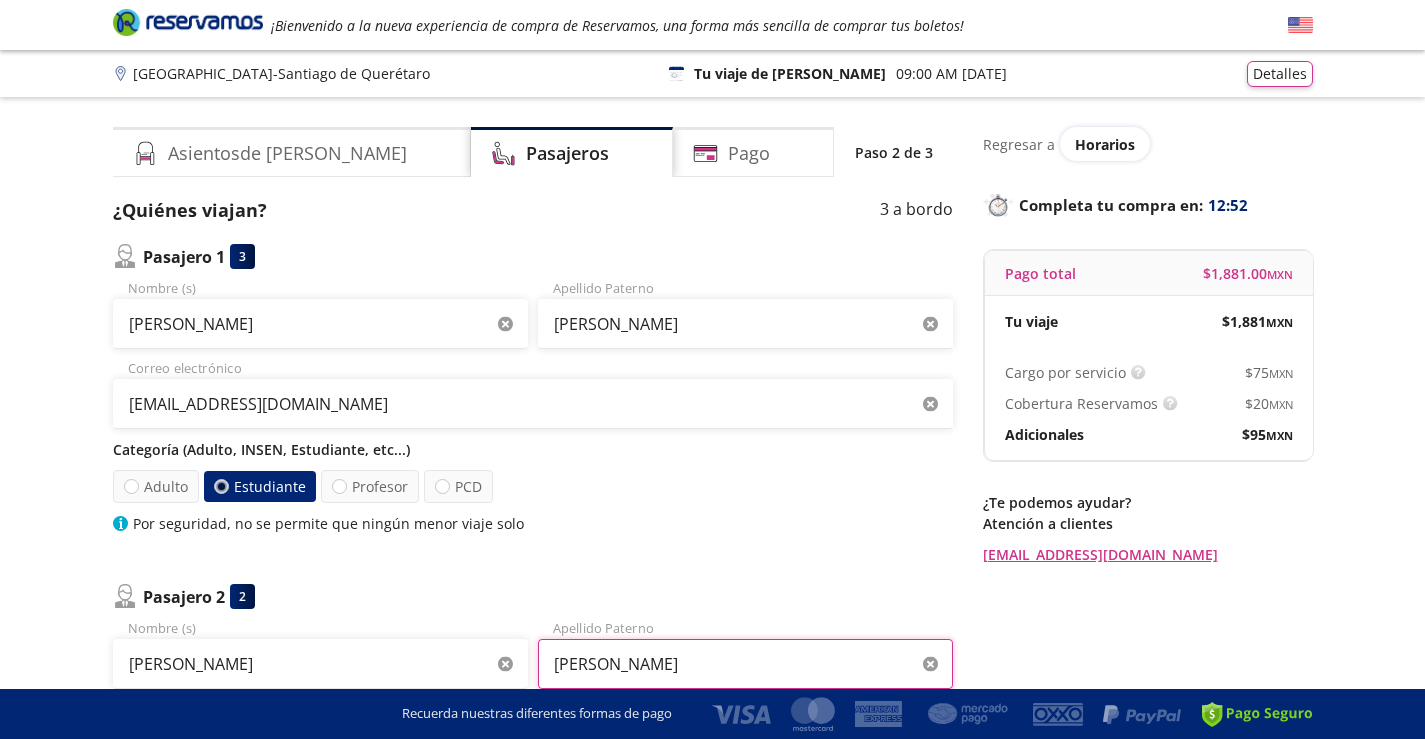 type on "[PERSON_NAME]" 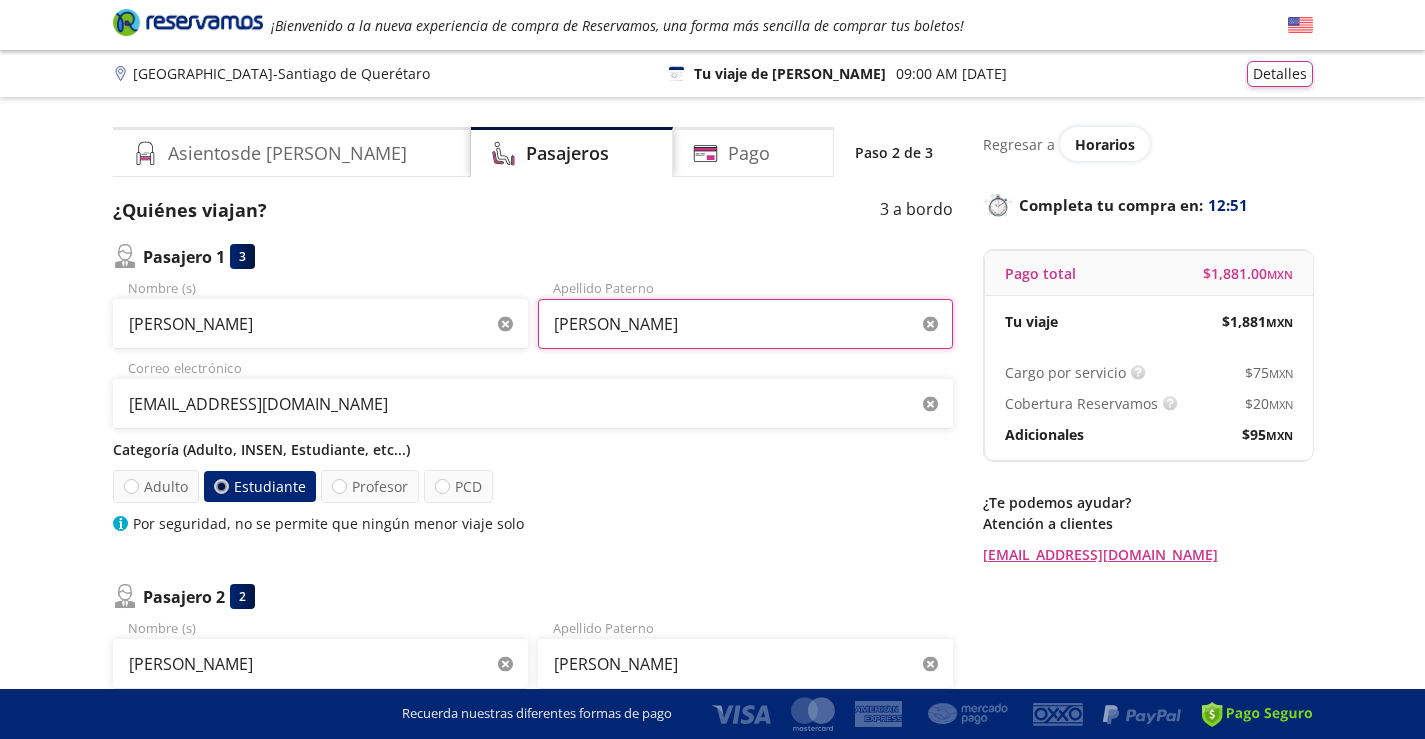drag, startPoint x: 717, startPoint y: 323, endPoint x: 621, endPoint y: 318, distance: 96.13012 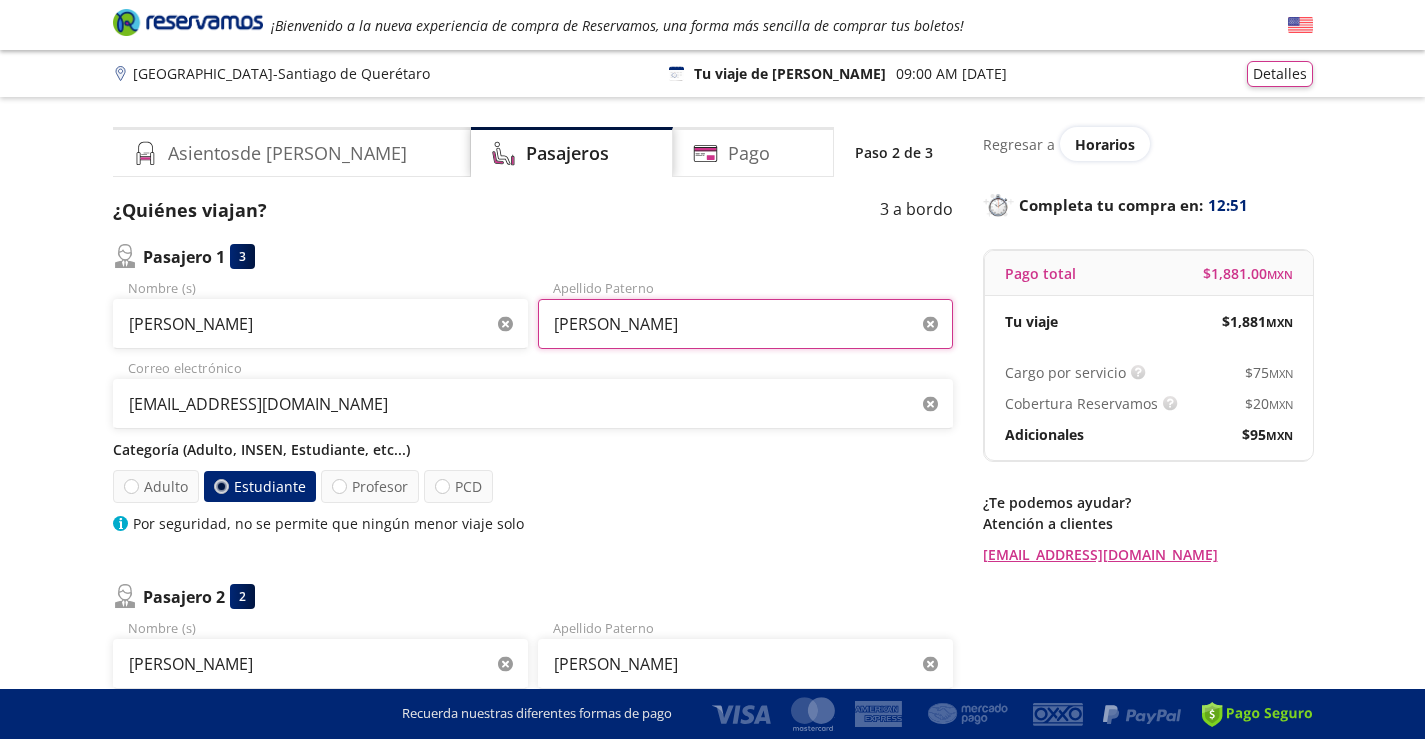 click on "[PERSON_NAME]" at bounding box center (745, 324) 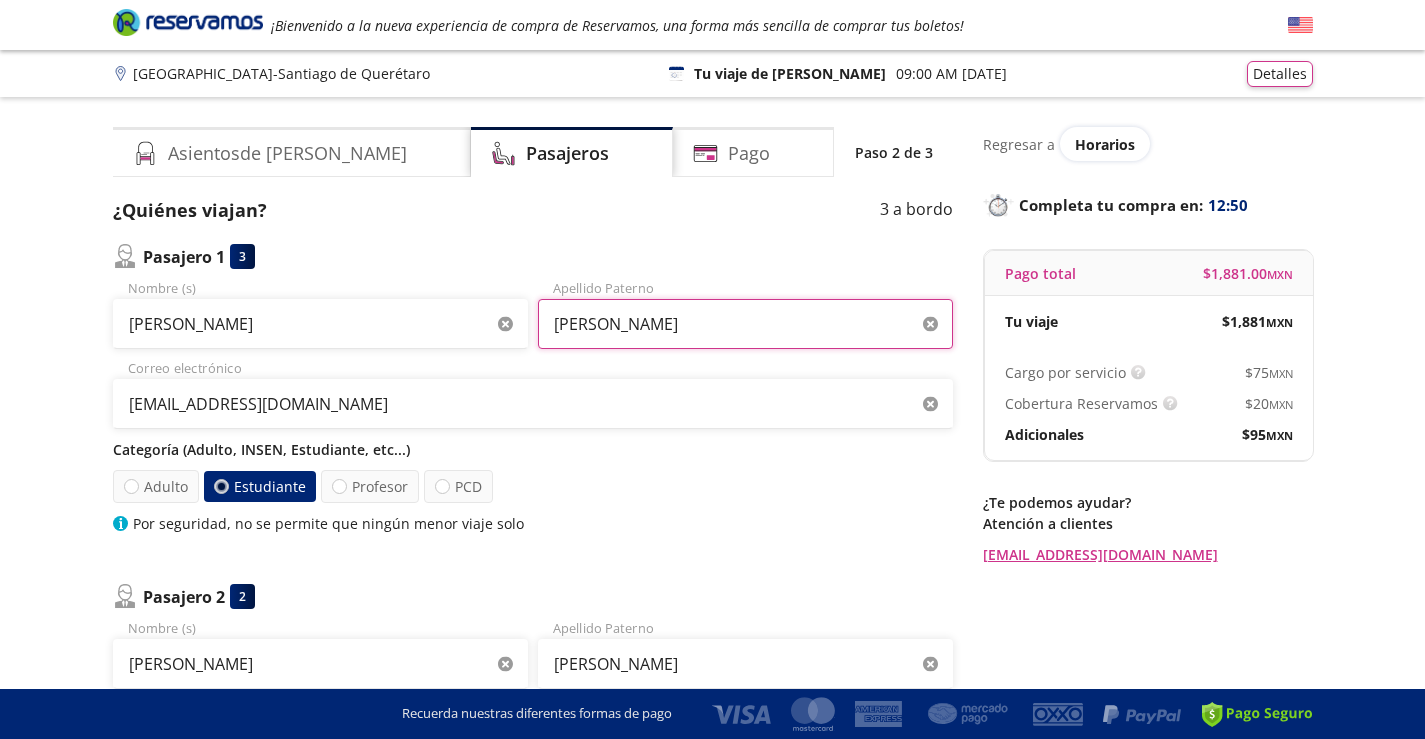 type on "[PERSON_NAME]" 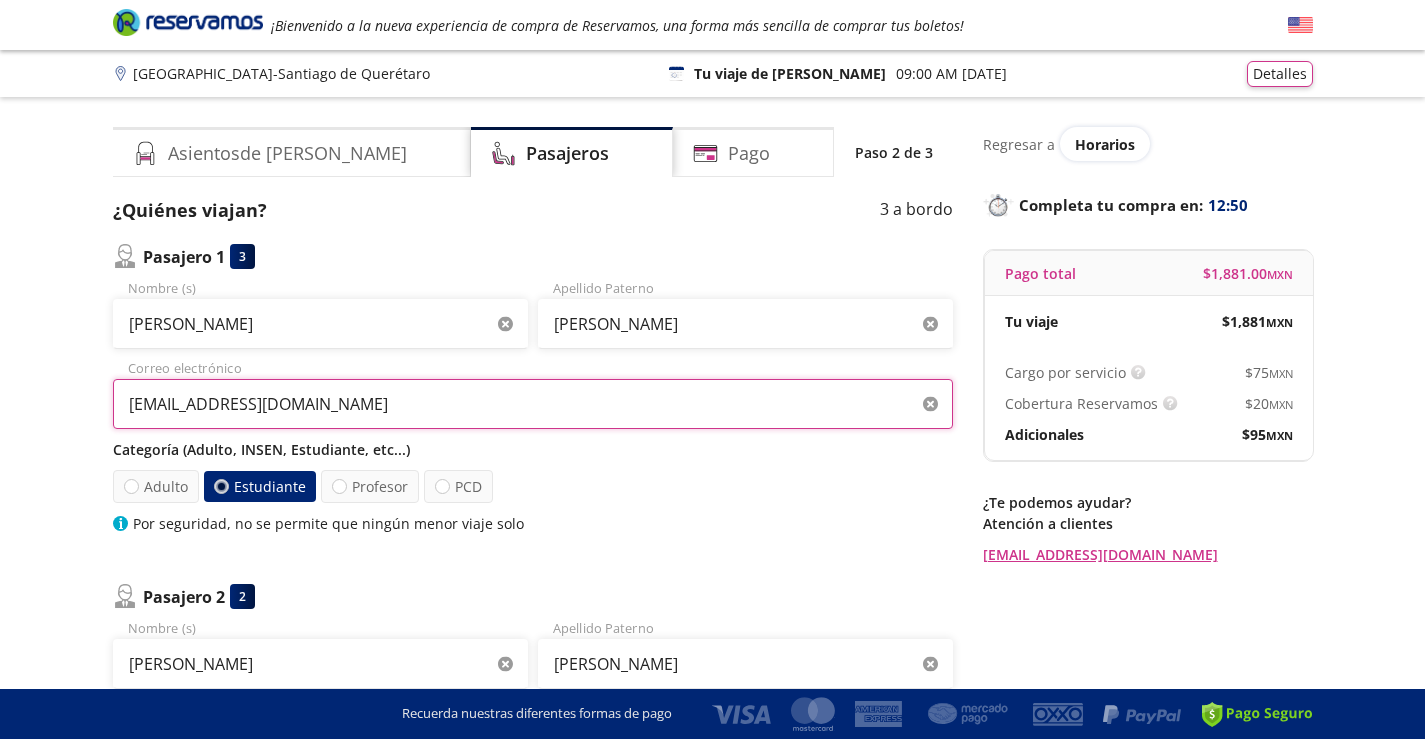 drag, startPoint x: 299, startPoint y: 397, endPoint x: 0, endPoint y: 396, distance: 299.00168 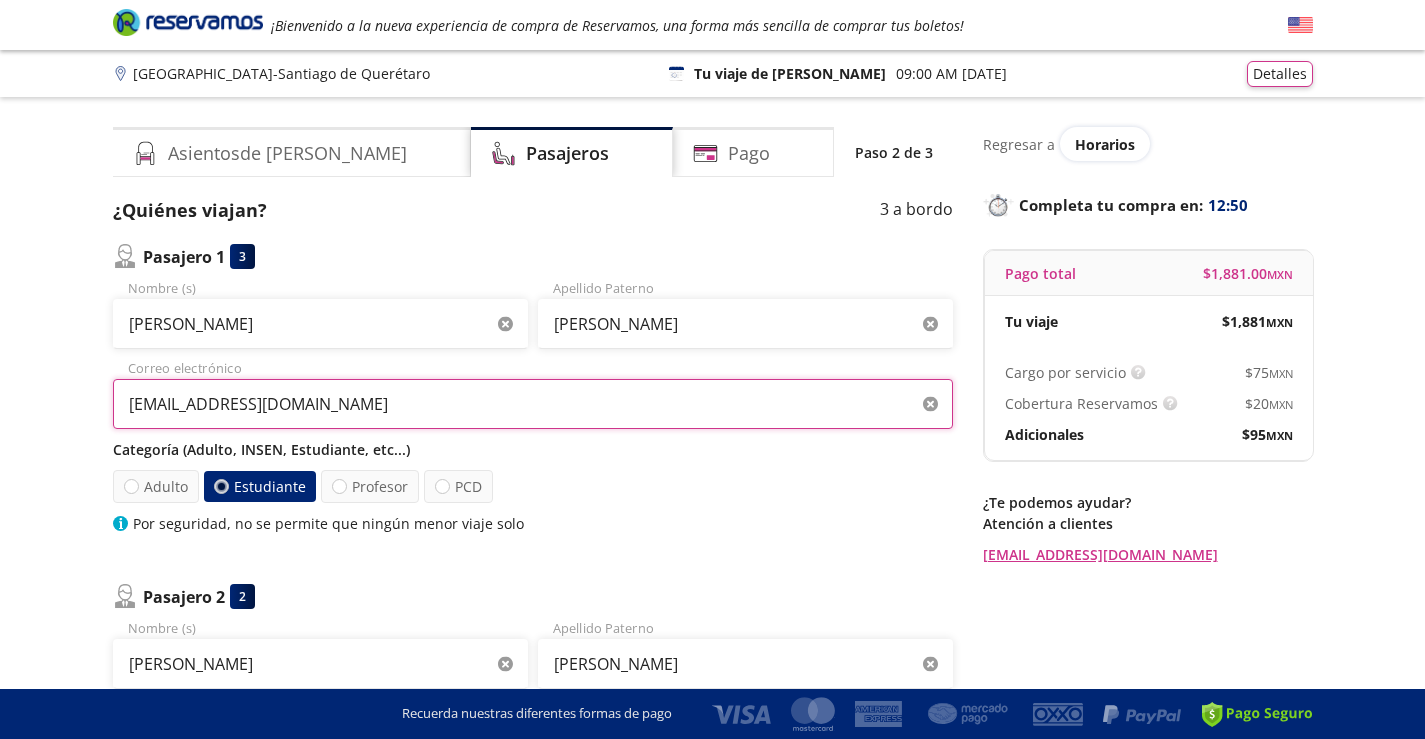 click on "Group 9 Created with Sketch. Datos para la compra Cuernavaca  -  [GEOGRAPHIC_DATA] de Querétaro ¡Bienvenido a la nueva experiencia de compra de Reservamos, una forma más sencilla de comprar tus boletos! Completa tu compra en : 12:50 Cuernavaca  -  [GEOGRAPHIC_DATA] 126 Tu viaje de ida 09:00 AM [DATE] Detalles Completa tu compra en : 12:50 Asientos  de [PERSON_NAME] Pago Paso 2 de 3 ¿Quiénes viajan? 3 a bordo Pasajero 1 3 [PERSON_NAME] Nombre (s) [PERSON_NAME] [PERSON_NAME] [PERSON_NAME][EMAIL_ADDRESS][DOMAIN_NAME] Correo electrónico Categoría (Adulto, INSEN, Estudiante, etc...) Adulto Estudiante Profesor PCD Por seguridad, no se permite que ningún menor viaje solo Pasajero 2 2 [PERSON_NAME] Nombre (s) [PERSON_NAME] Apellido Paterno Correo electrónico (opcional) Categoría (Adulto, INSEN, Estudiante, etc...) Adulto Menor (3 a 11 años) Estudiante Profesor PCD Pasajero 3 6 Nombre (s) Apellido Paterno Correo electrónico (opcional) Categoría (Adulto, INSEN, Estudiante, etc...) Adulto Menor (3 a 11 años) Estudiante Profesor PCD   : $" at bounding box center (712, 762) 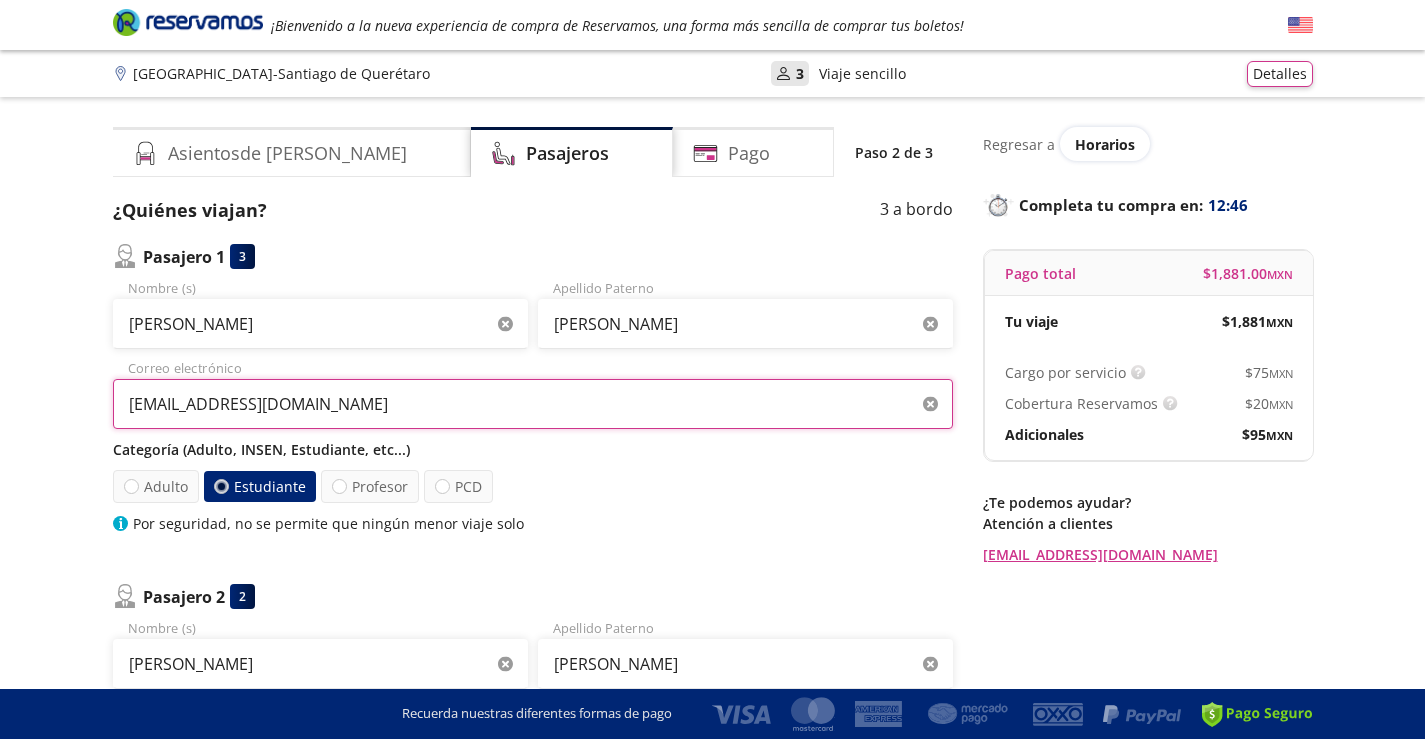 scroll, scrollTop: 100, scrollLeft: 0, axis: vertical 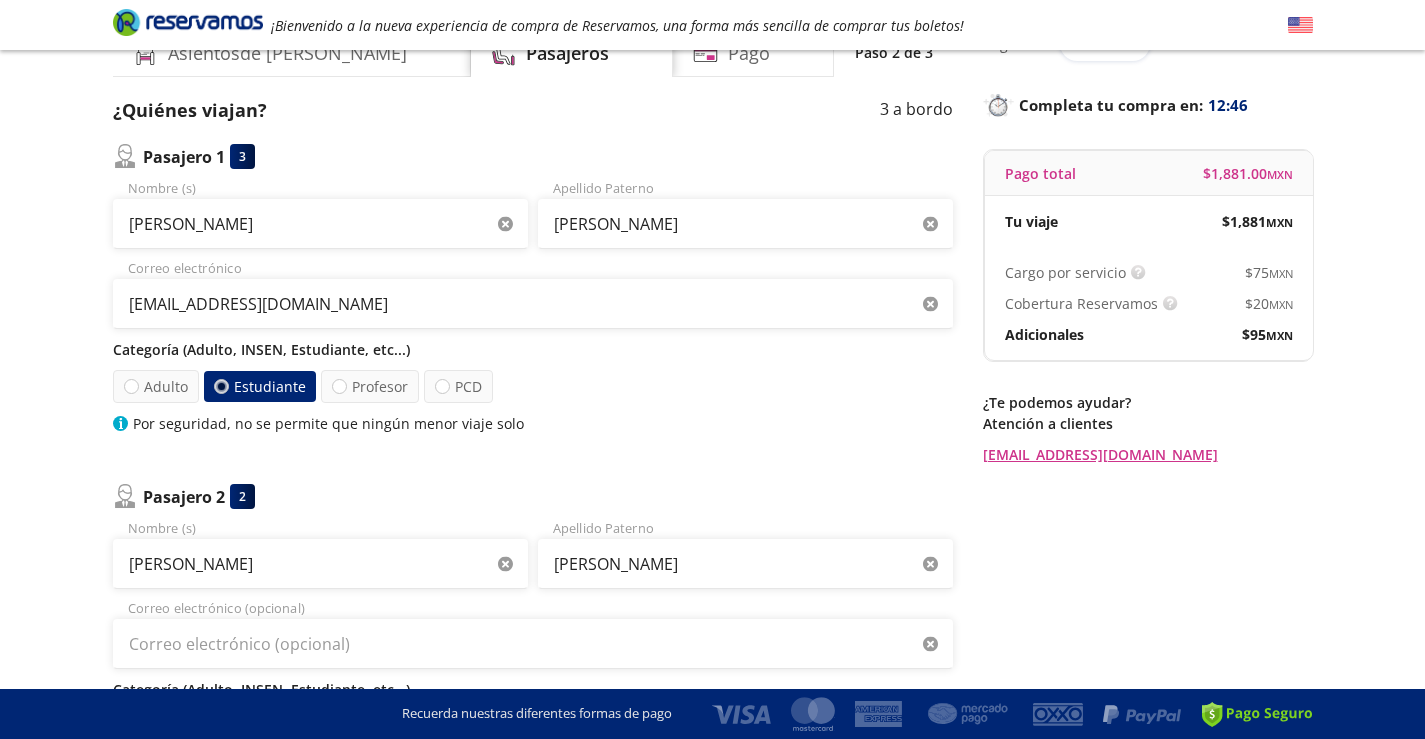 click on "Group 9 Created with Sketch. Datos para la compra Cuernavaca  -  [GEOGRAPHIC_DATA] de Querétaro ¡Bienvenido a la nueva experiencia de compra de Reservamos, una forma más sencilla de comprar tus boletos! Completa tu compra en : 12:46 Cuernavaca  -  Santiago de Querétaro User 3 Viaje sencillo Detalles Completa tu compra en : 12:46 Asientos  de [PERSON_NAME] Pago Paso 2 de 3 ¿Quiénes viajan? 3 a bordo Pasajero 1 3 [PERSON_NAME] Nombre (s) [PERSON_NAME] [PERSON_NAME] [PERSON_NAME][EMAIL_ADDRESS][DOMAIN_NAME] Correo electrónico Categoría (Adulto, INSEN, Estudiante, etc...) Adulto Estudiante Profesor PCD Por seguridad, no se permite que ningún menor viaje solo Pasajero 2 2 [PERSON_NAME] Nombre (s) [PERSON_NAME] Apellido Paterno Correo electrónico (opcional) Categoría (Adulto, INSEN, Estudiante, etc...) Adulto Menor (3 a 11 años) Estudiante Profesor PCD Pasajero 3 6 Nombre (s) Apellido Paterno Correo electrónico (opcional) Categoría (Adulto, INSEN, Estudiante, etc...) Adulto Menor (3 a 11 años) Estudiante Profesor PCD   [PERSON_NAME]" at bounding box center [712, 662] 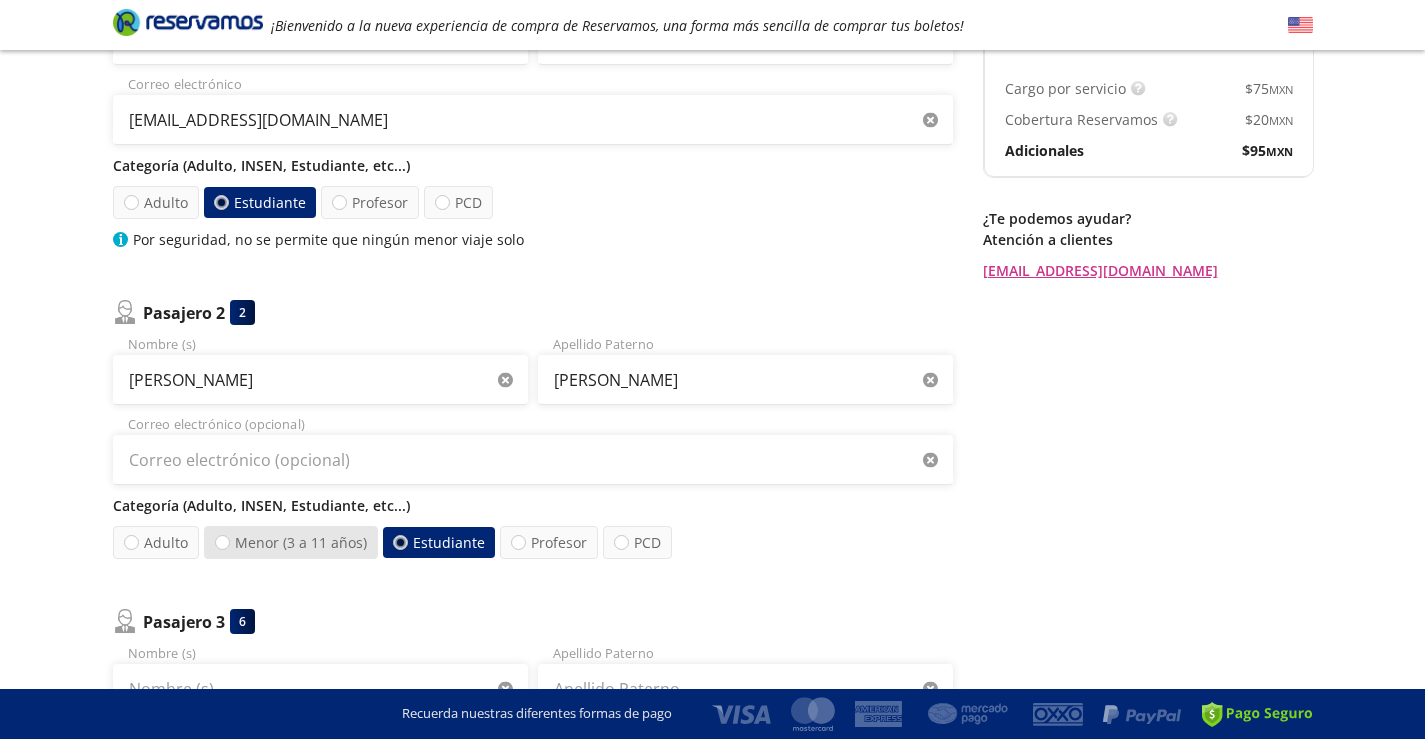 scroll, scrollTop: 400, scrollLeft: 0, axis: vertical 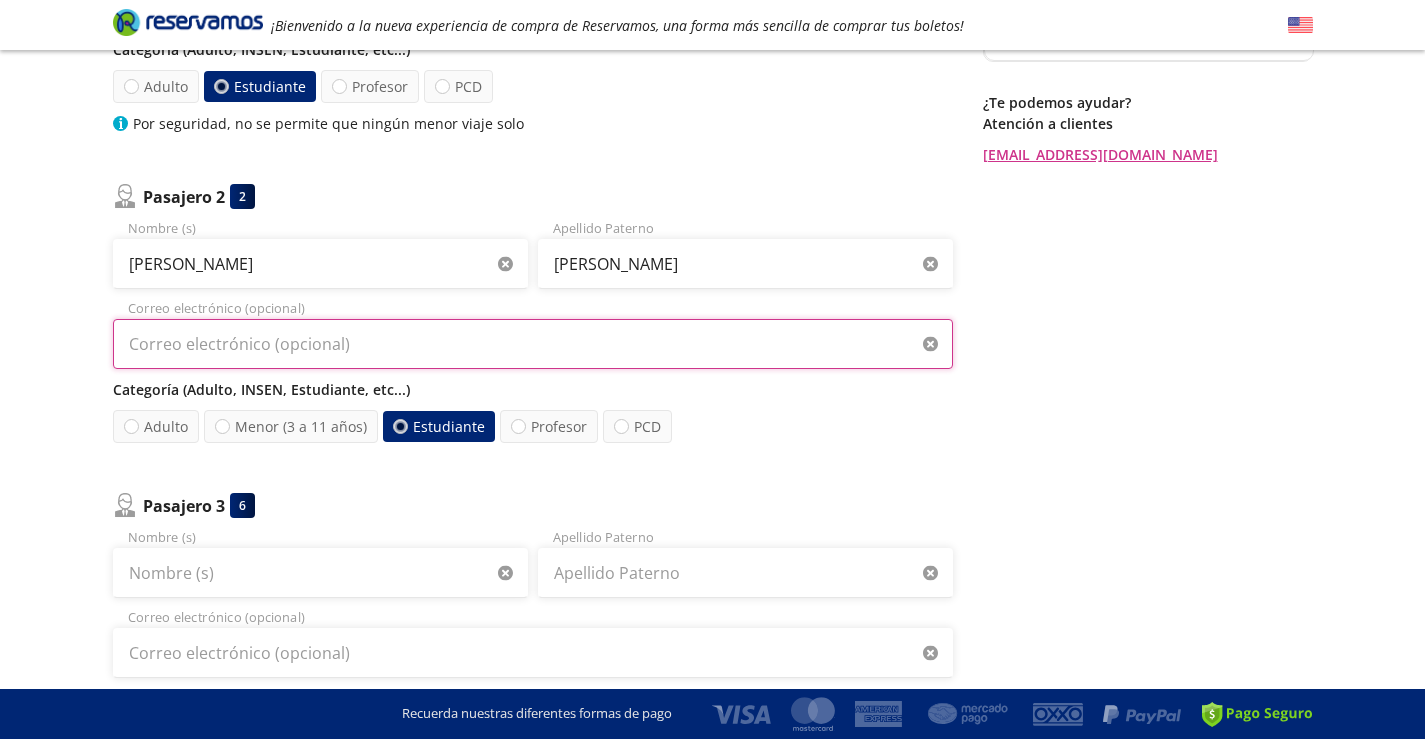 click on "Correo electrónico (opcional)" at bounding box center [533, 344] 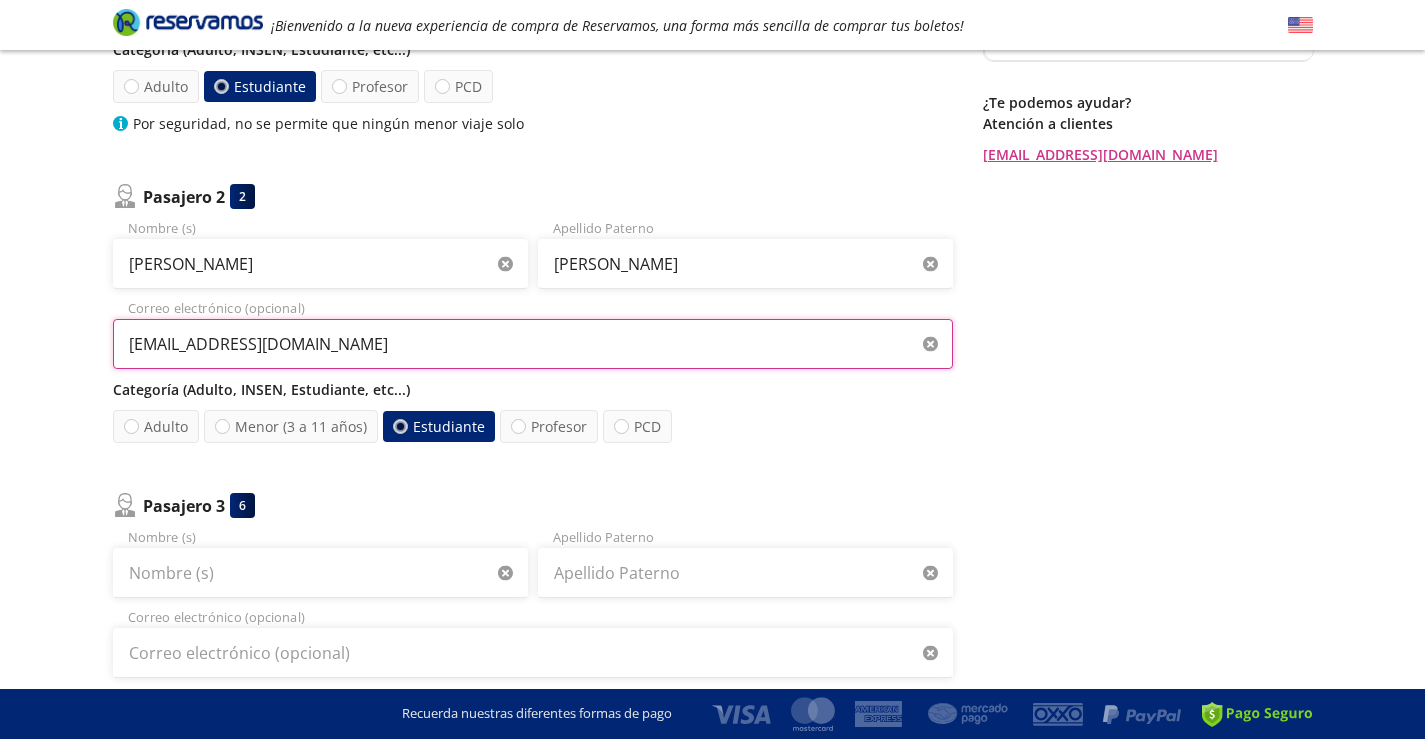 drag, startPoint x: 393, startPoint y: 327, endPoint x: 53, endPoint y: 345, distance: 340.47614 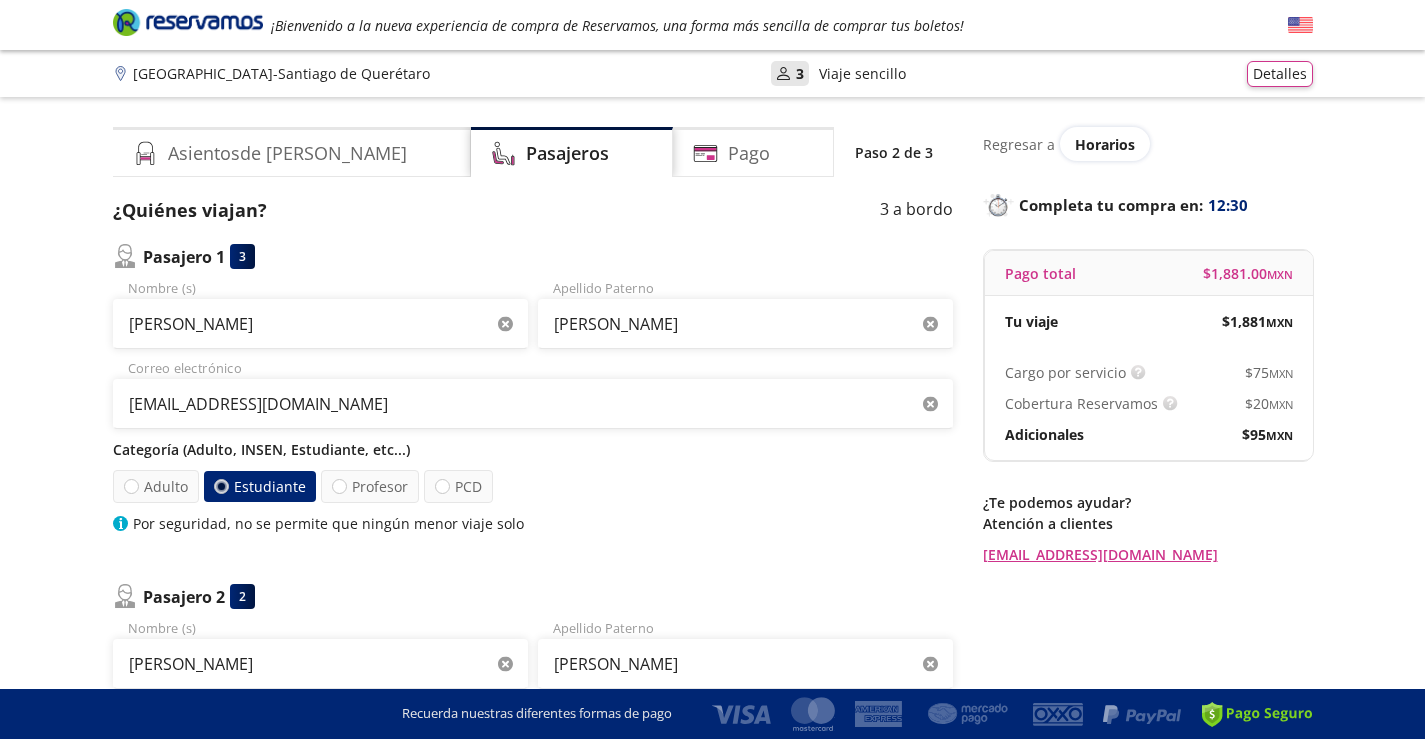 type on "[EMAIL_ADDRESS][DOMAIN_NAME]" 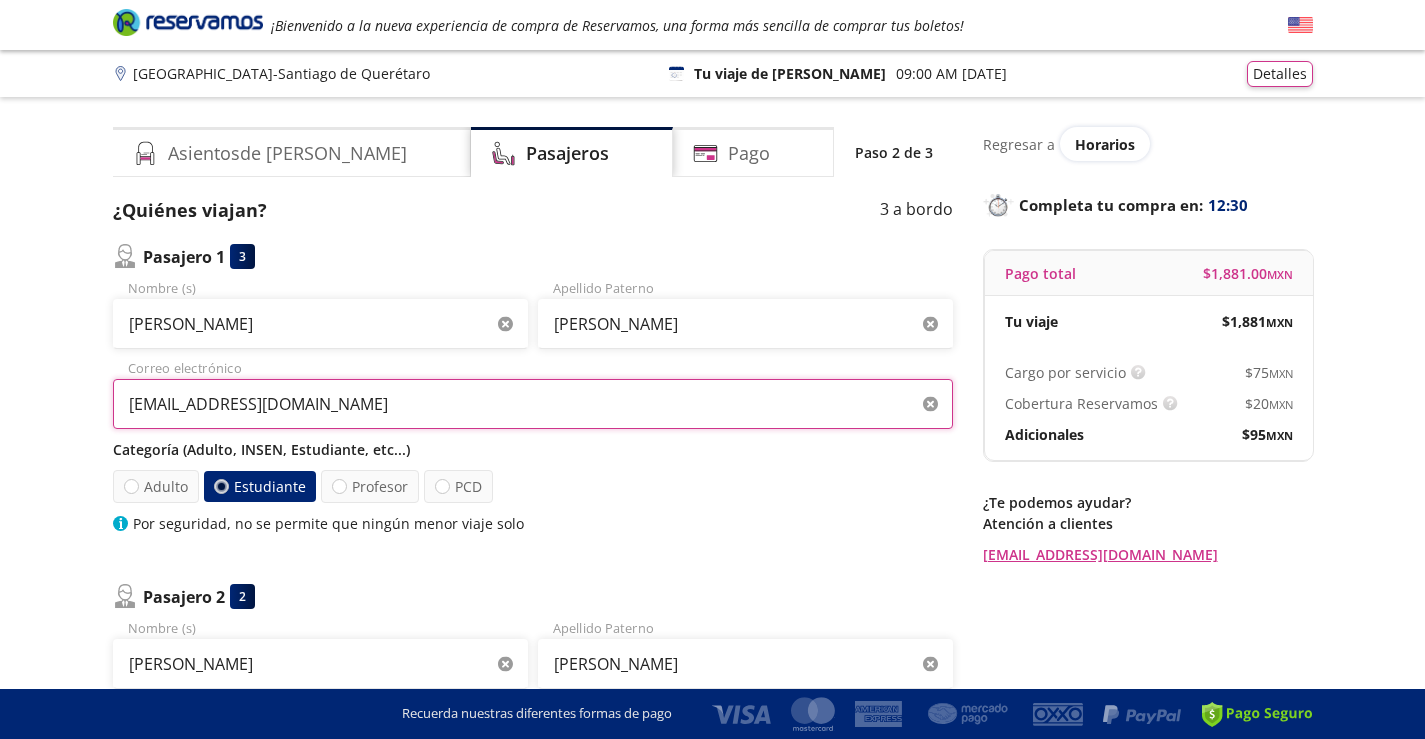 drag, startPoint x: 413, startPoint y: 403, endPoint x: 0, endPoint y: 265, distance: 435.44574 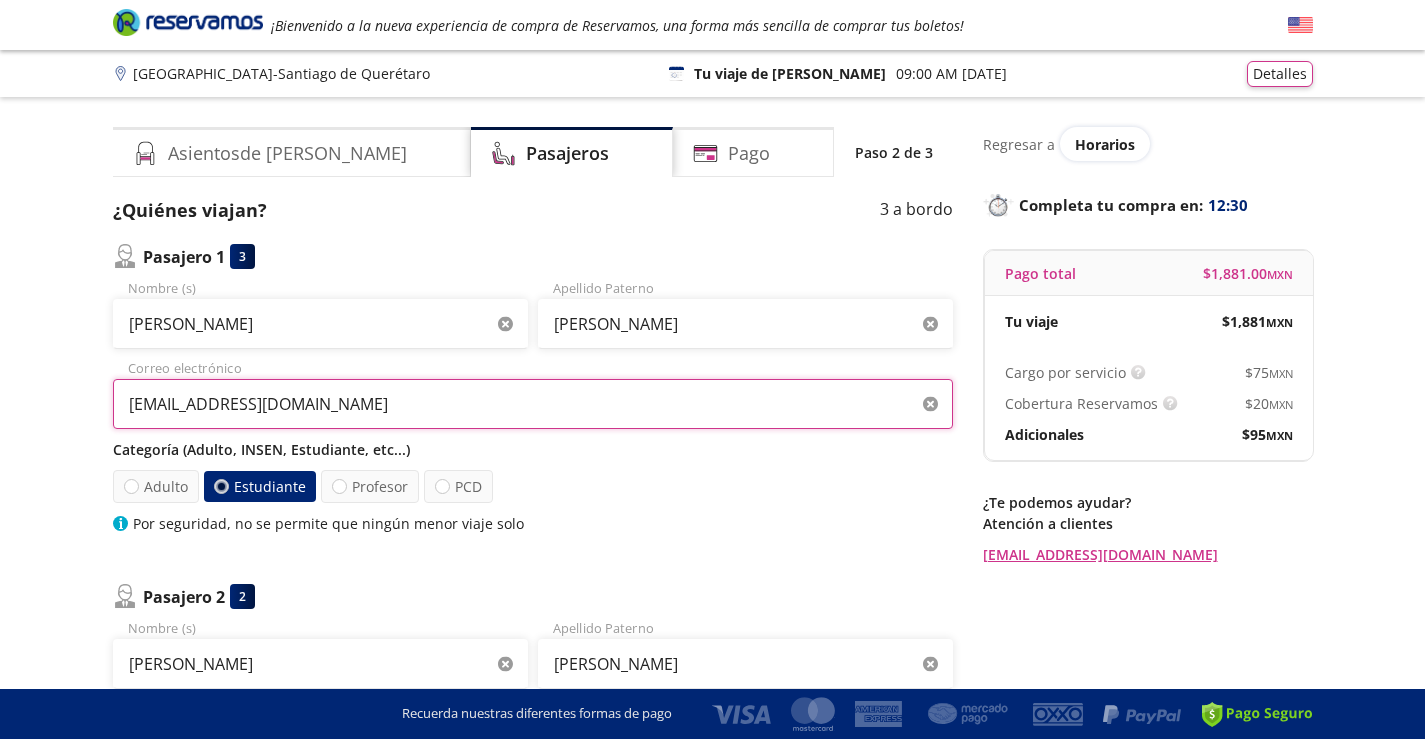 click on "Group 9 Created with Sketch. Datos para la compra Cuernavaca  -  [GEOGRAPHIC_DATA] de Querétaro ¡Bienvenido a la nueva experiencia de compra de Reservamos, una forma más sencilla de comprar tus boletos! Completa tu compra en : 12:30 Cuernavaca  -  [GEOGRAPHIC_DATA] 126 Tu viaje de ida 09:00 AM [DATE] Detalles Completa tu compra en : 12:30 Asientos  de [PERSON_NAME] Pago Paso 2 de 3 ¿Quiénes viajan? 3 a bordo Pasajero 1 3 [PERSON_NAME] Nombre (s) [PERSON_NAME] [PERSON_NAME] [PERSON_NAME][EMAIL_ADDRESS][DOMAIN_NAME] Correo electrónico Categoría (Adulto, INSEN, Estudiante, etc...) Adulto Estudiante Profesor PCD Por seguridad, no se permite que ningún menor viaje solo Pasajero 2 2 [PERSON_NAME] Nombre (s) [PERSON_NAME] Apellido Paterno [EMAIL_ADDRESS][DOMAIN_NAME] Correo electrónico (opcional) Categoría (Adulto, INSEN, Estudiante, etc...) Adulto Menor (3 a 11 años) Estudiante Profesor PCD Pasajero 3 6 Nombre (s) Apellido Paterno Correo electrónico (opcional) Categoría (Adulto, INSEN, Estudiante, etc...) Adulto Menor (3 a 11 años) PCD" at bounding box center [712, 762] 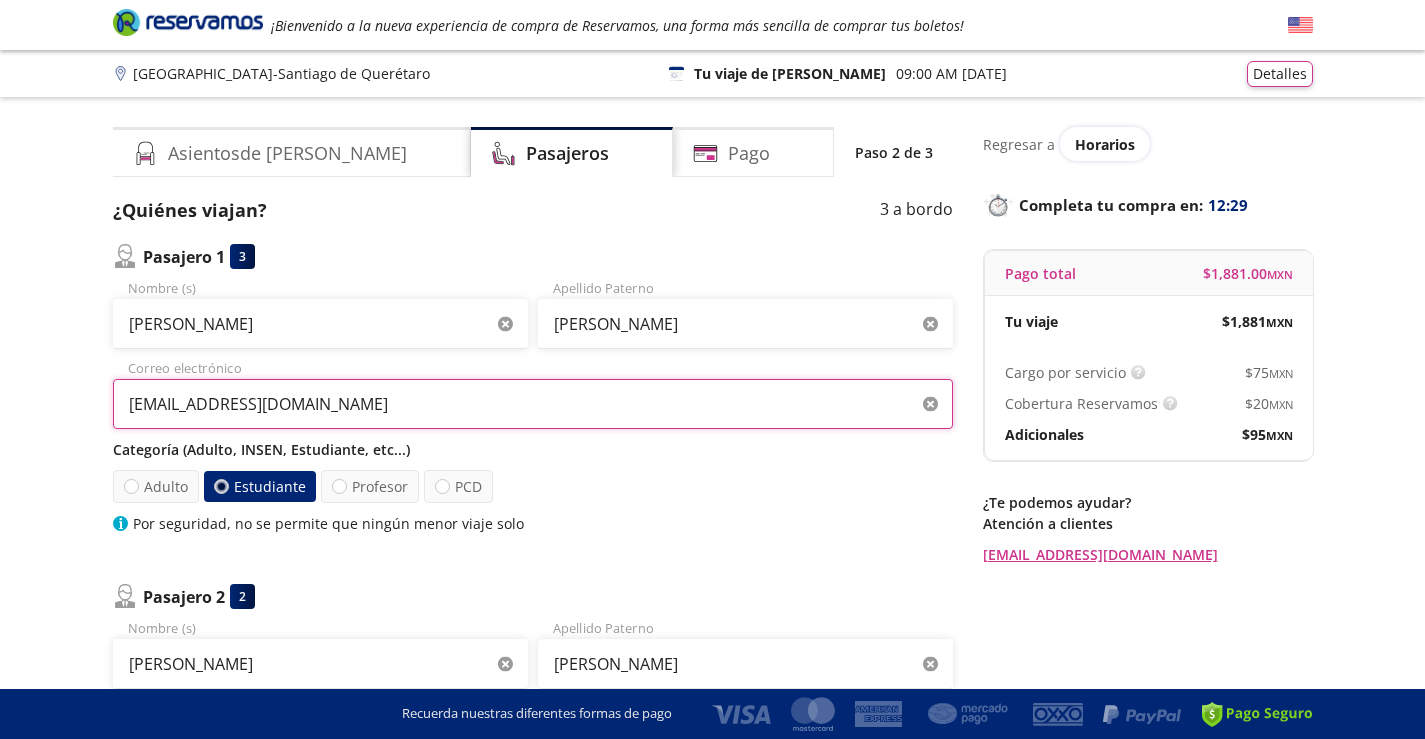 paste on "natillitaromero@g" 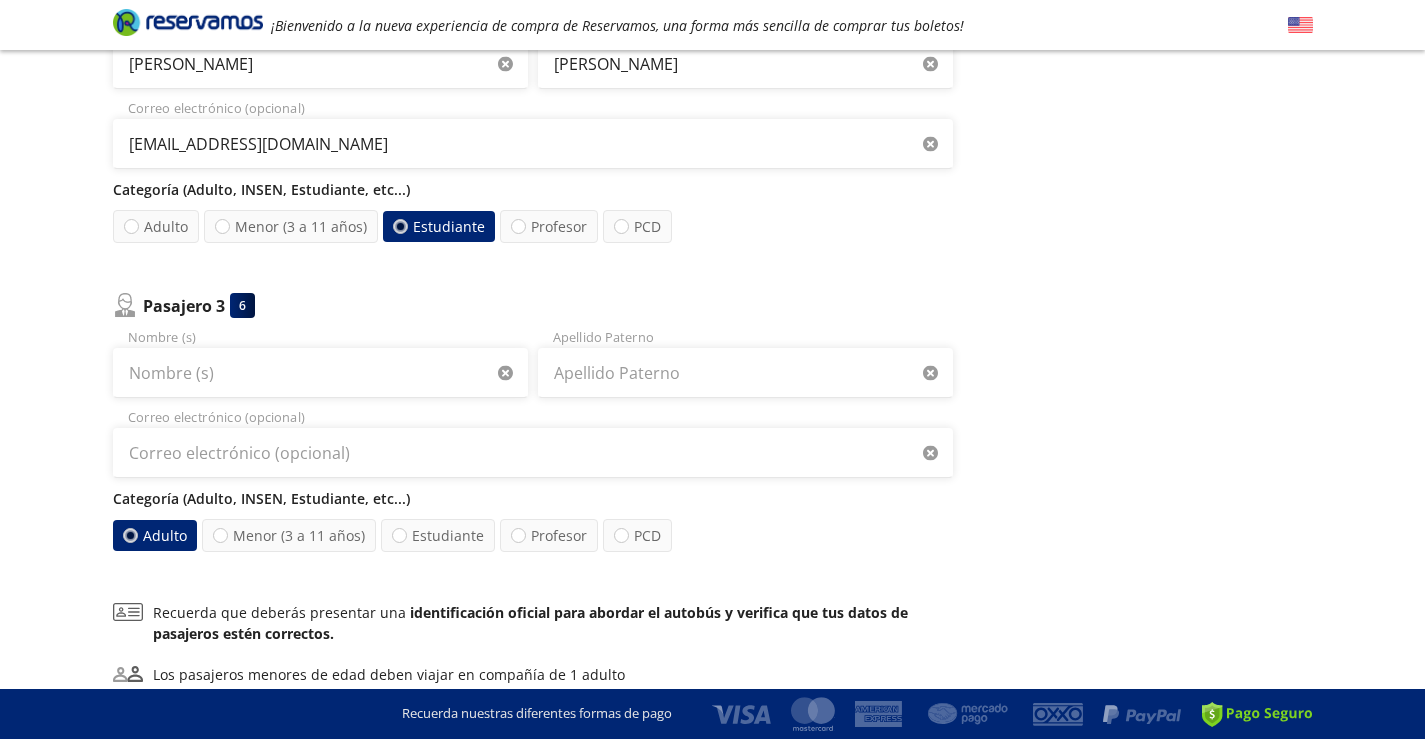scroll, scrollTop: 787, scrollLeft: 0, axis: vertical 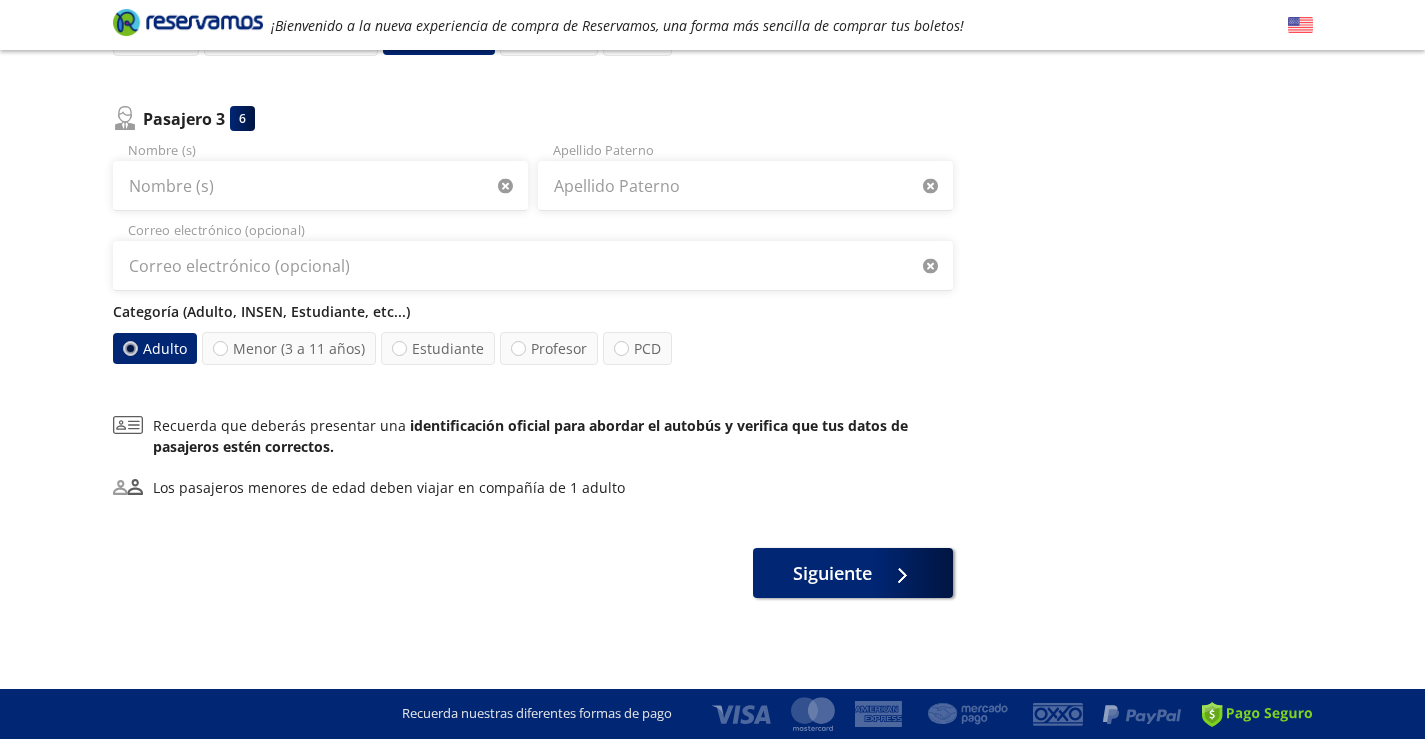 type on "[EMAIL_ADDRESS][DOMAIN_NAME]" 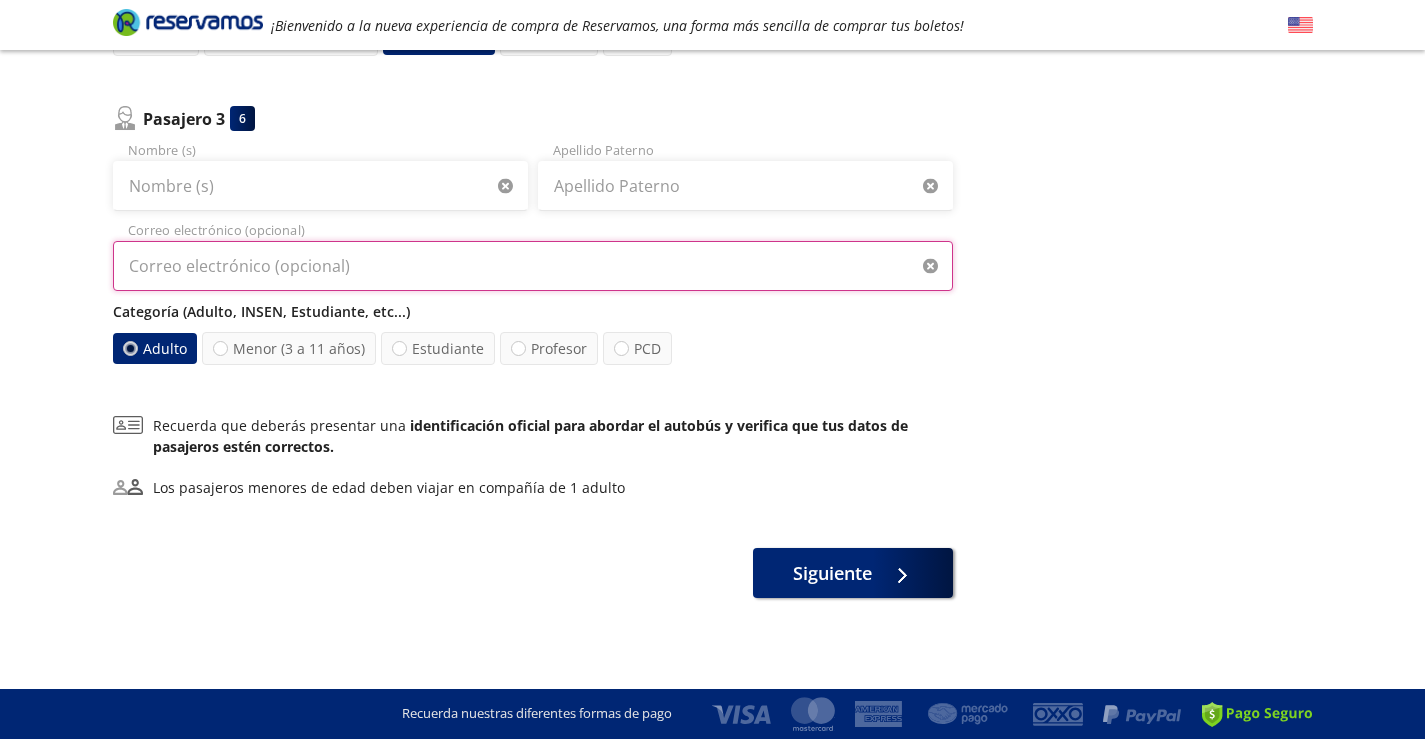 click on "Correo electrónico (opcional)" at bounding box center [533, 266] 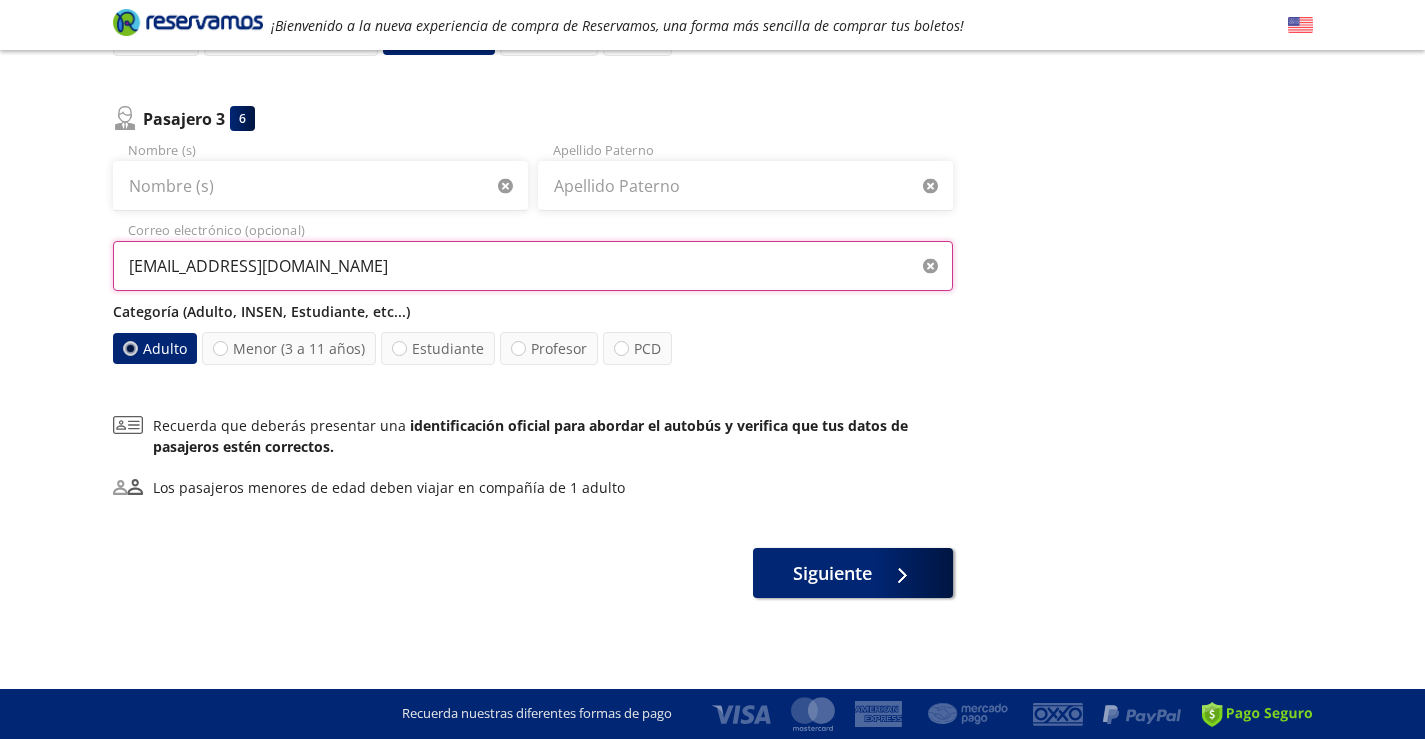 type on "[EMAIL_ADDRESS][DOMAIN_NAME]" 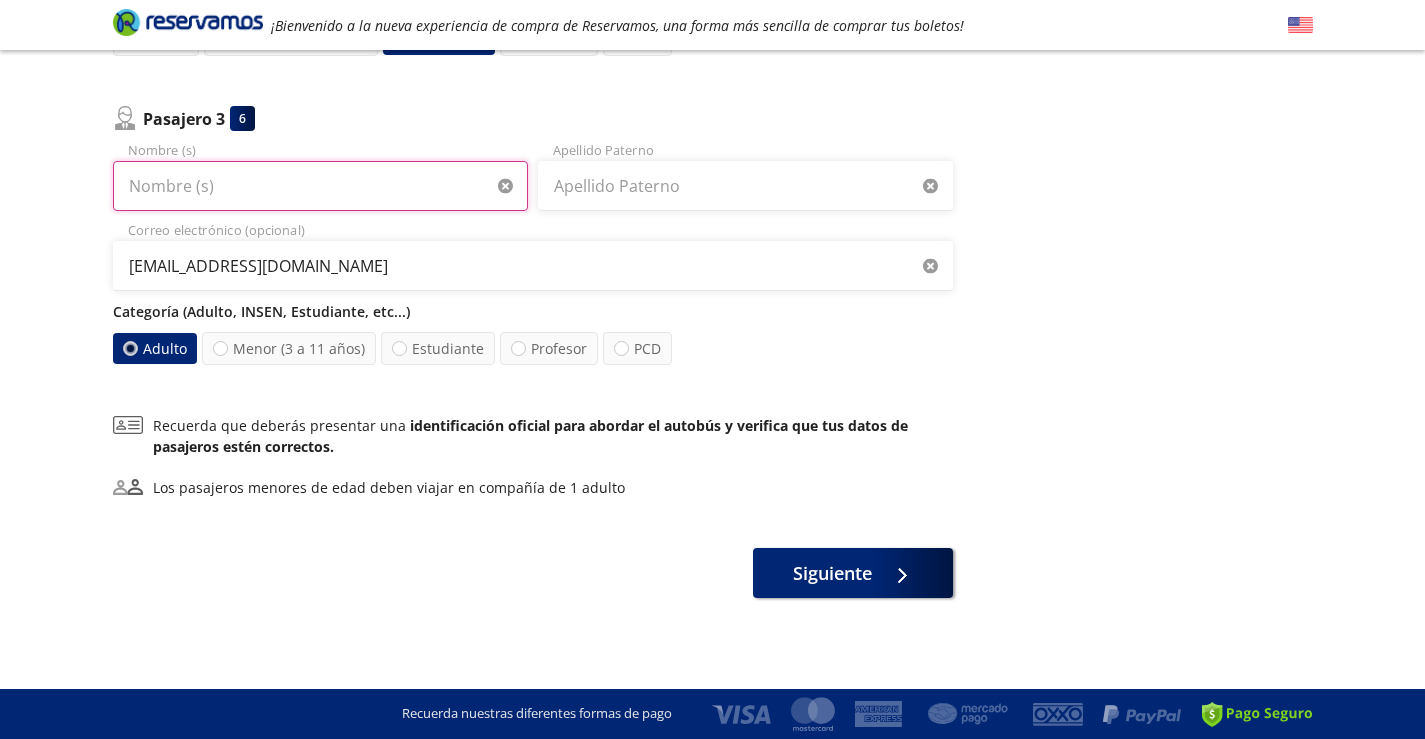 click on "Nombre (s)" at bounding box center (320, 186) 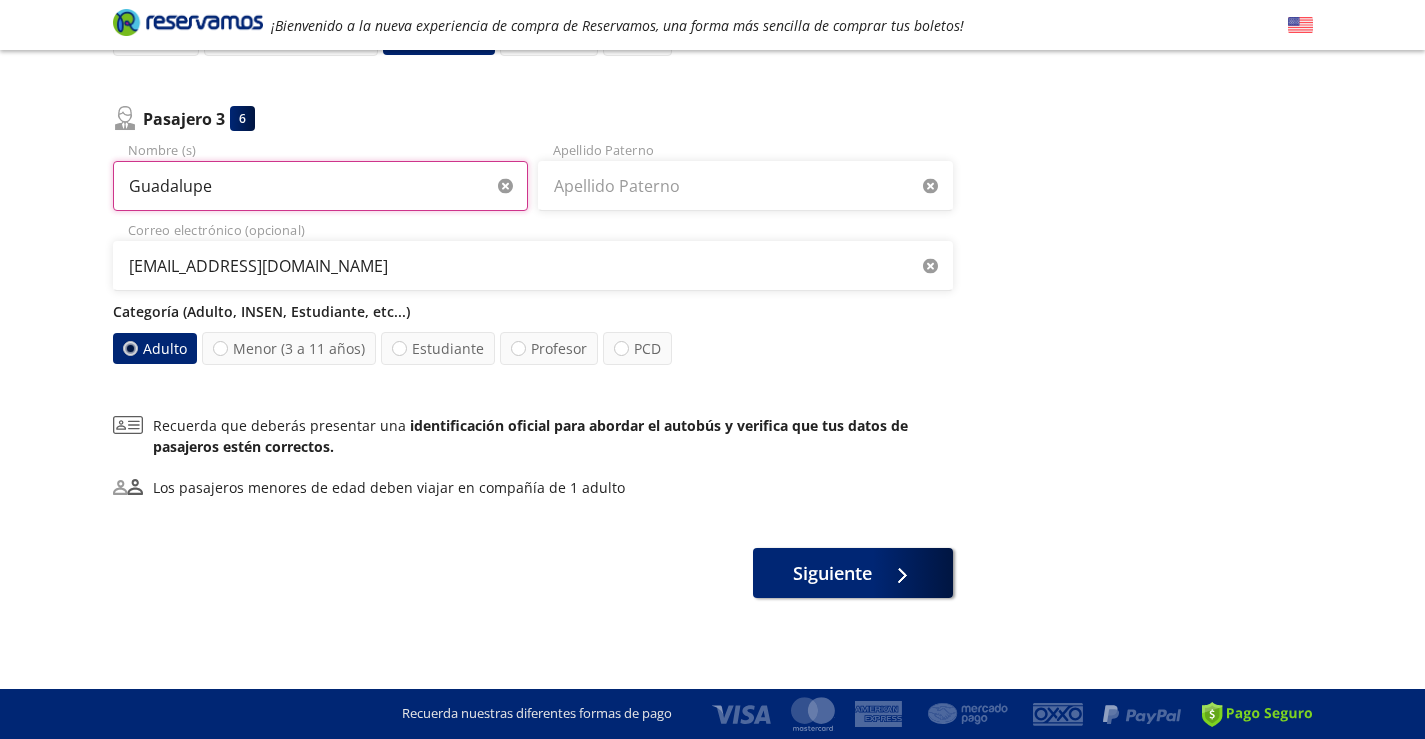 type on "Guadalupe" 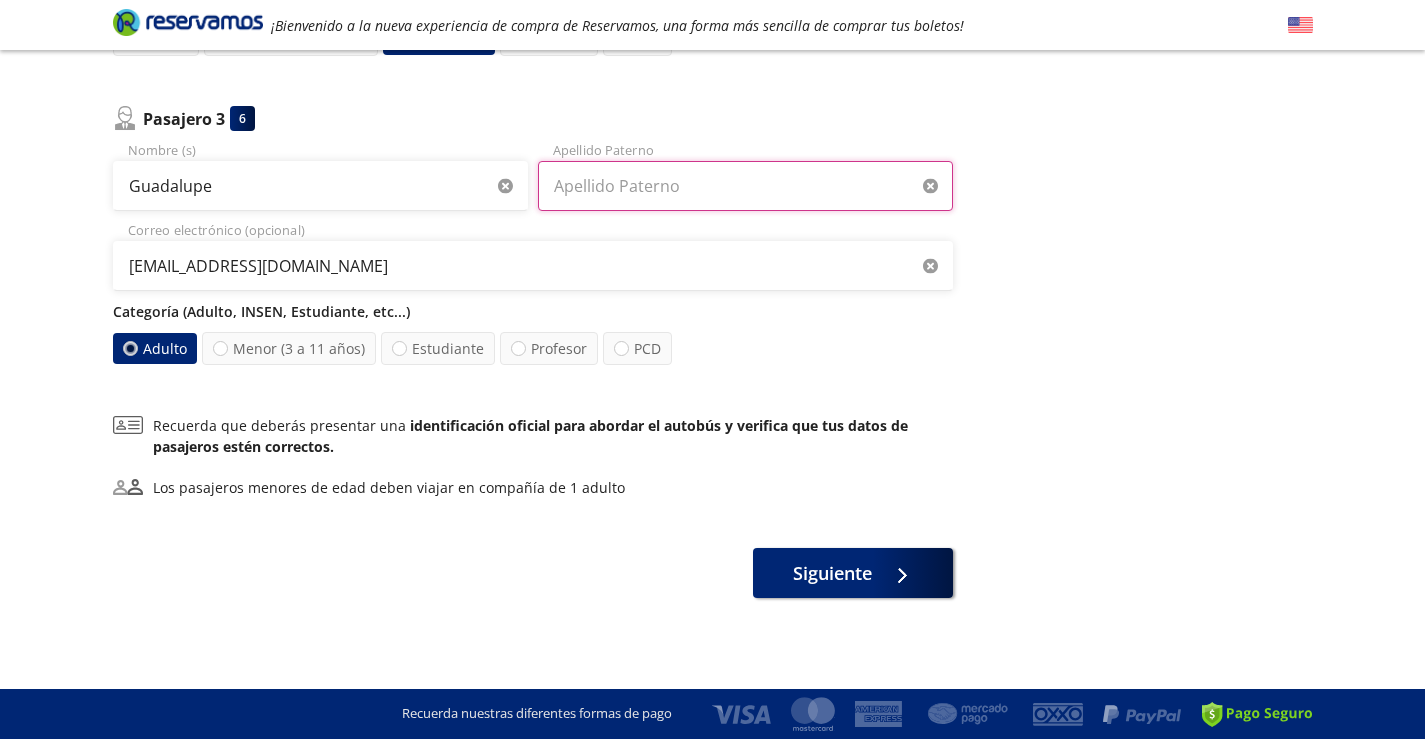 click on "Apellido Paterno" at bounding box center (745, 186) 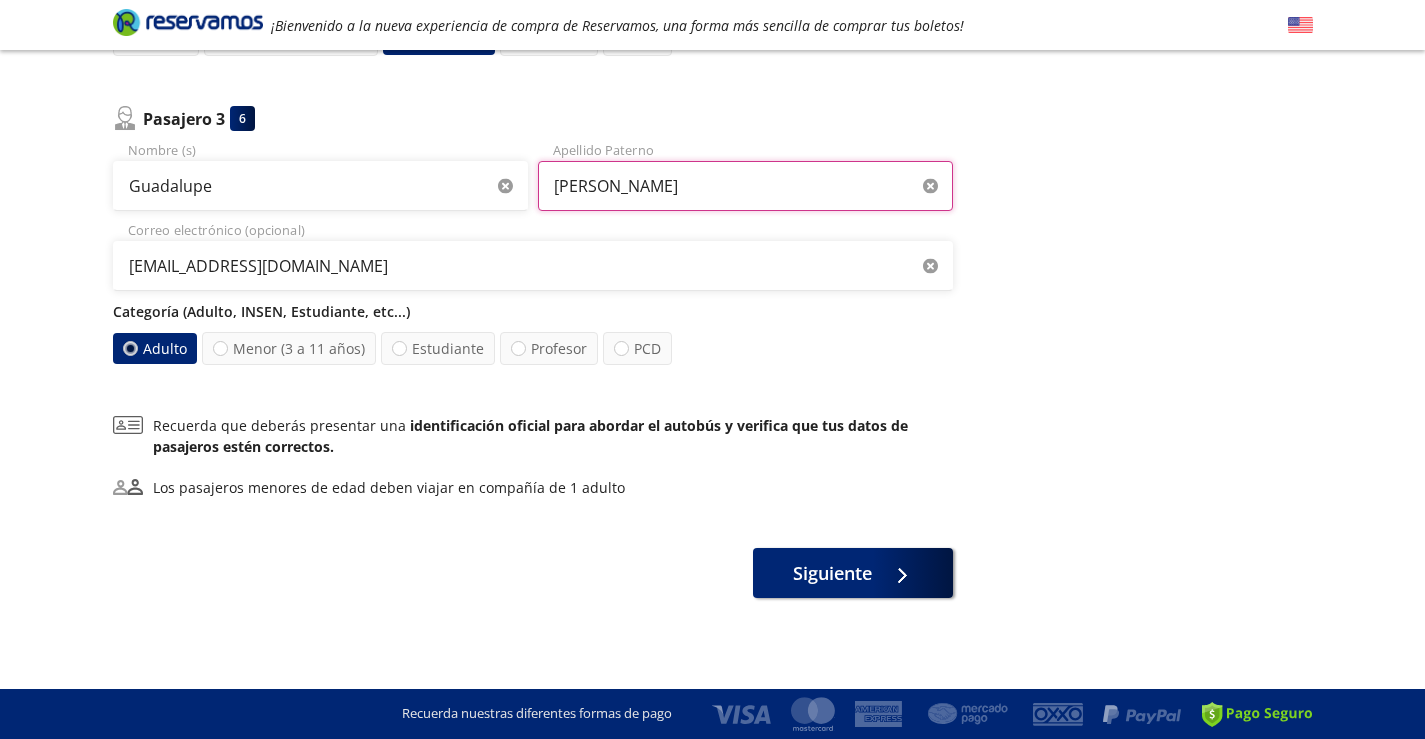 type on "[PERSON_NAME]" 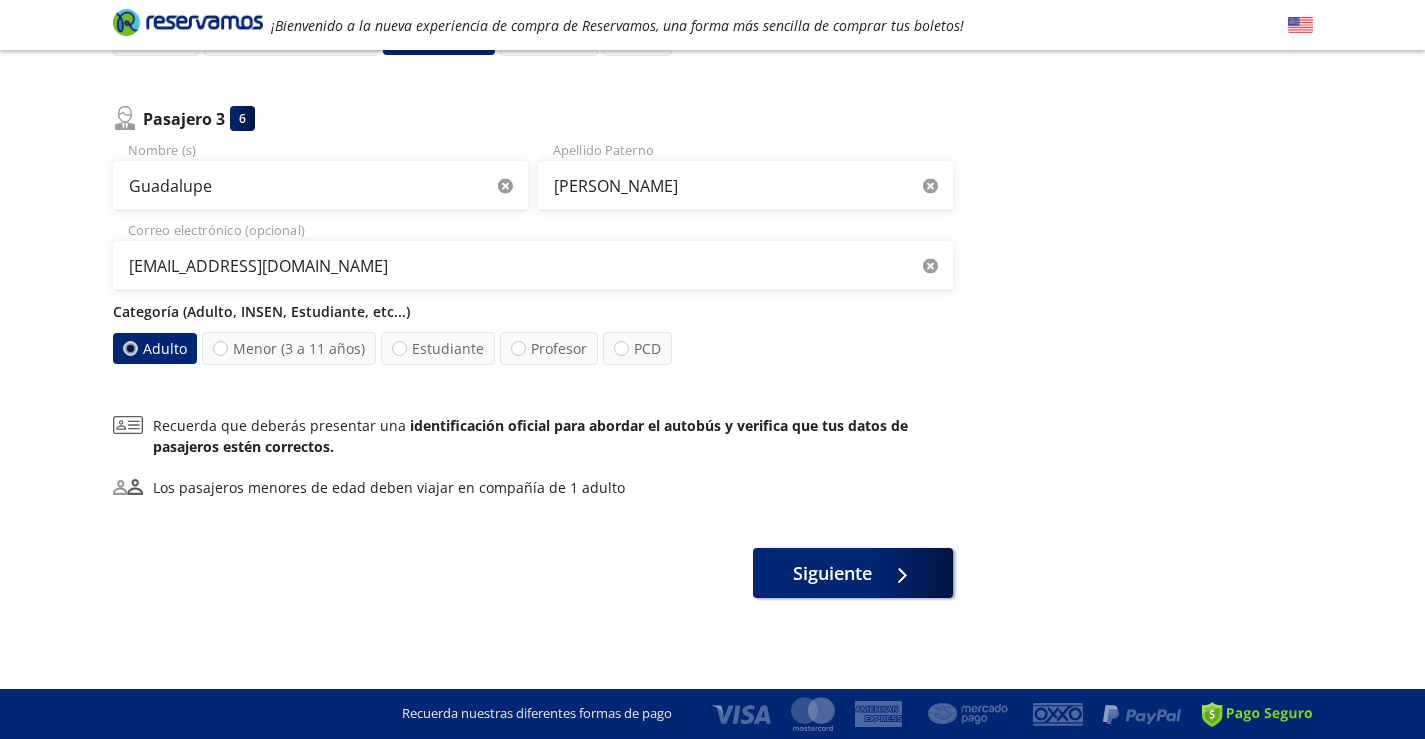 click on "Regresar a Horarios Completa tu compra en : 12:14 Pago total $ 1,881.00  MXN Tu viaje  $ 1,881  MXN Cargo por servicio  Esto nos permite seguir trabajando para ofrecerte la mayor cobertura de rutas y brindarte una experiencia de compra segura y garantizada. $ 75  MXN Cobertura Reservamos  Sólo 1 cambio (mínimo con solicitud 6 horas previas a la salida del viaje). Válido con la misma línea que realizaste la compra. $ 20  MXN Adicionales  $ 95  MXN ¿Te podemos ayudar? Atención a clientes [EMAIL_ADDRESS][DOMAIN_NAME]" at bounding box center [1148, -31] 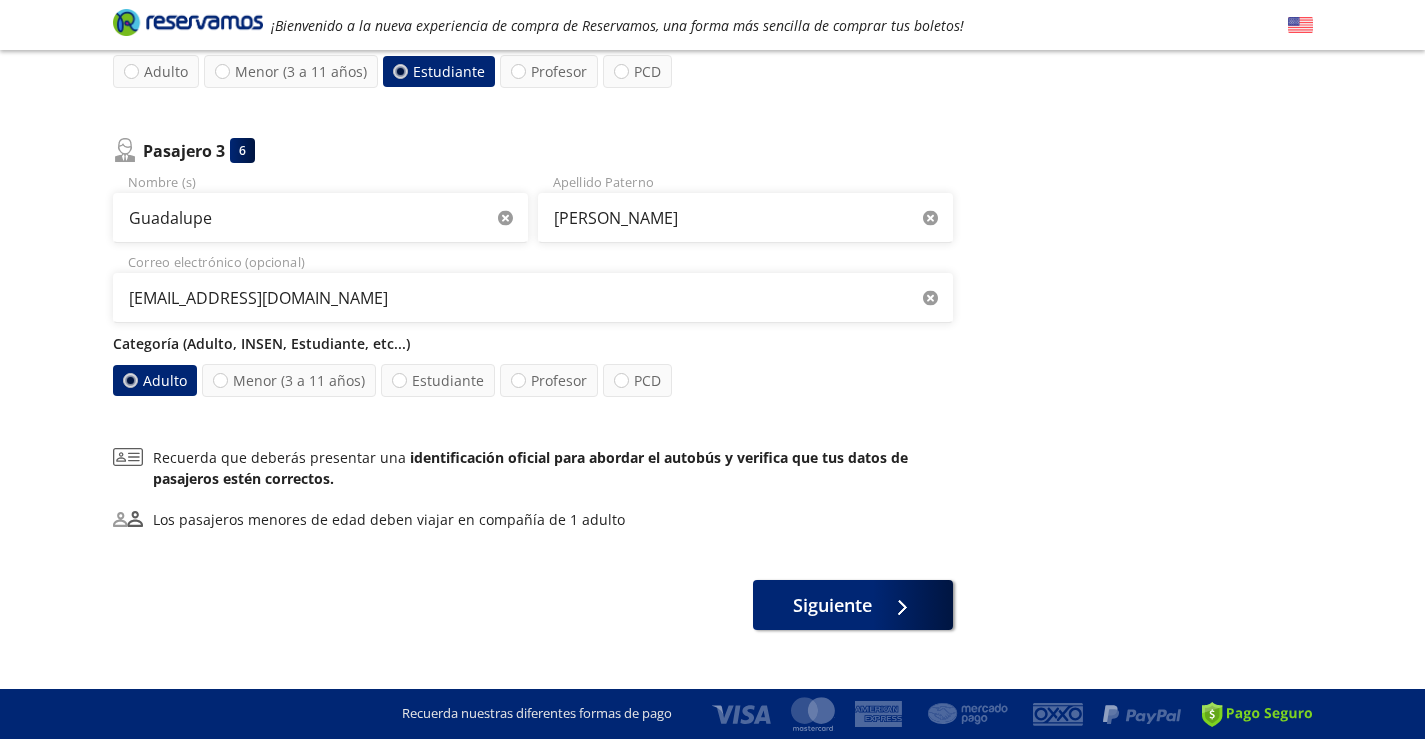 scroll, scrollTop: 787, scrollLeft: 0, axis: vertical 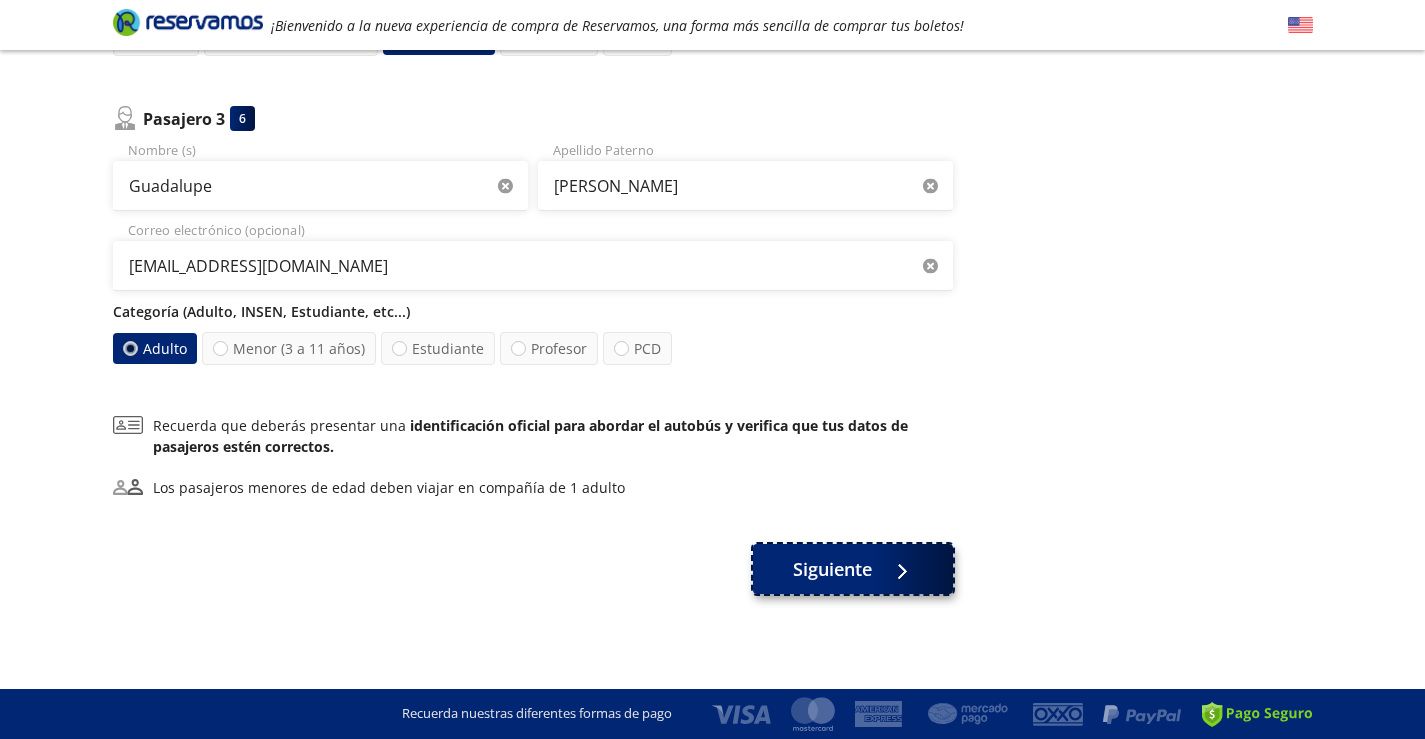 click on "Siguiente" at bounding box center [832, 569] 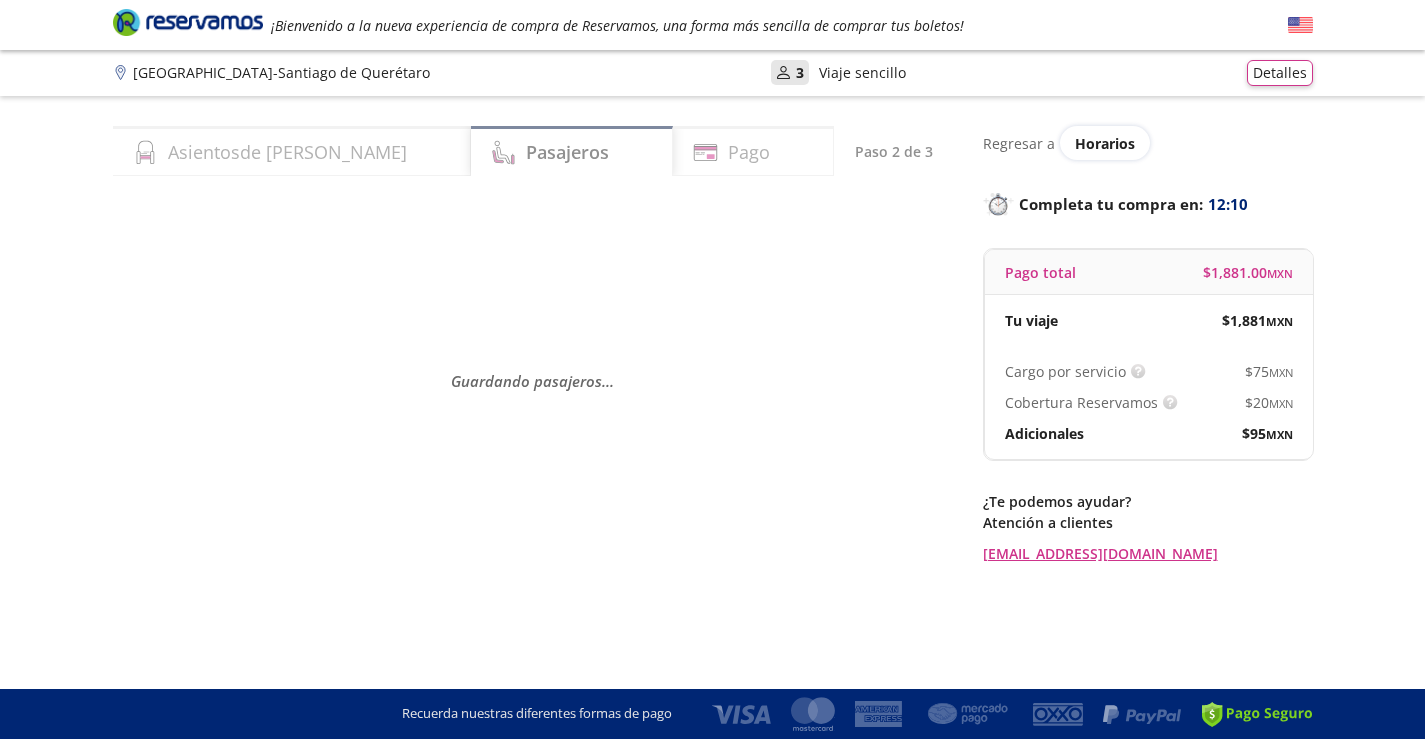 scroll, scrollTop: 0, scrollLeft: 0, axis: both 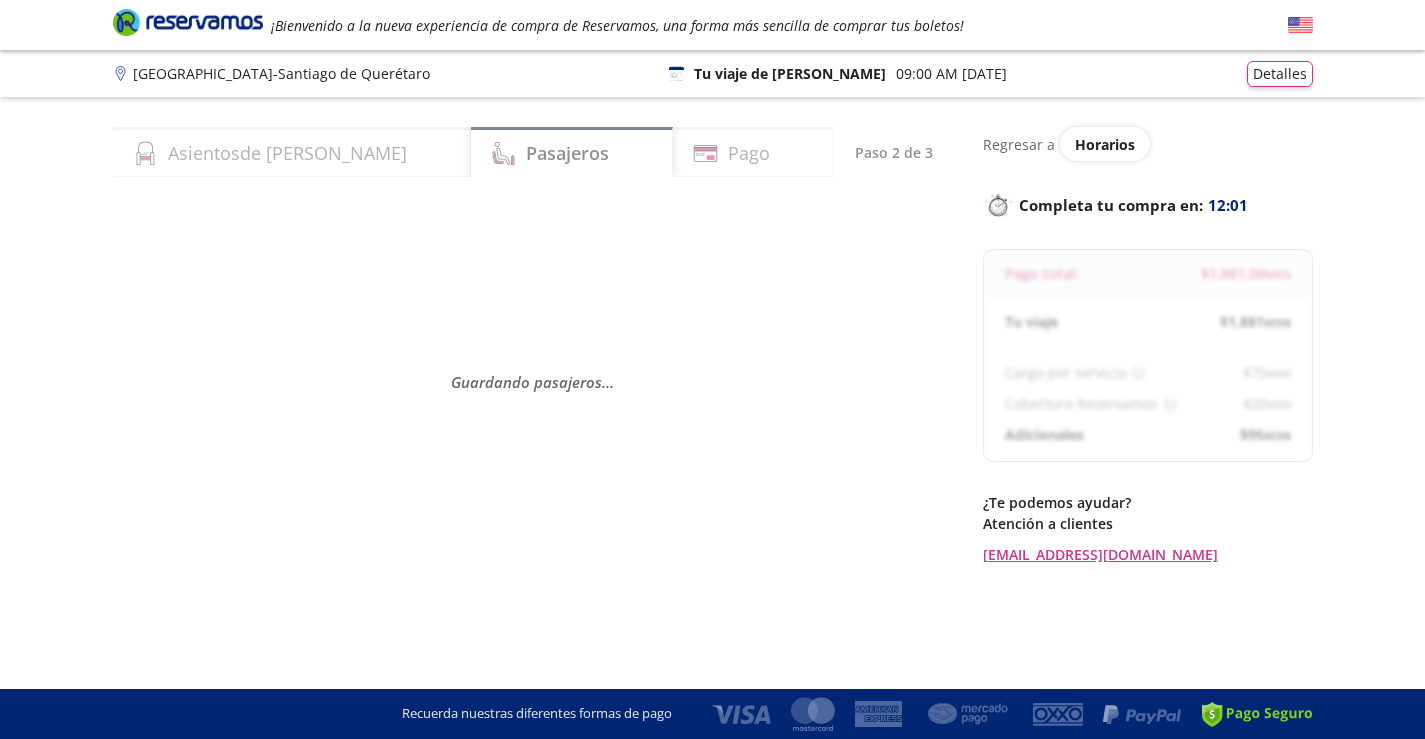 select on "MX" 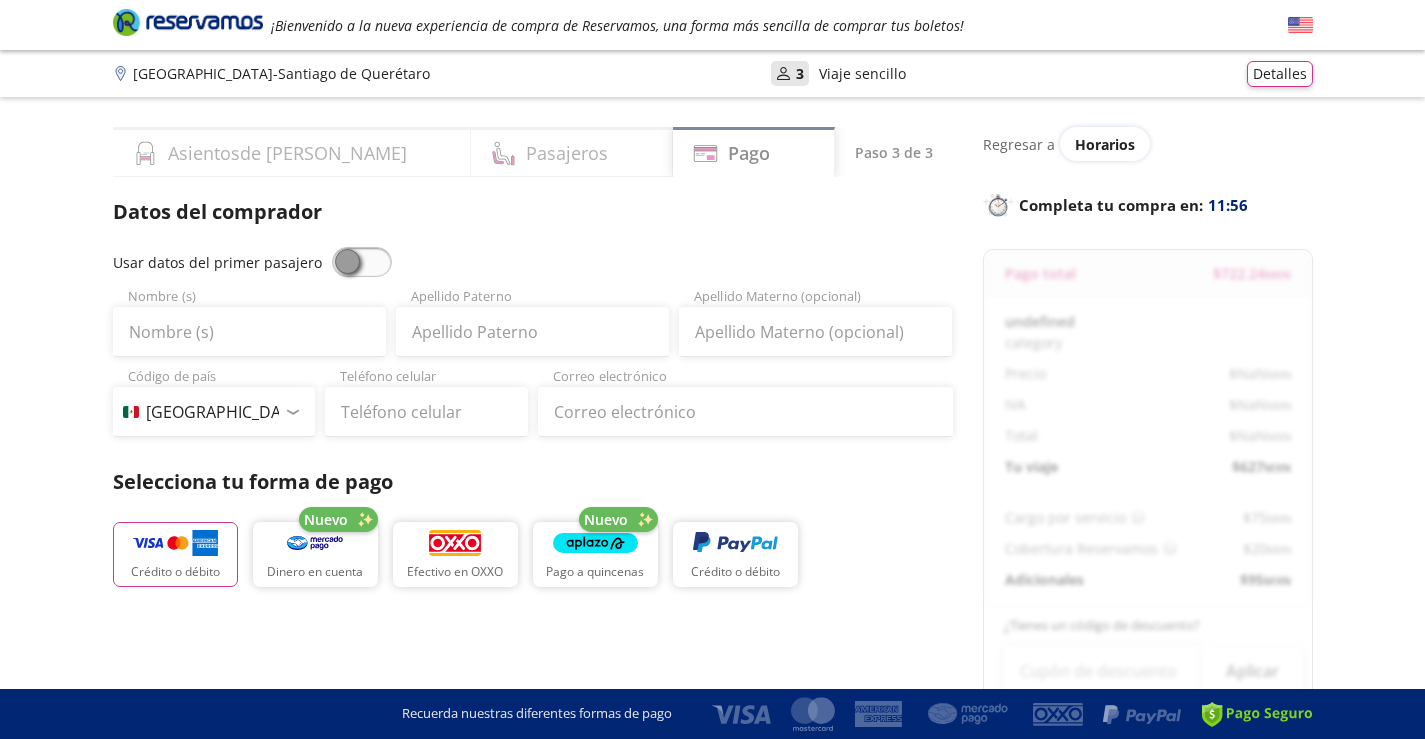 click on "Group 9 Created with Sketch. Pago Cuernavaca  -  [GEOGRAPHIC_DATA] ¡Bienvenido a la nueva experiencia de compra de Reservamos, una forma más sencilla de comprar tus boletos! Completa tu compra en : 11:56 Cuernavaca  -  Santiago de Querétaro User 3 Viaje sencillo Detalles Completa tu compra en : 11:56 Asientos  de [PERSON_NAME] Pago Paso 3 de 3 Servicios adicionales ¿Tienes un código de descuento? Aplicar Datos del comprador Usar datos del primer pasajero Nombre (s) Apellido Paterno Apellido Materno (opcional) Código de país [GEOGRAPHIC_DATA] +1 [GEOGRAPHIC_DATA] +52 [GEOGRAPHIC_DATA] +57 [GEOGRAPHIC_DATA] +55 [GEOGRAPHIC_DATA] +93 [GEOGRAPHIC_DATA] +355 [GEOGRAPHIC_DATA] +49 [GEOGRAPHIC_DATA] +376 [GEOGRAPHIC_DATA] +244 [GEOGRAPHIC_DATA] +1 [GEOGRAPHIC_DATA] +1 [GEOGRAPHIC_DATA] +966 [GEOGRAPHIC_DATA] +213 [GEOGRAPHIC_DATA] +54 [GEOGRAPHIC_DATA] +374 [GEOGRAPHIC_DATA] +297 [GEOGRAPHIC_DATA] +61 [GEOGRAPHIC_DATA] +43 [GEOGRAPHIC_DATA] +994 [GEOGRAPHIC_DATA] +1 [GEOGRAPHIC_DATA] +880 [GEOGRAPHIC_DATA] +1 [GEOGRAPHIC_DATA] +973 [GEOGRAPHIC_DATA] +32 [GEOGRAPHIC_DATA] +501 [GEOGRAPHIC_DATA] +229 [GEOGRAPHIC_DATA] +1 [GEOGRAPHIC_DATA] +375 [GEOGRAPHIC_DATA] +95 [GEOGRAPHIC_DATA] +591 [GEOGRAPHIC_DATA] +387 Botsuana +267 [GEOGRAPHIC_DATA] +673 [GEOGRAPHIC_DATA] +359 *  :" at bounding box center [712, 783] 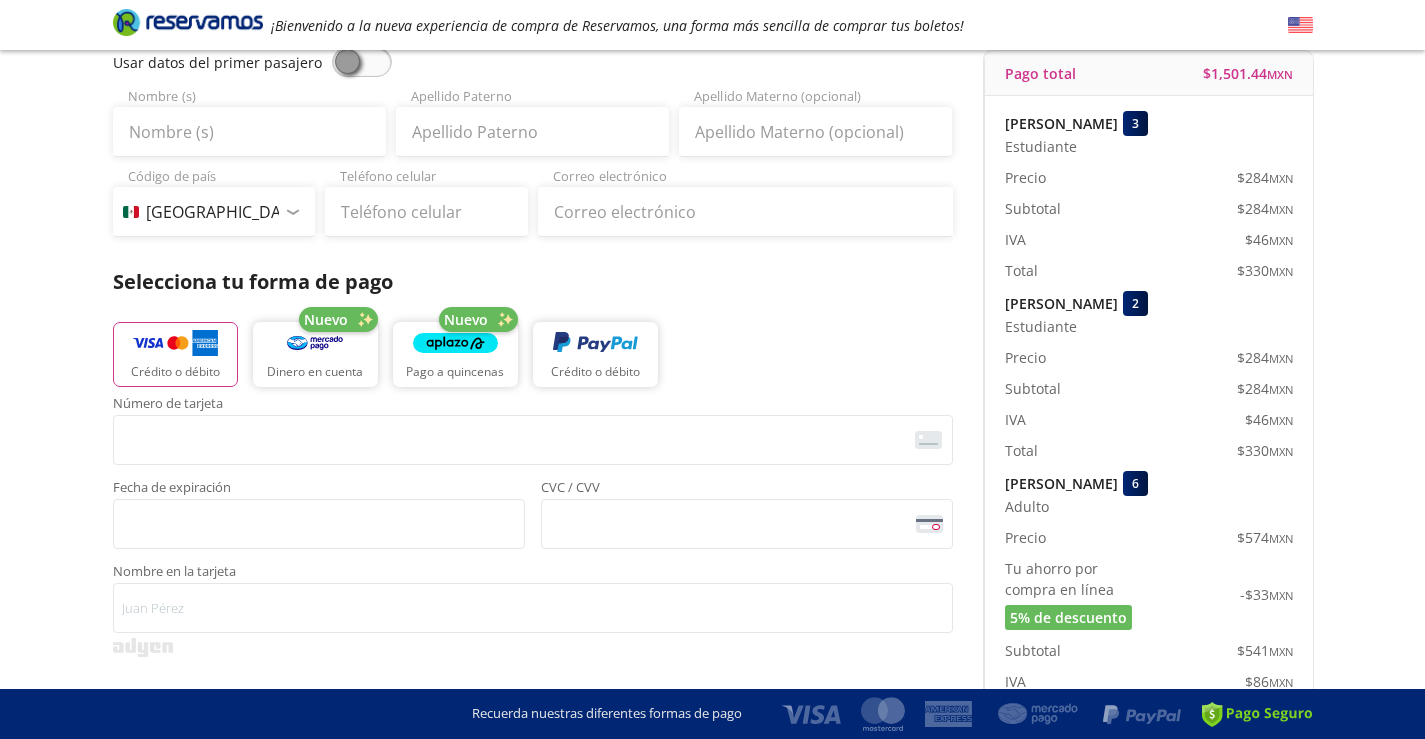 scroll, scrollTop: 100, scrollLeft: 0, axis: vertical 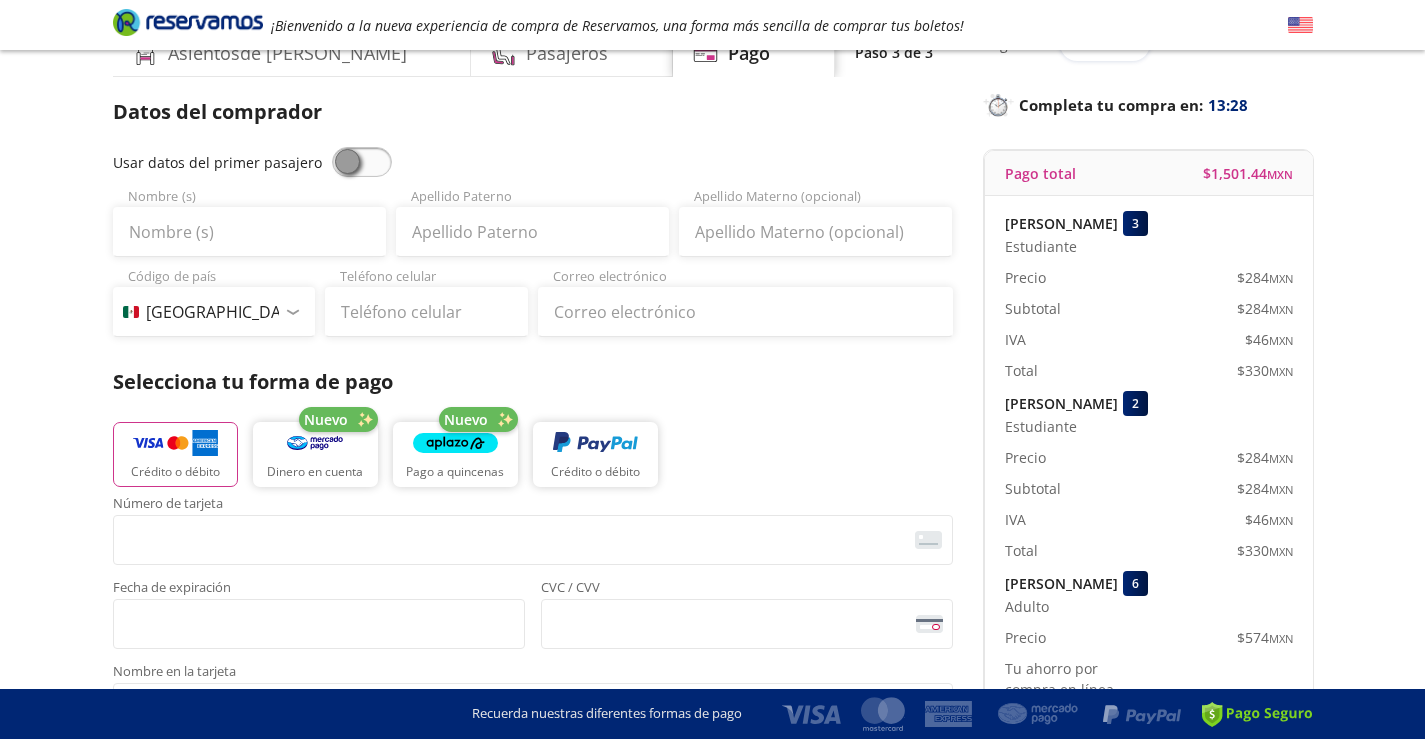click on "Asientos  de [PERSON_NAME]" at bounding box center [292, 52] 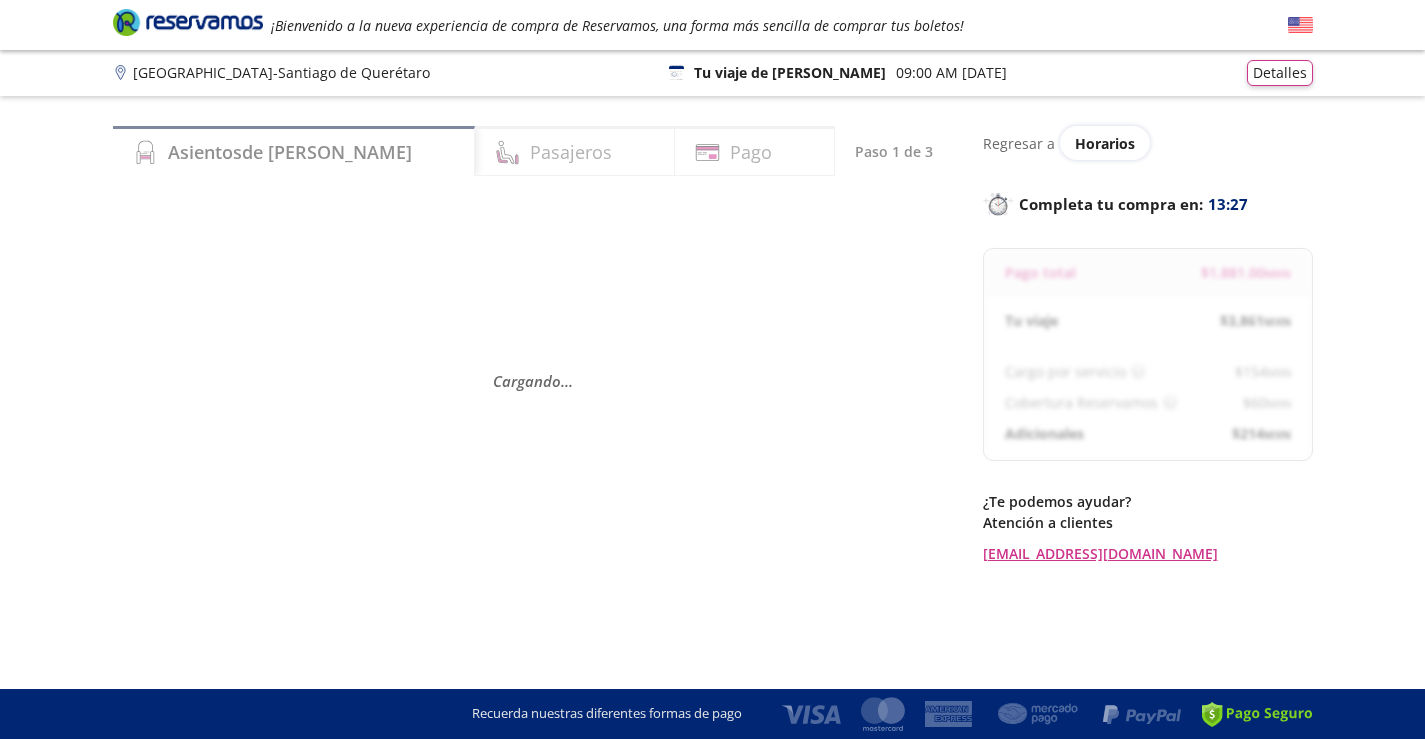scroll, scrollTop: 29, scrollLeft: 0, axis: vertical 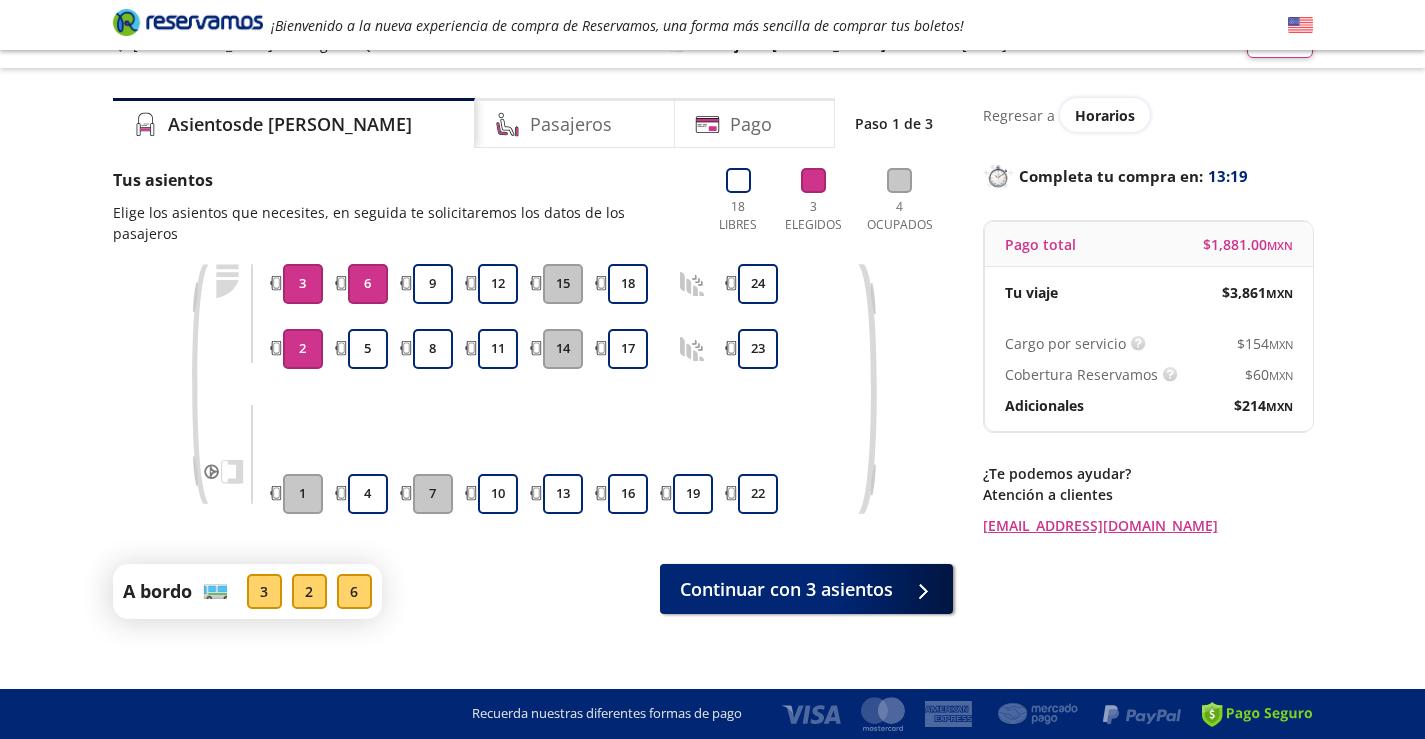 click on "6" at bounding box center (368, 284) 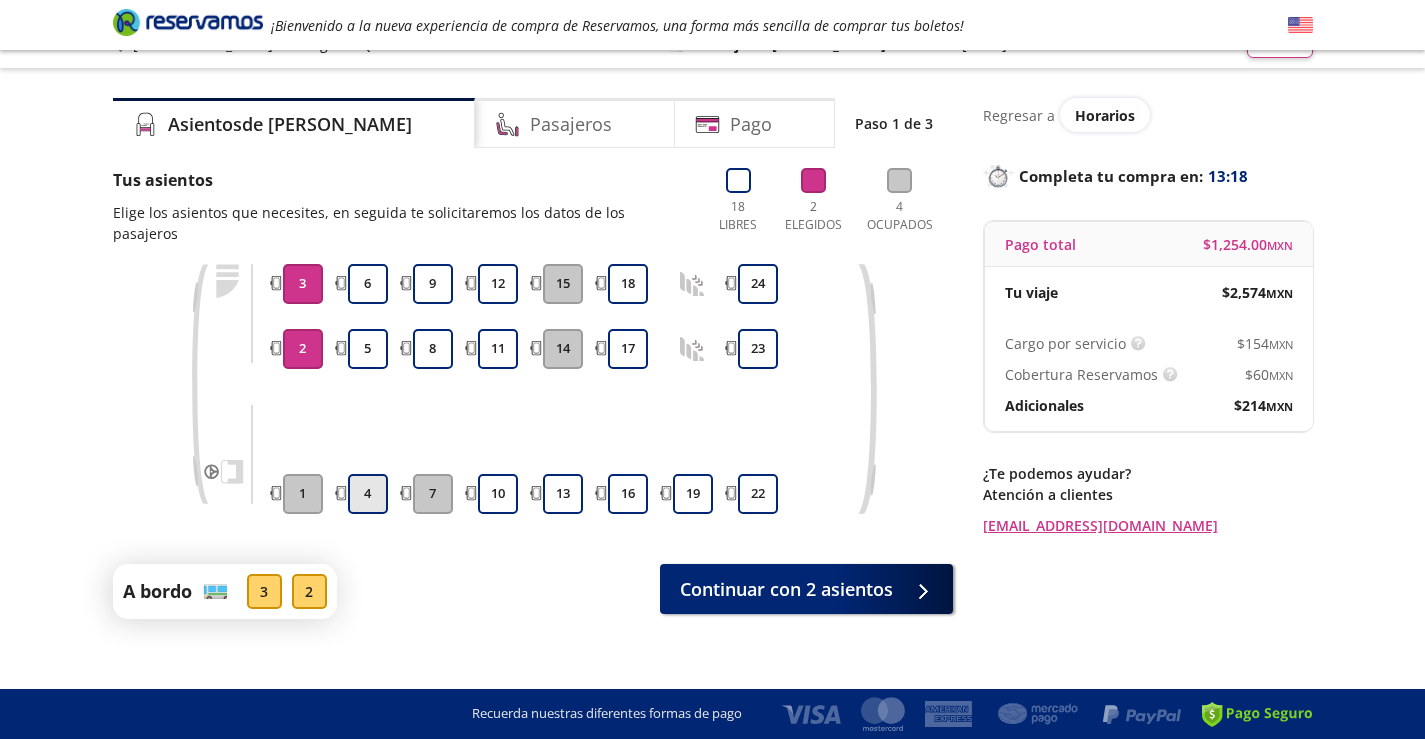 click on "4" at bounding box center [368, 494] 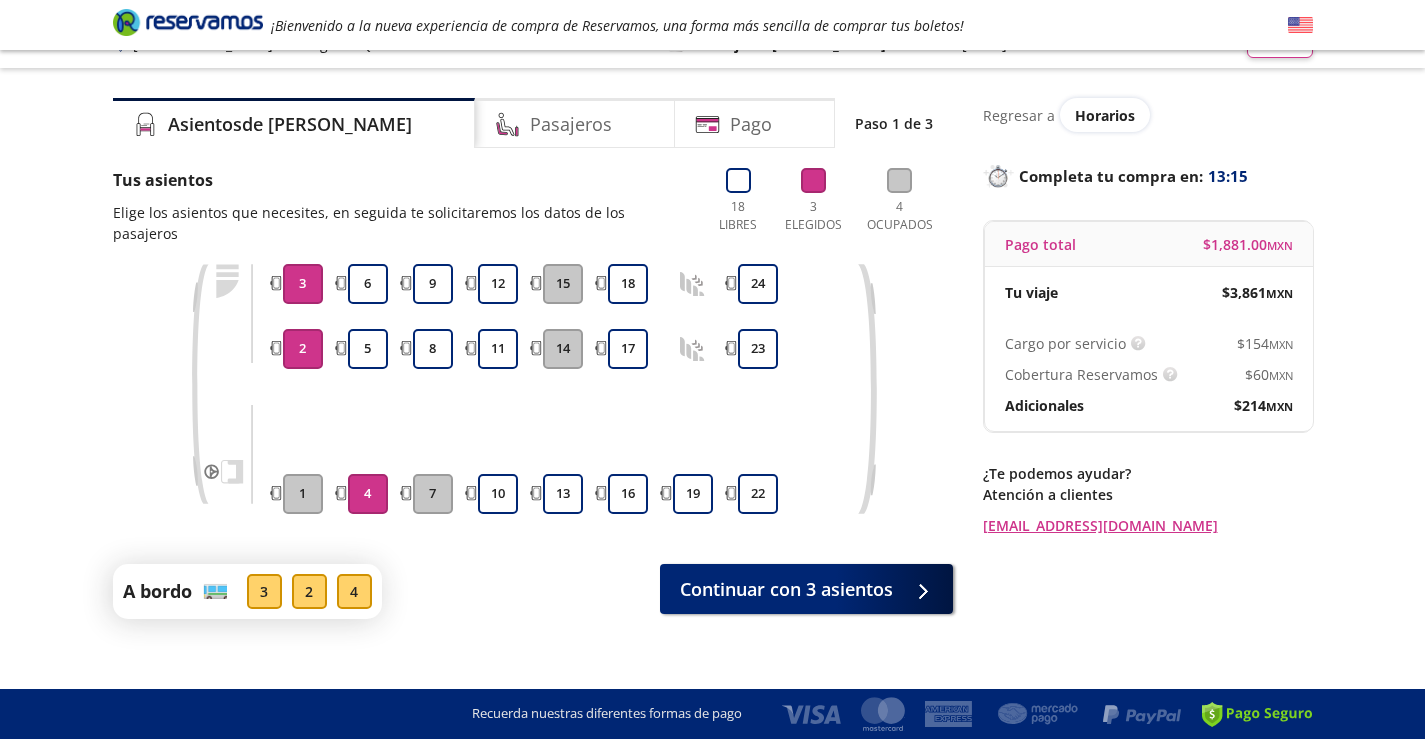 click on "3" at bounding box center (264, 591) 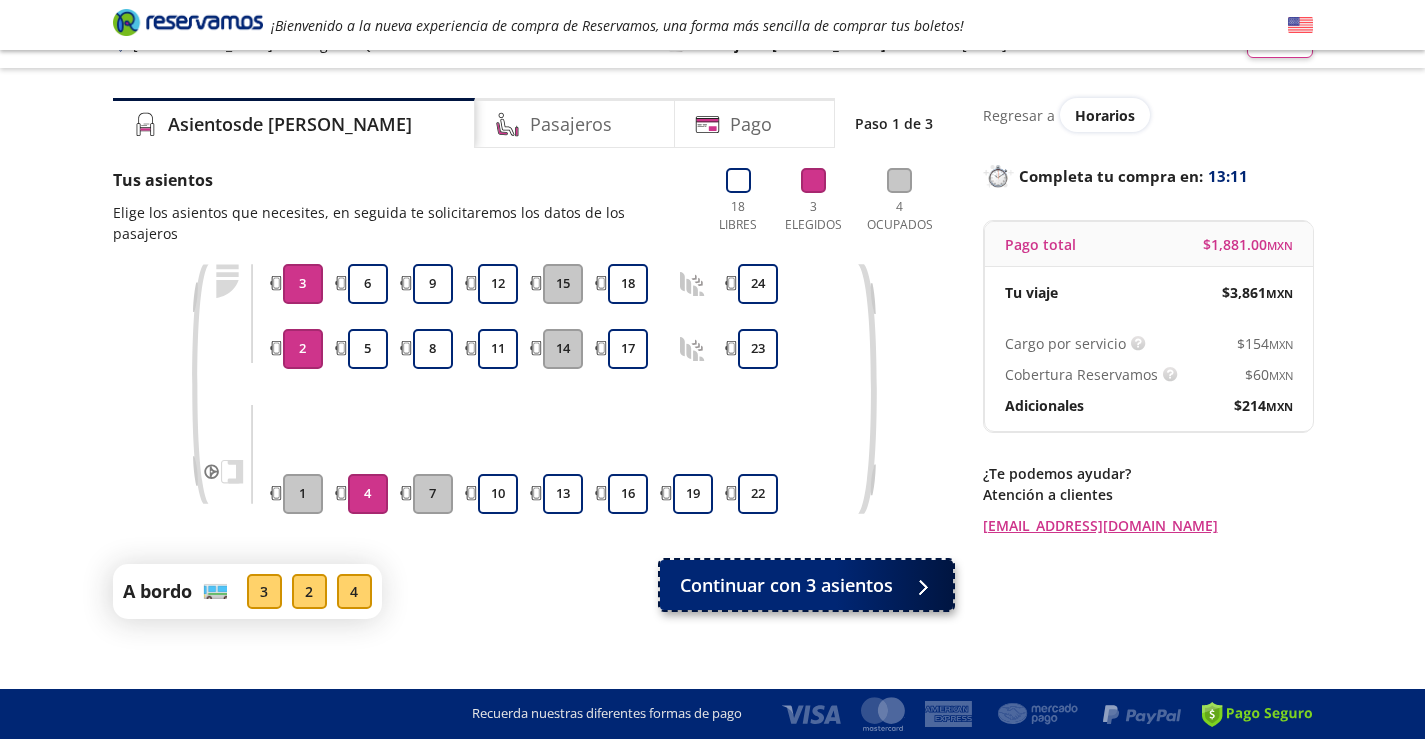 click on "Continuar con 3 asientos" at bounding box center [806, 585] 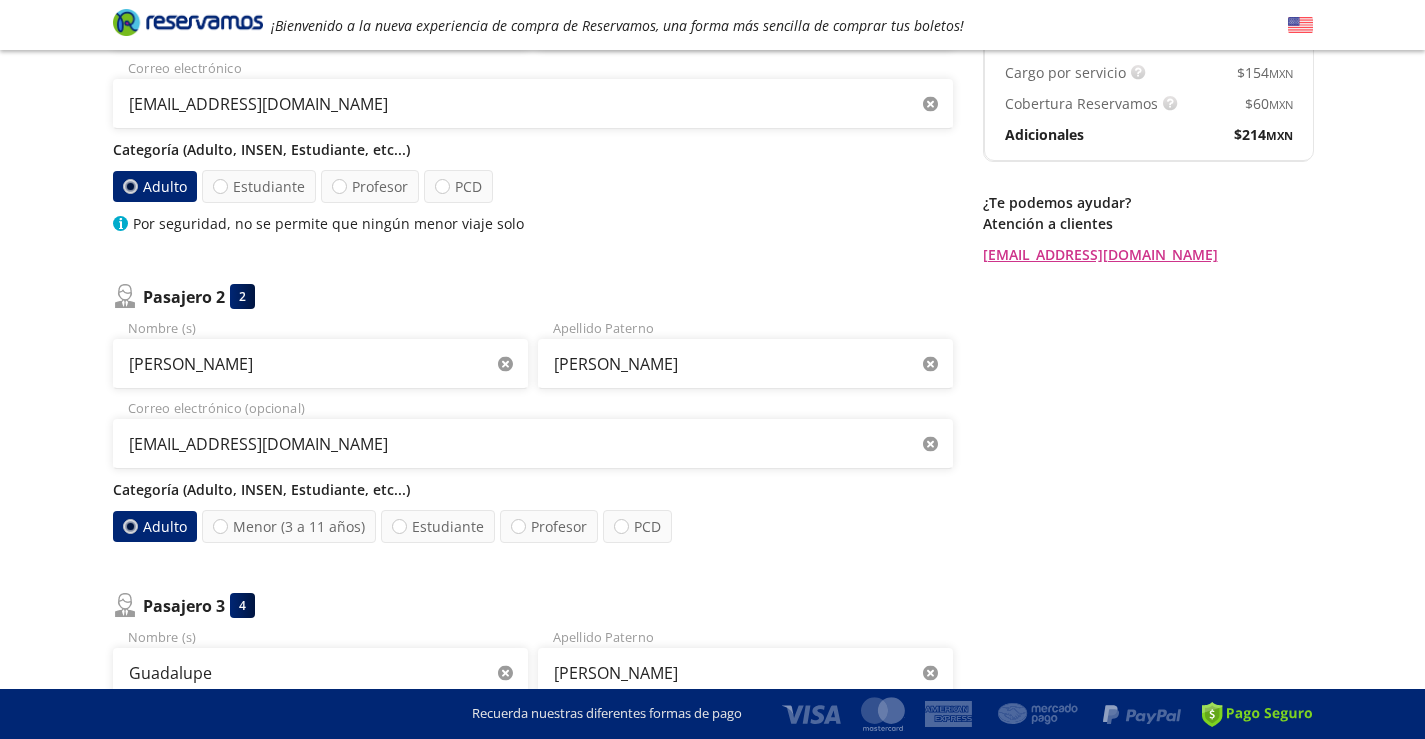 scroll, scrollTop: 600, scrollLeft: 0, axis: vertical 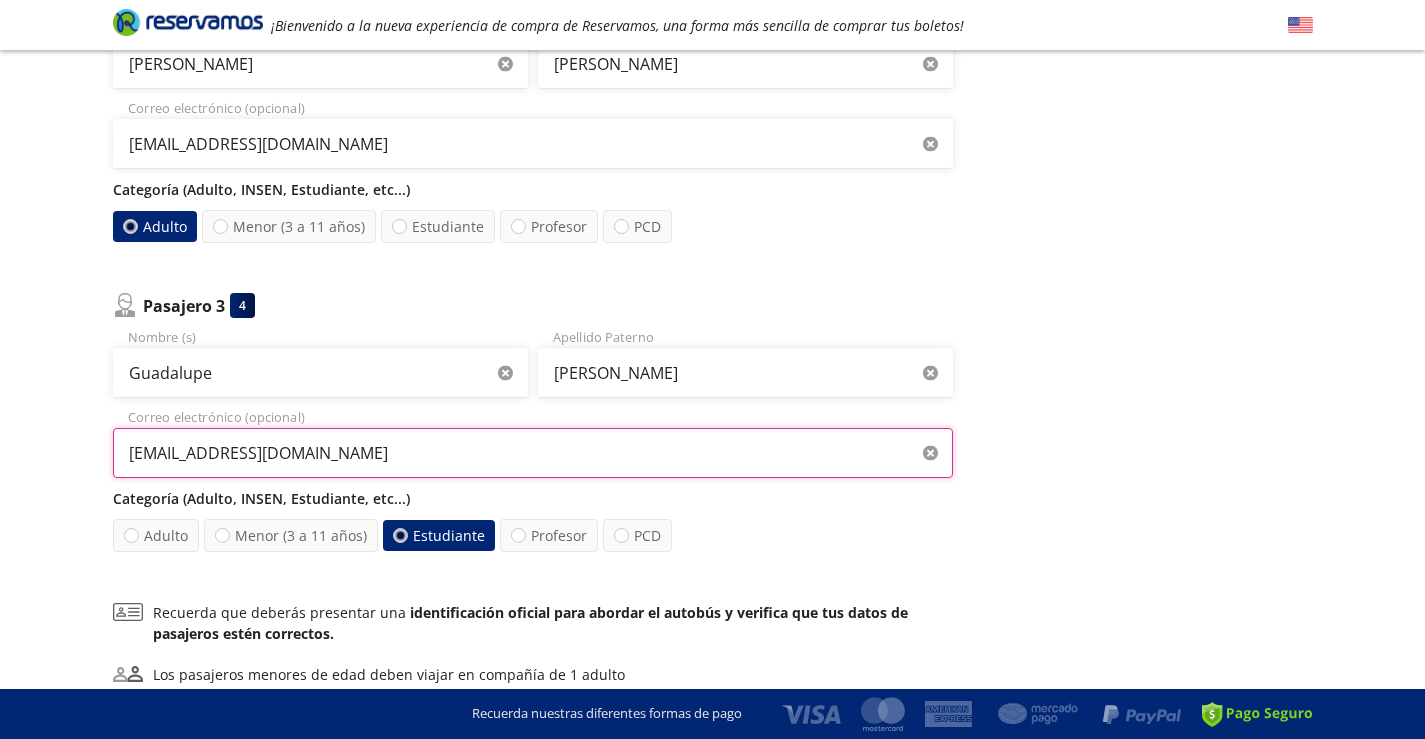 click on "[EMAIL_ADDRESS][DOMAIN_NAME]" at bounding box center [533, 453] 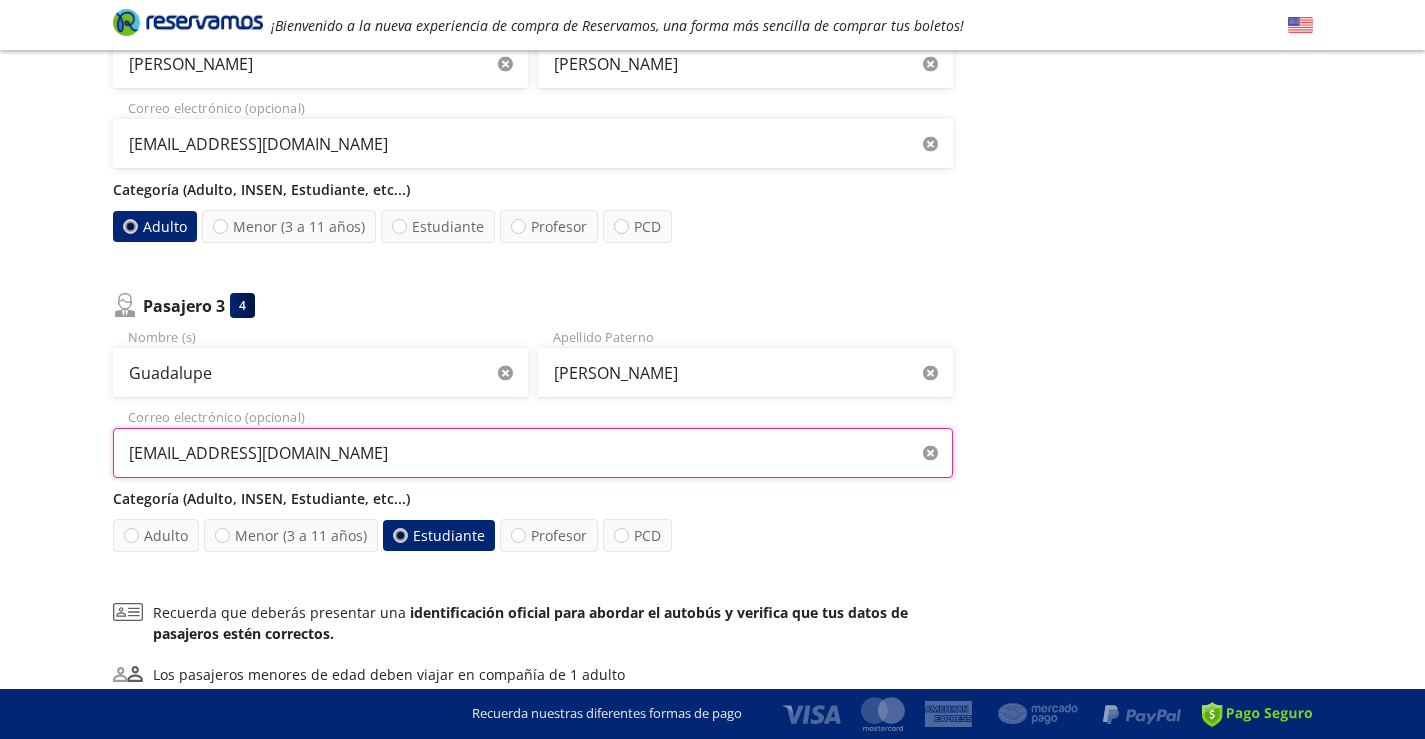 scroll, scrollTop: 787, scrollLeft: 0, axis: vertical 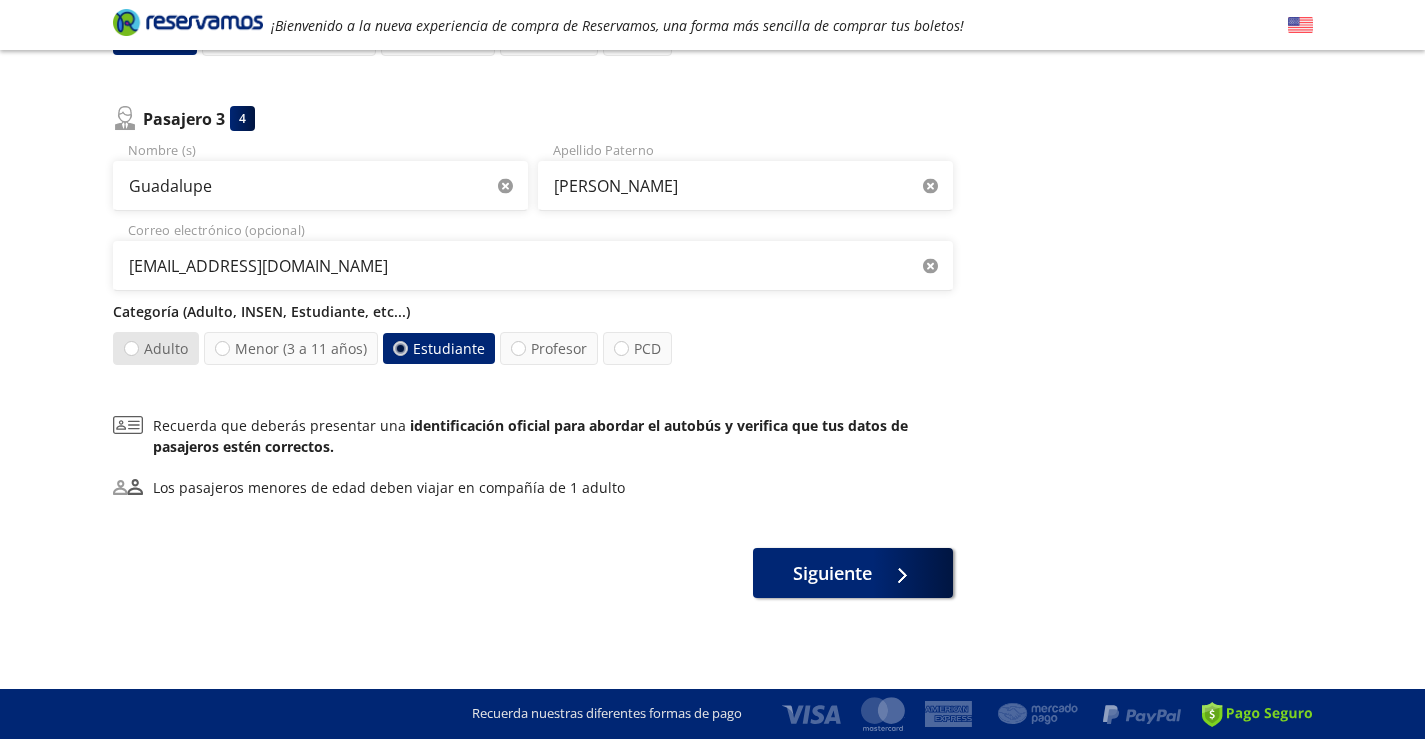 click on "Adulto" at bounding box center (156, 348) 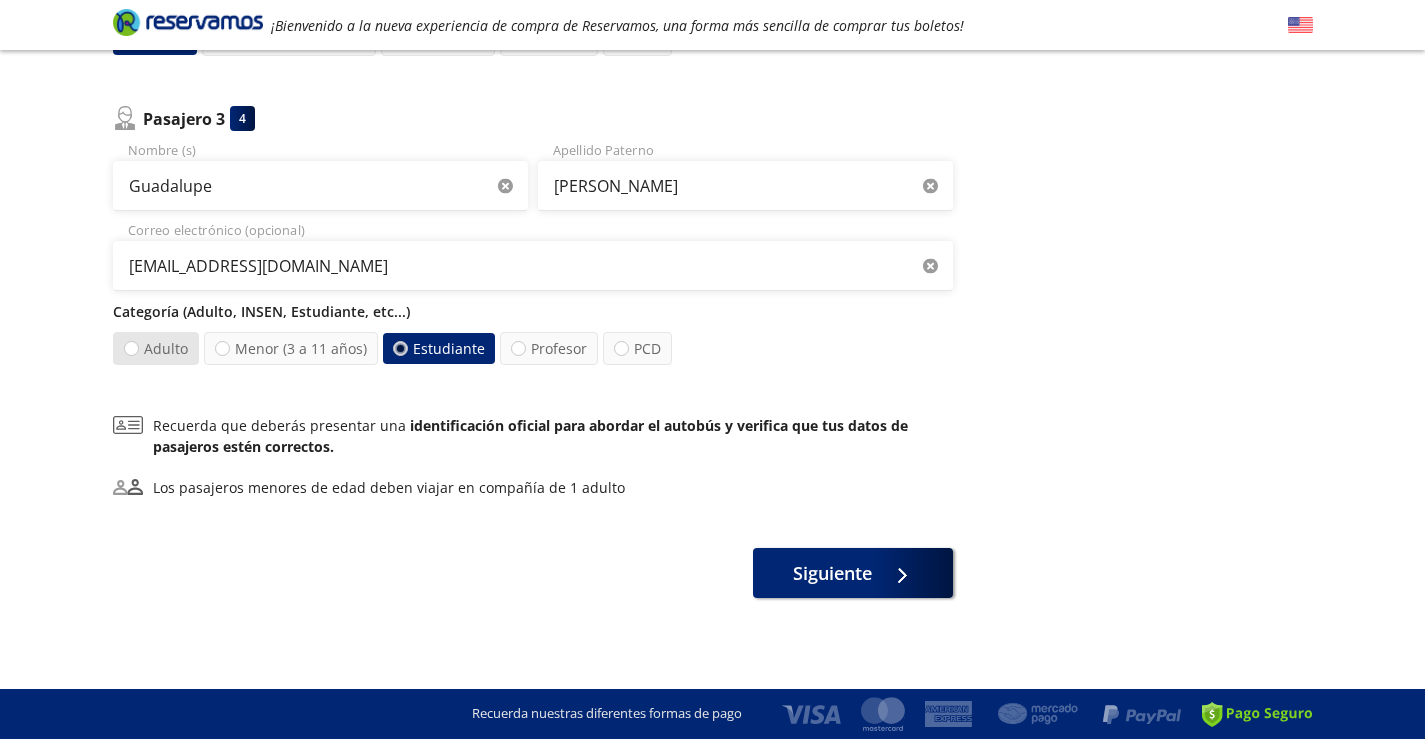 click on "Adulto" at bounding box center (131, 348) 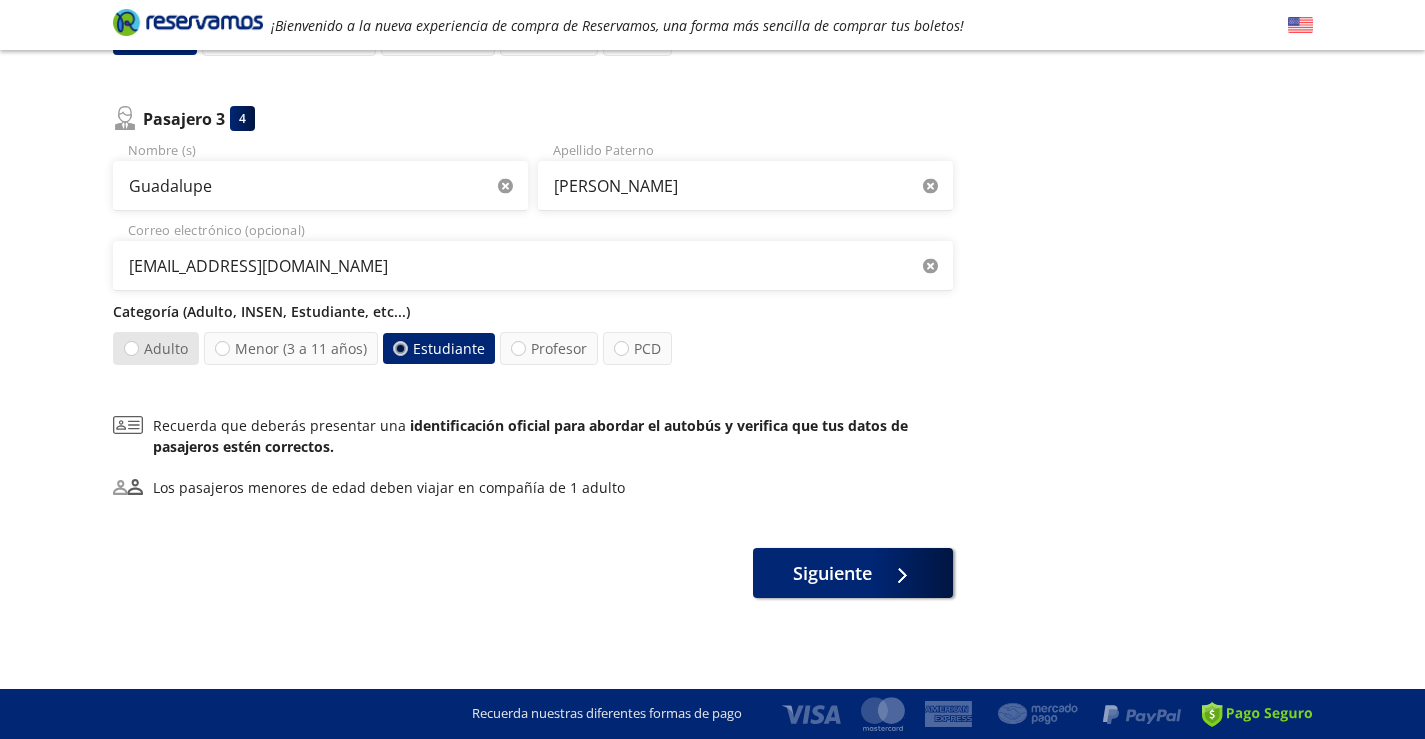 radio on "true" 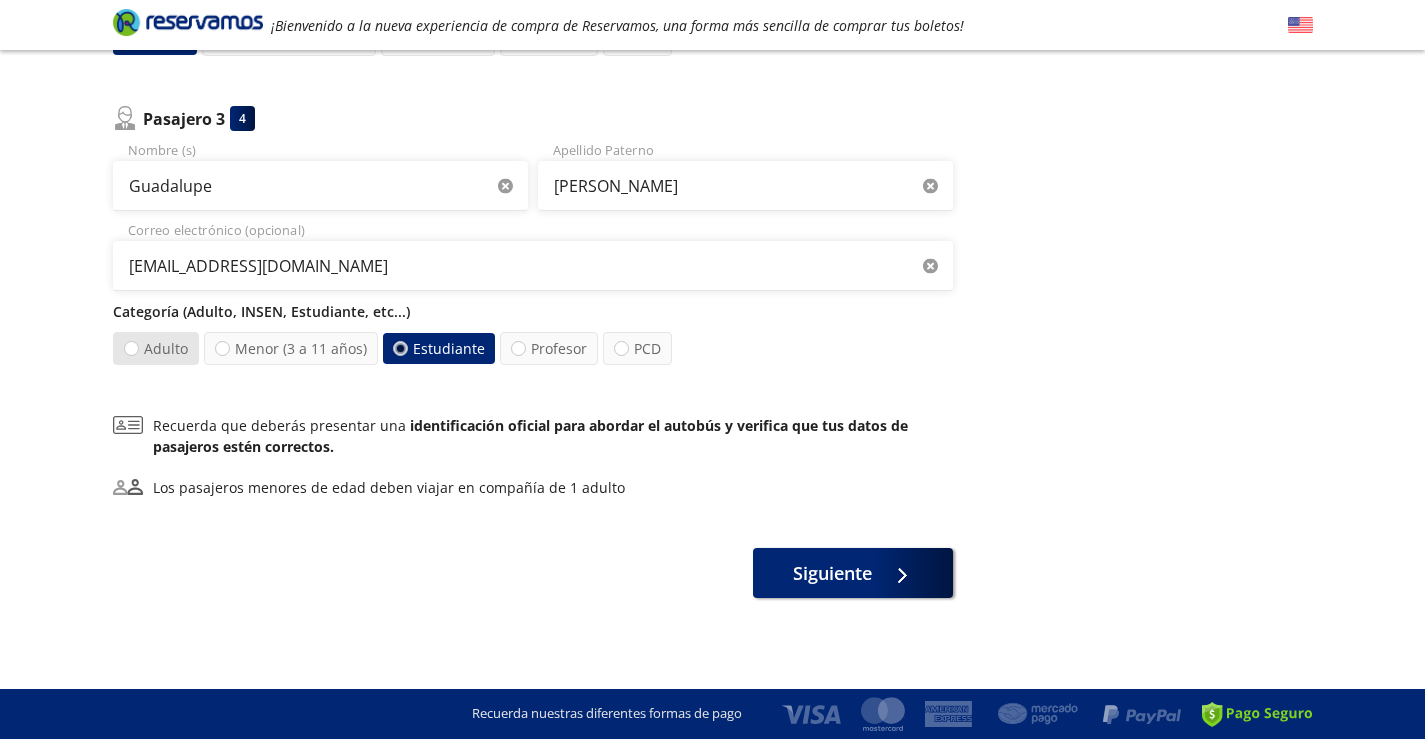 radio on "false" 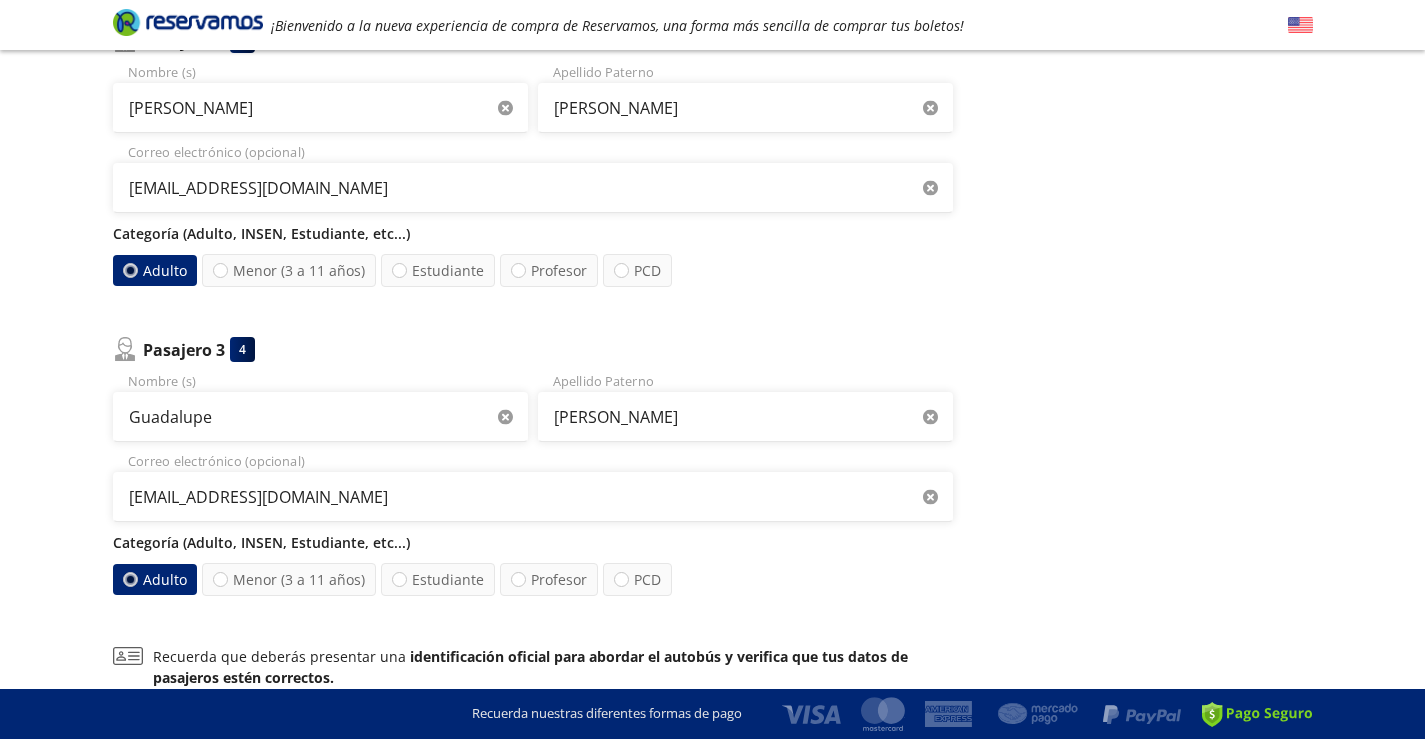 scroll, scrollTop: 487, scrollLeft: 0, axis: vertical 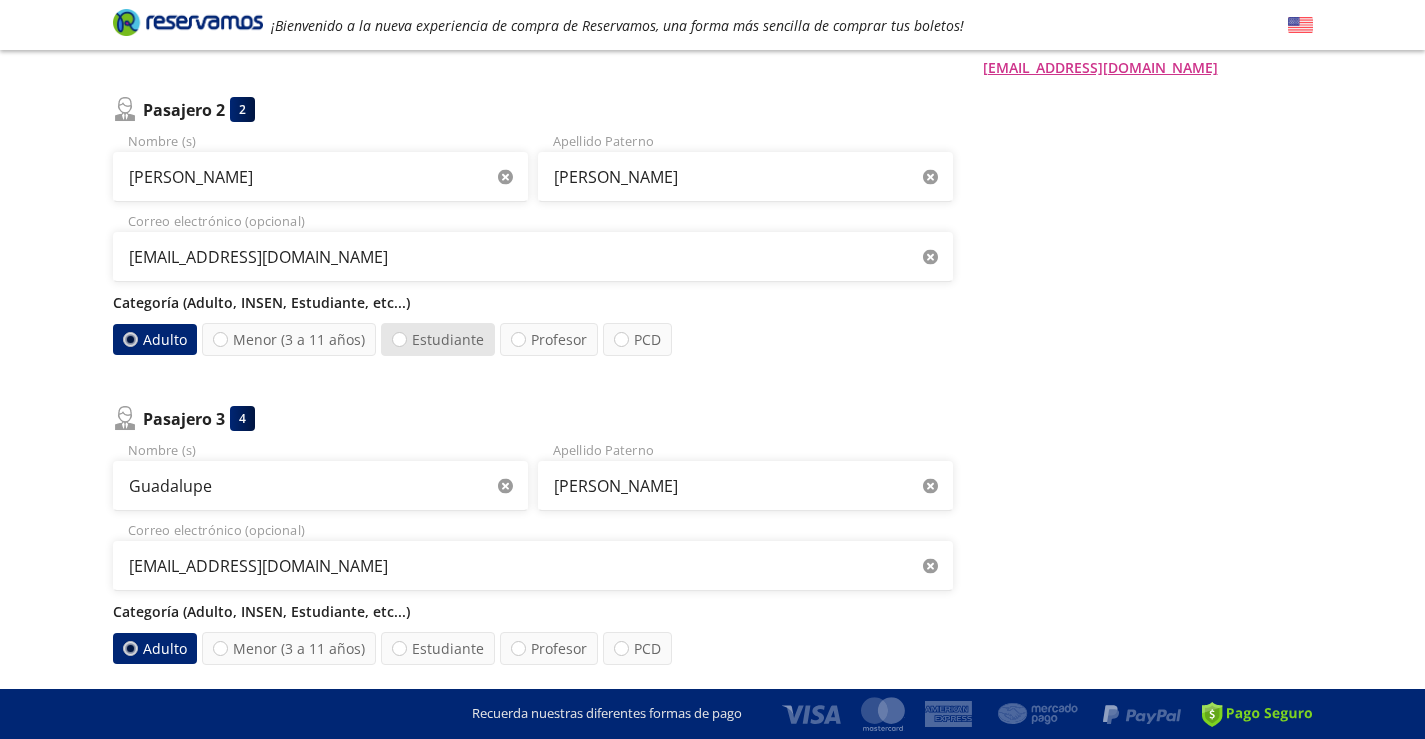 click on "Estudiante" at bounding box center (438, 339) 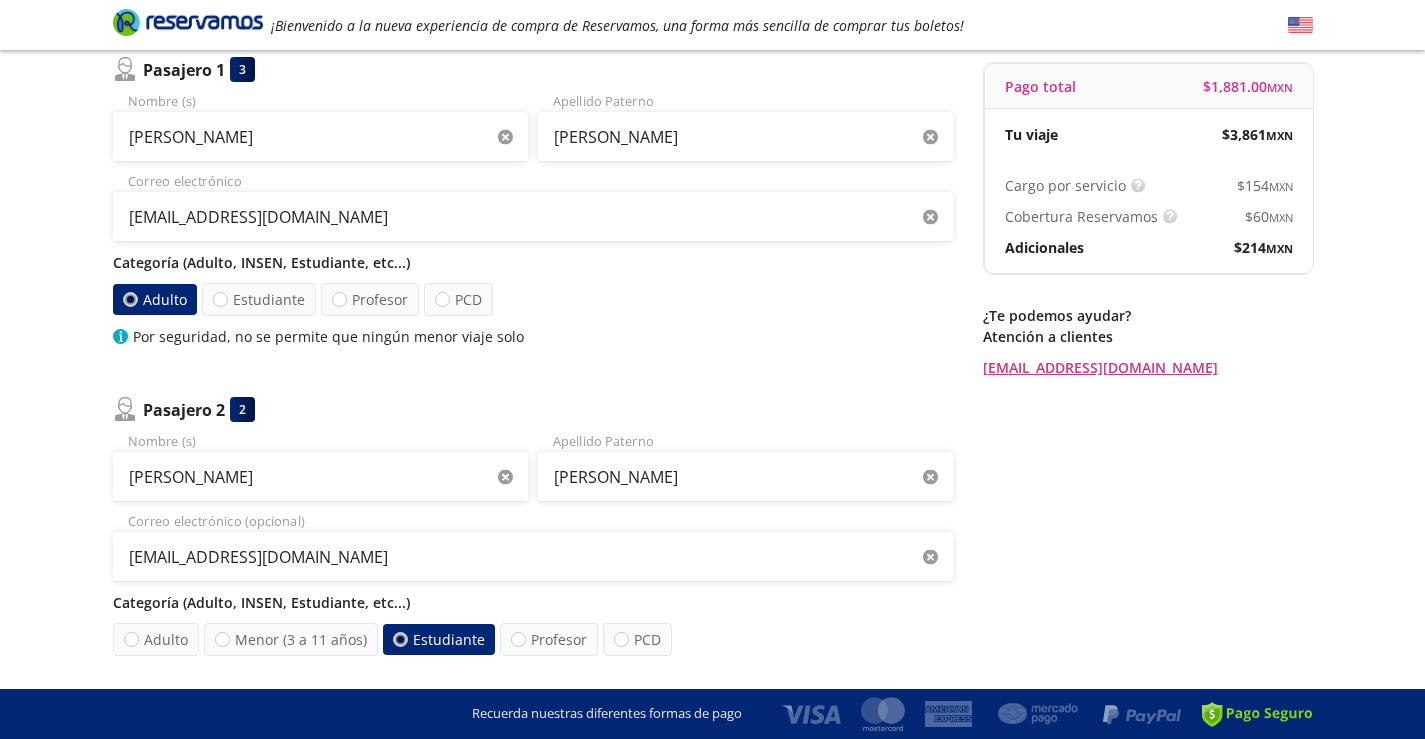 scroll, scrollTop: 87, scrollLeft: 0, axis: vertical 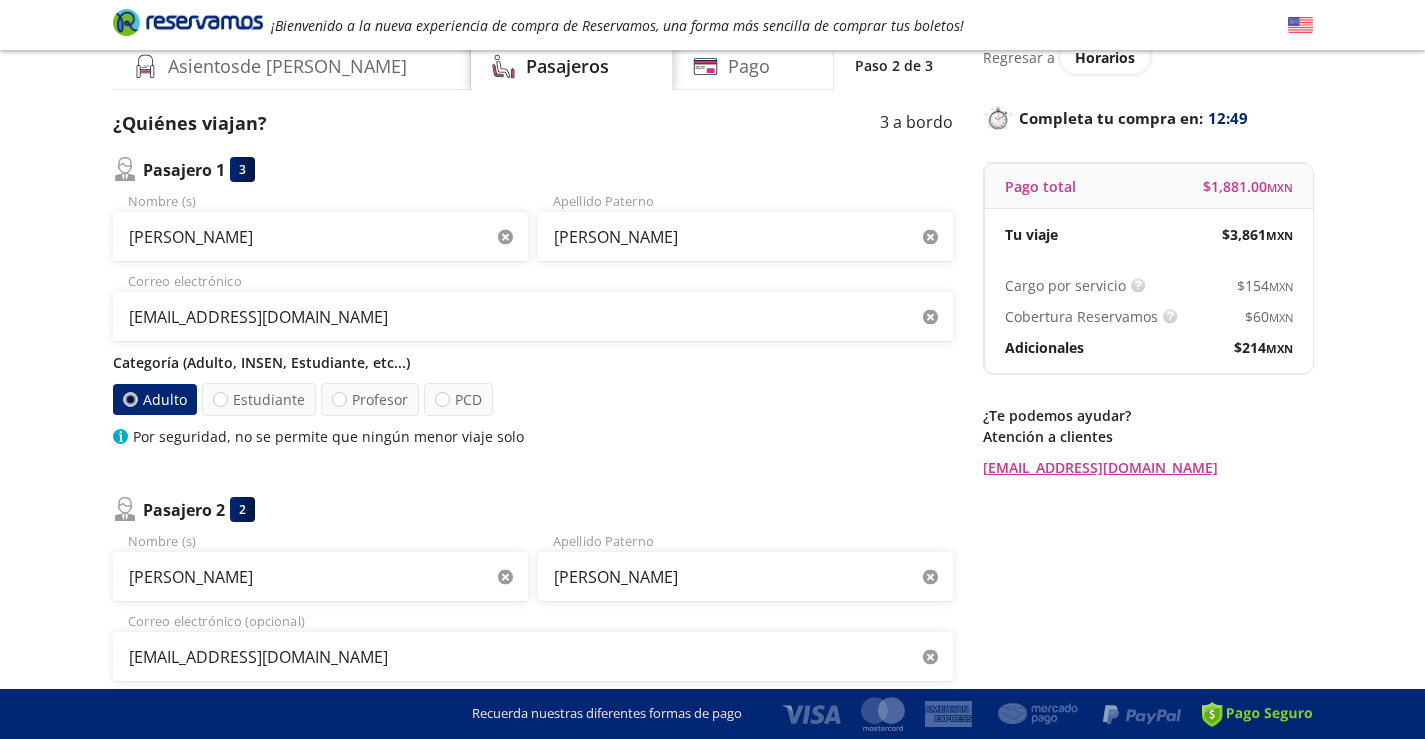 click on "Categoría (Adulto, INSEN, Estudiante, etc...) Adulto Estudiante Profesor PCD Por seguridad, no se permite que ningún menor viaje solo" at bounding box center [533, 399] 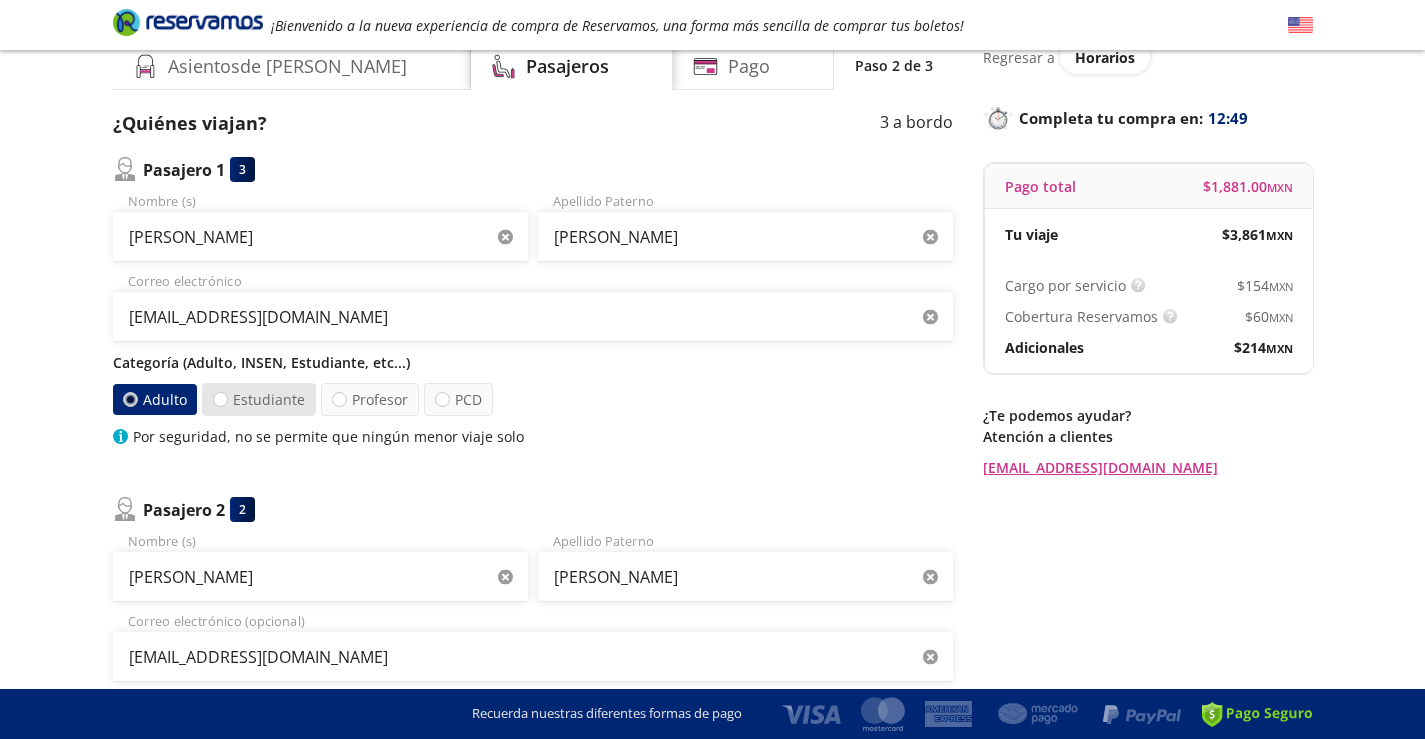 click on "Estudiante" at bounding box center [259, 399] 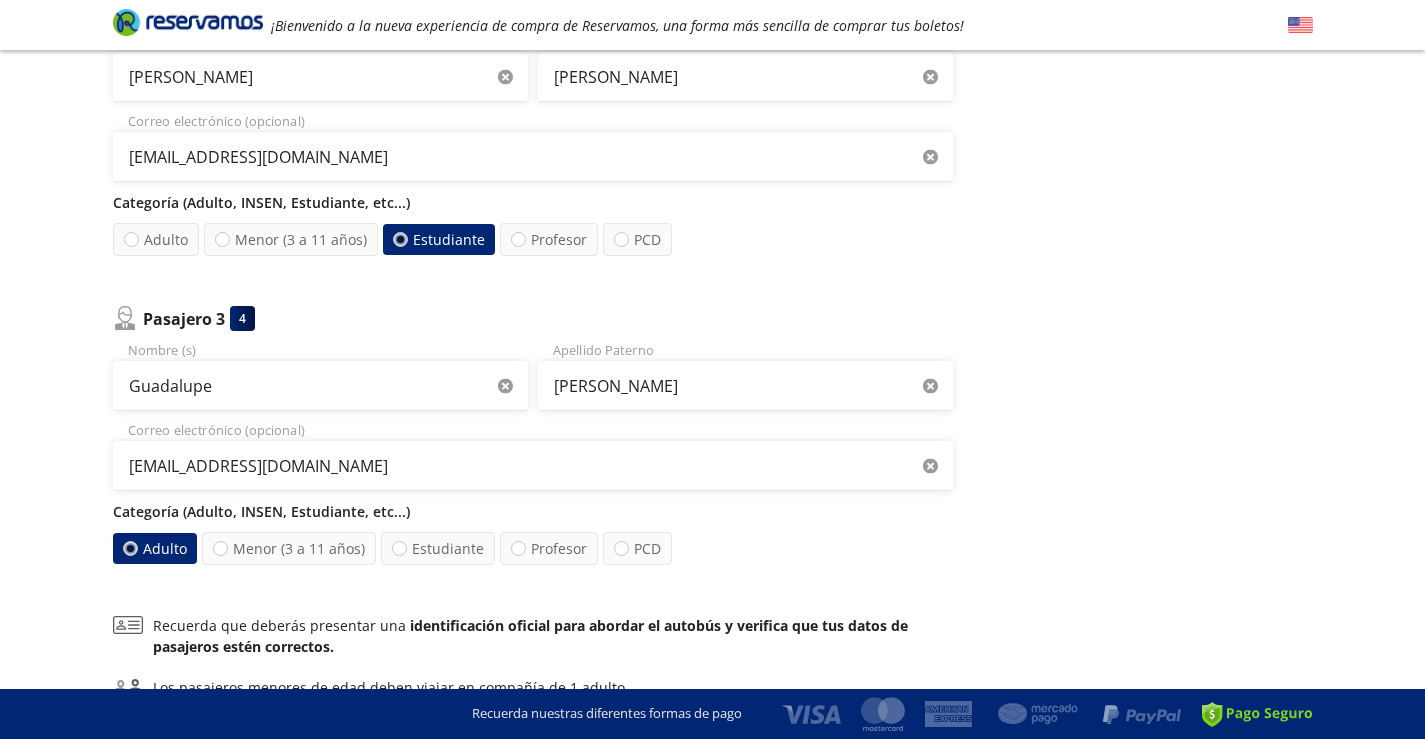 scroll, scrollTop: 787, scrollLeft: 0, axis: vertical 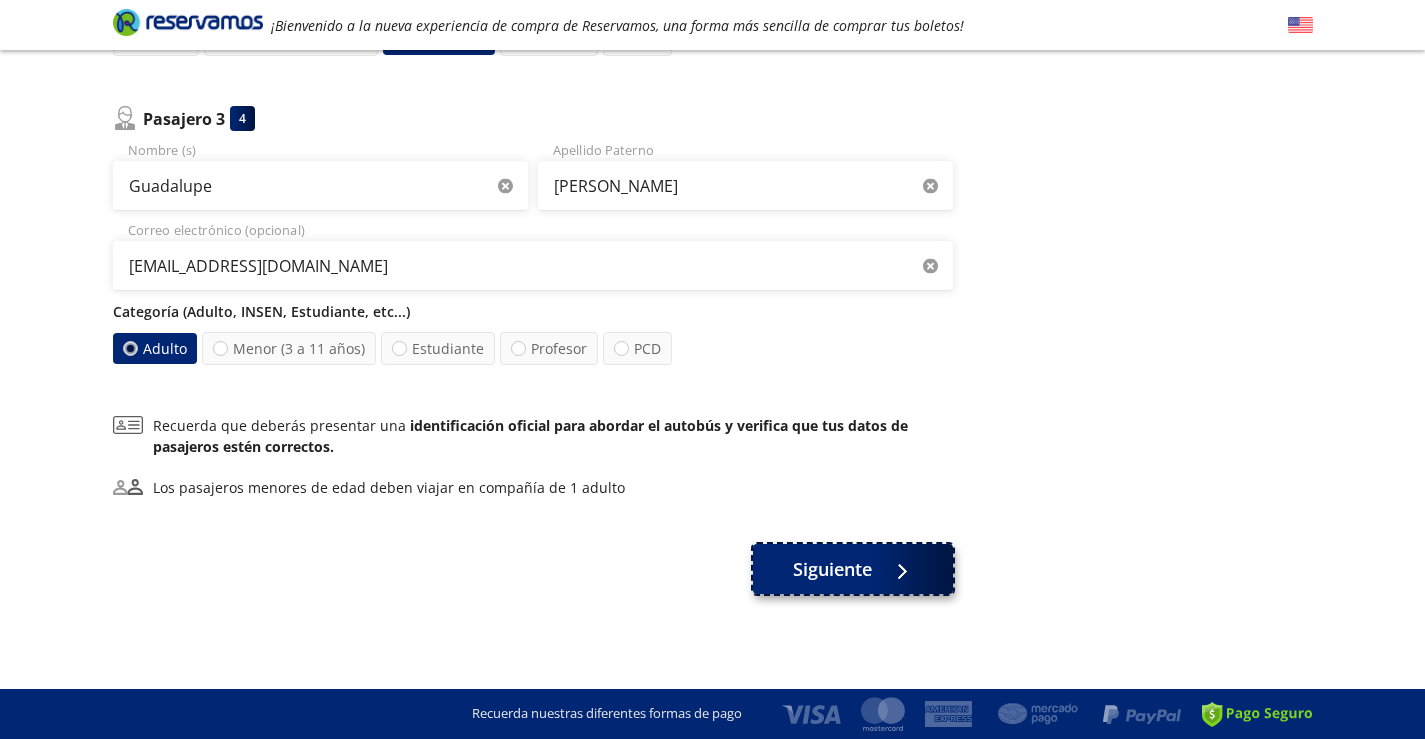 click on "Siguiente" at bounding box center (853, 569) 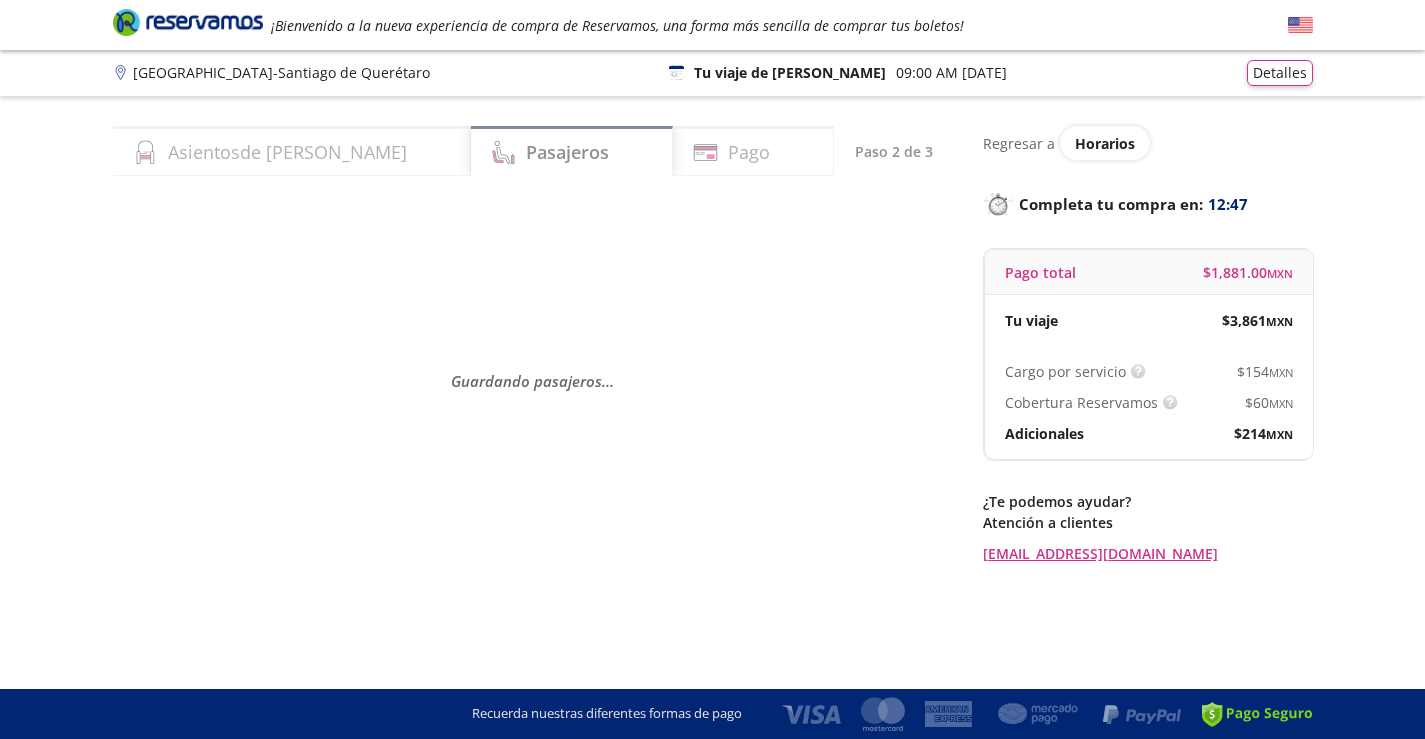 scroll, scrollTop: 0, scrollLeft: 0, axis: both 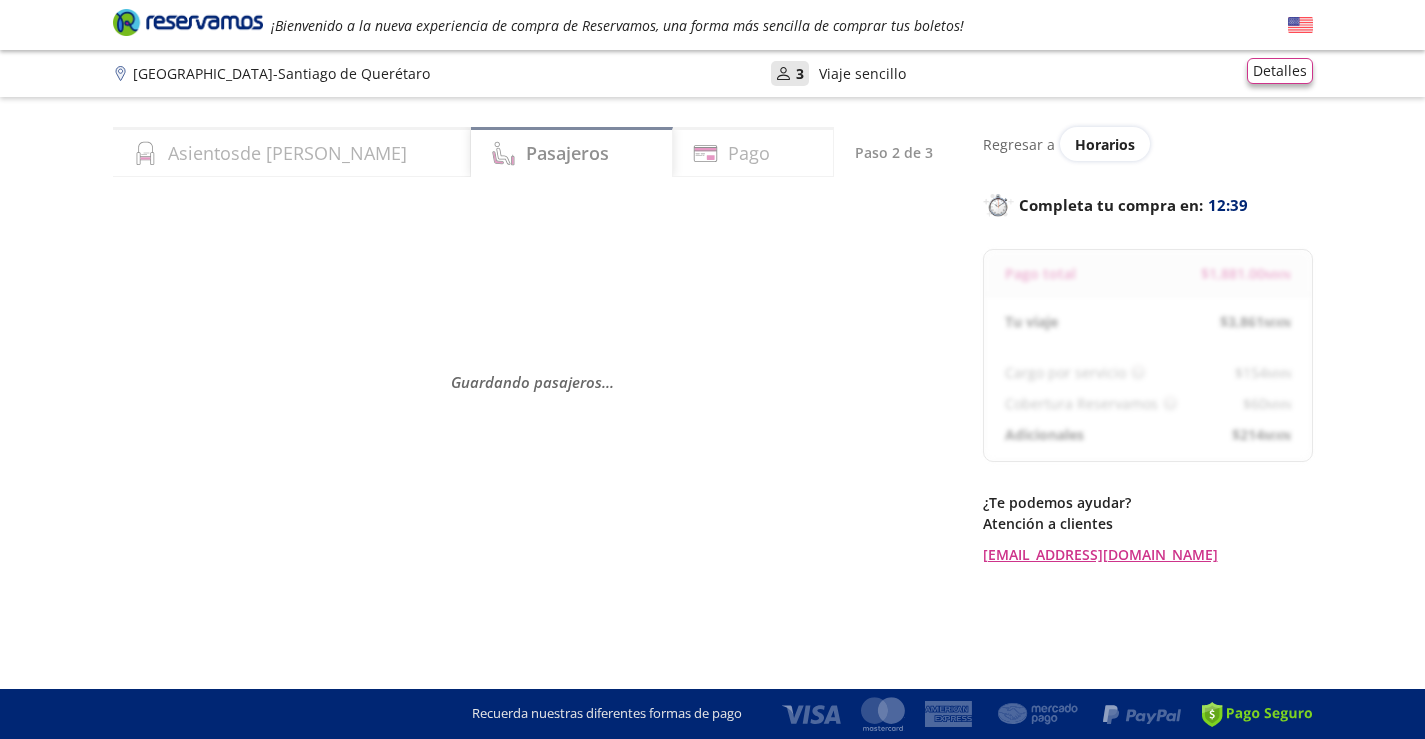 select on "MX" 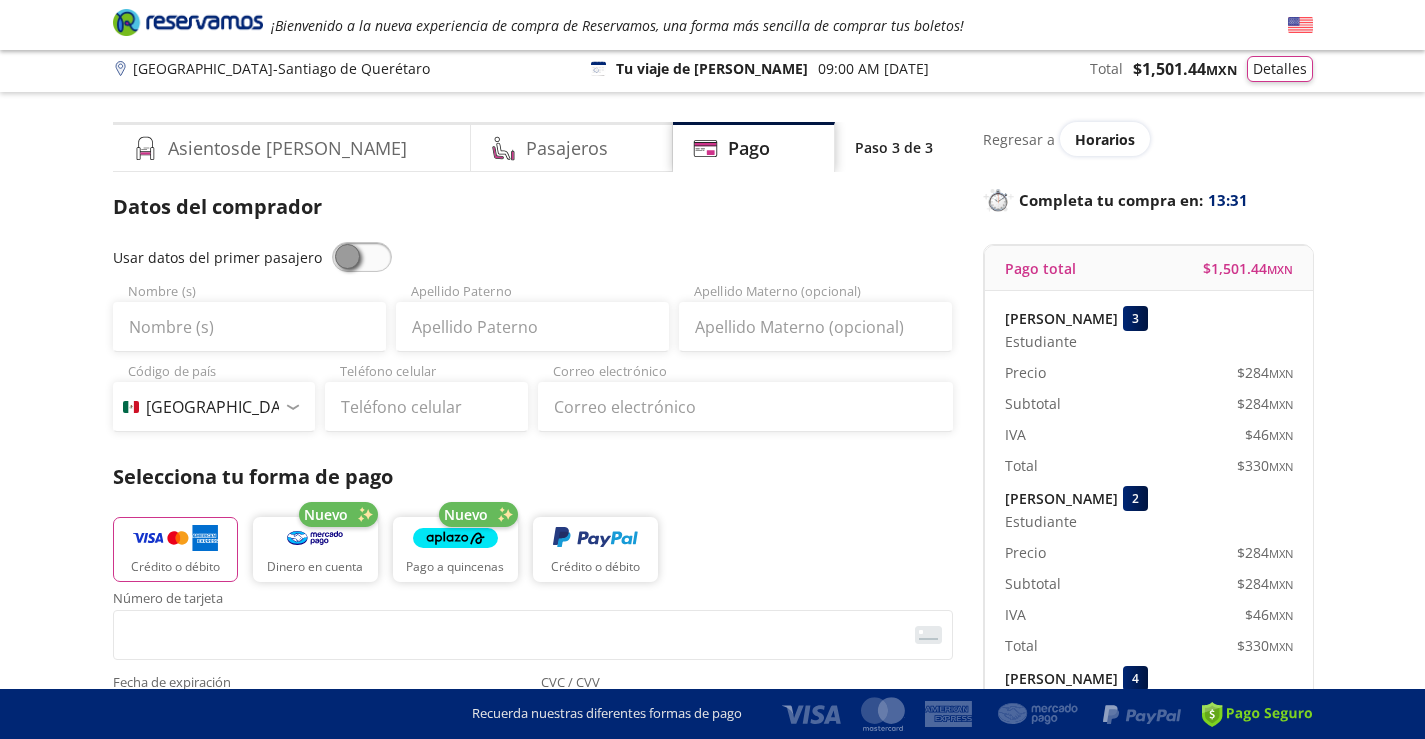 scroll, scrollTop: 0, scrollLeft: 0, axis: both 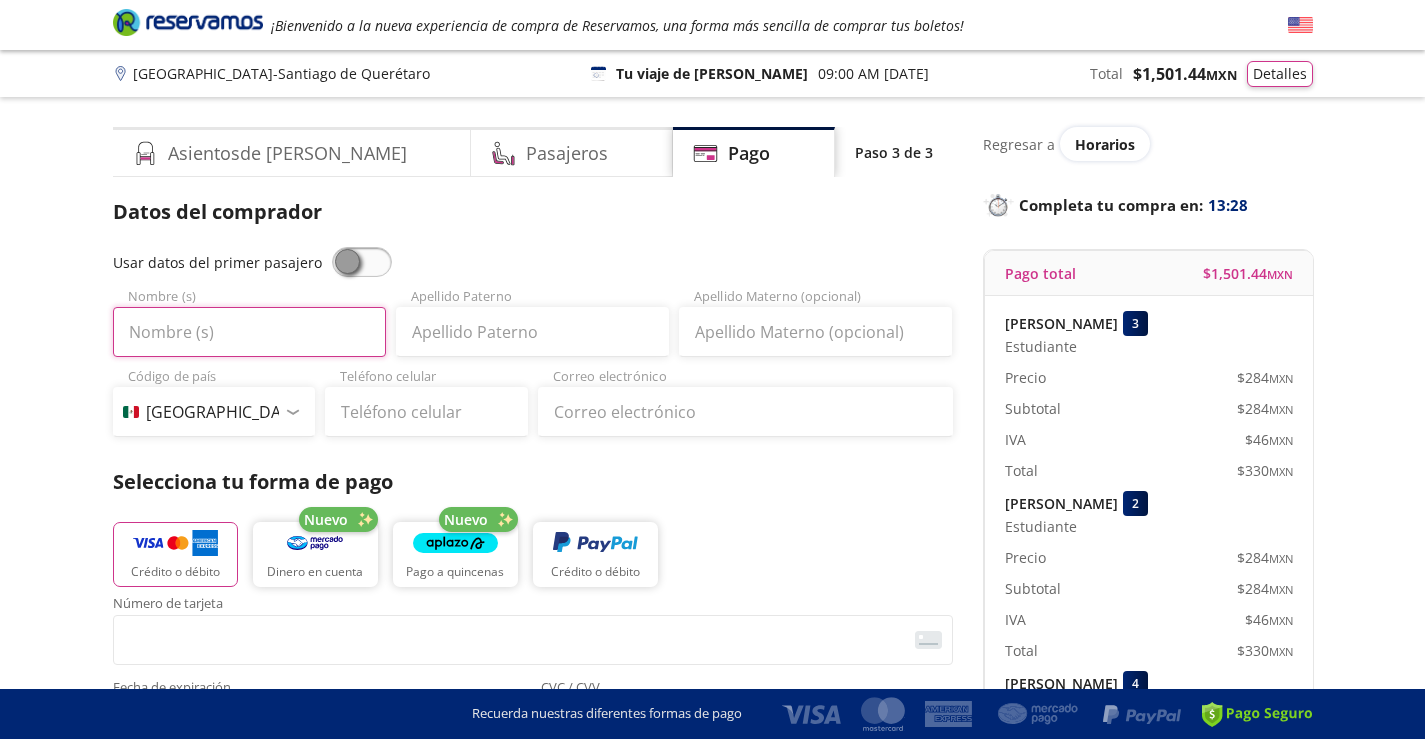 click on "Nombre (s)" at bounding box center (249, 332) 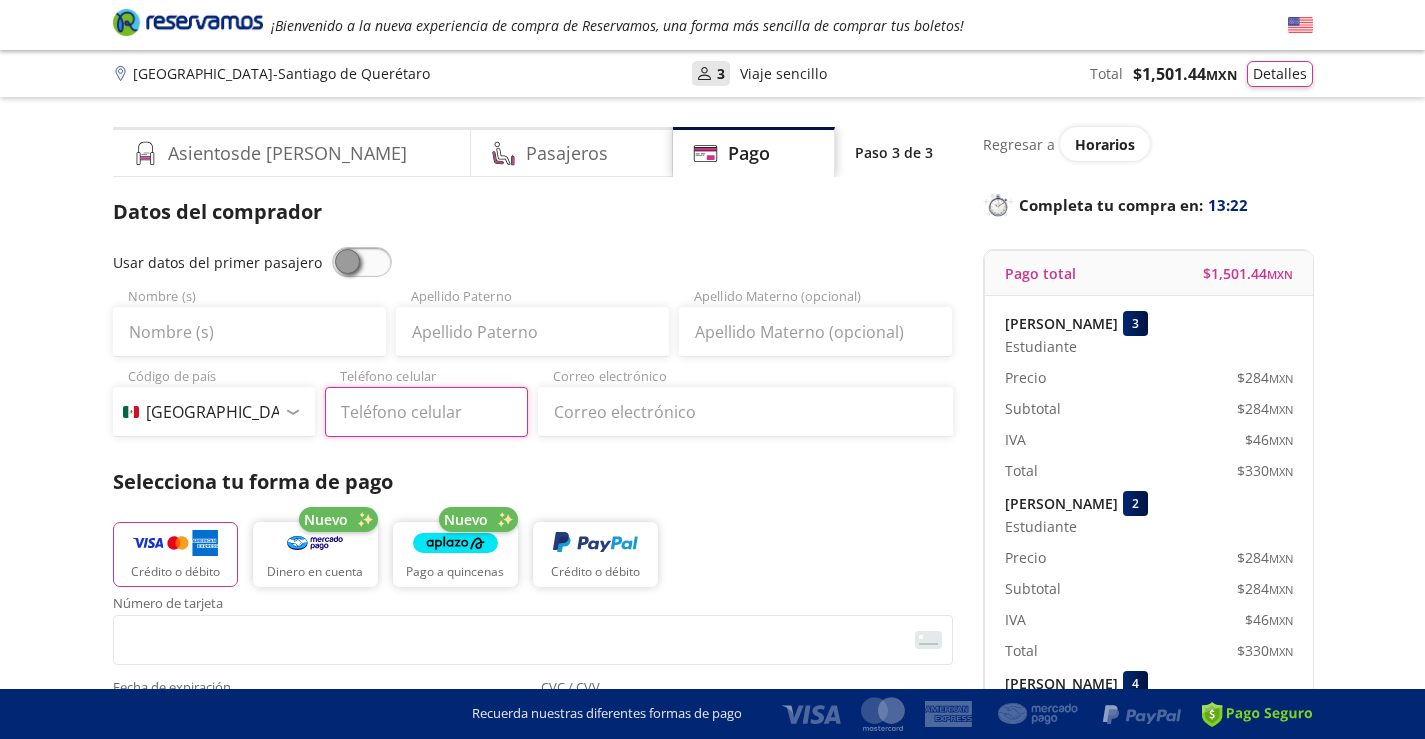click on "Teléfono celular" at bounding box center (426, 412) 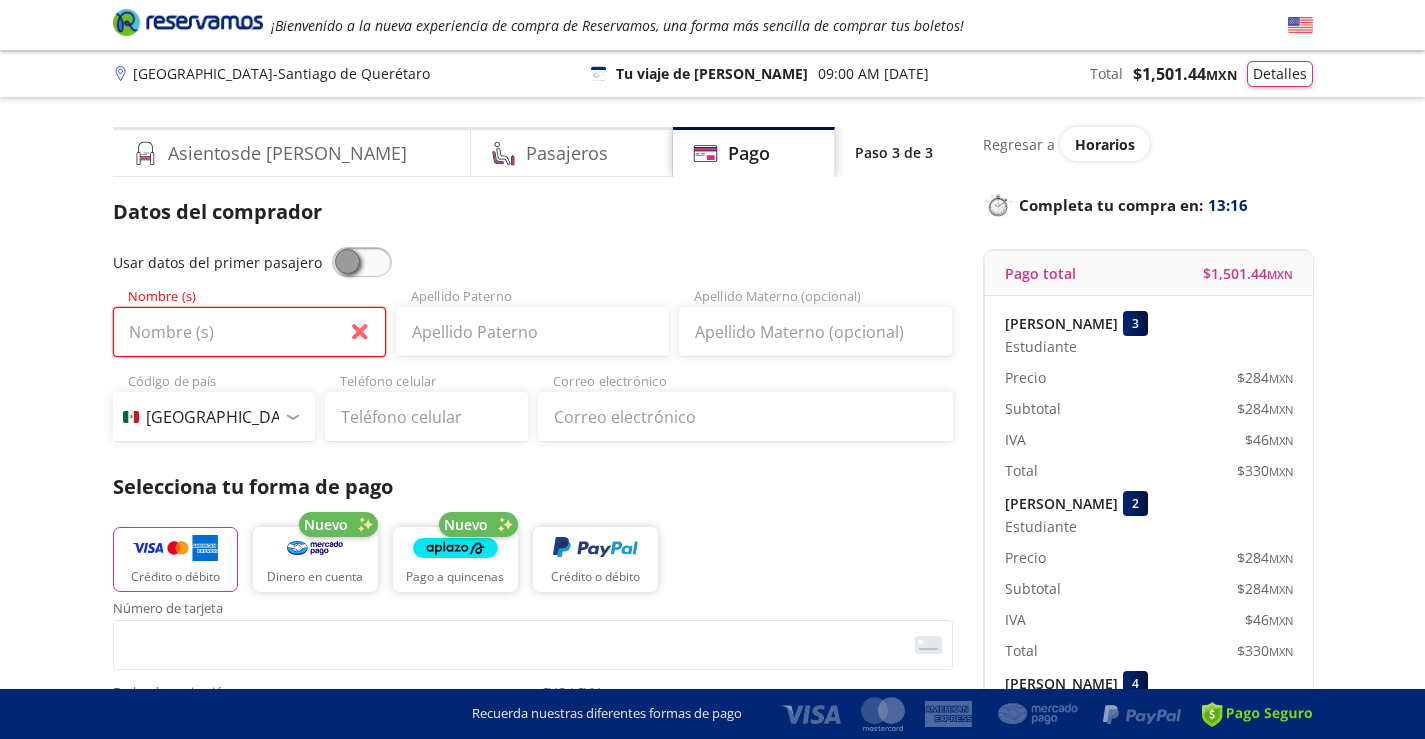 click on "Nombre (s)" at bounding box center (249, 332) 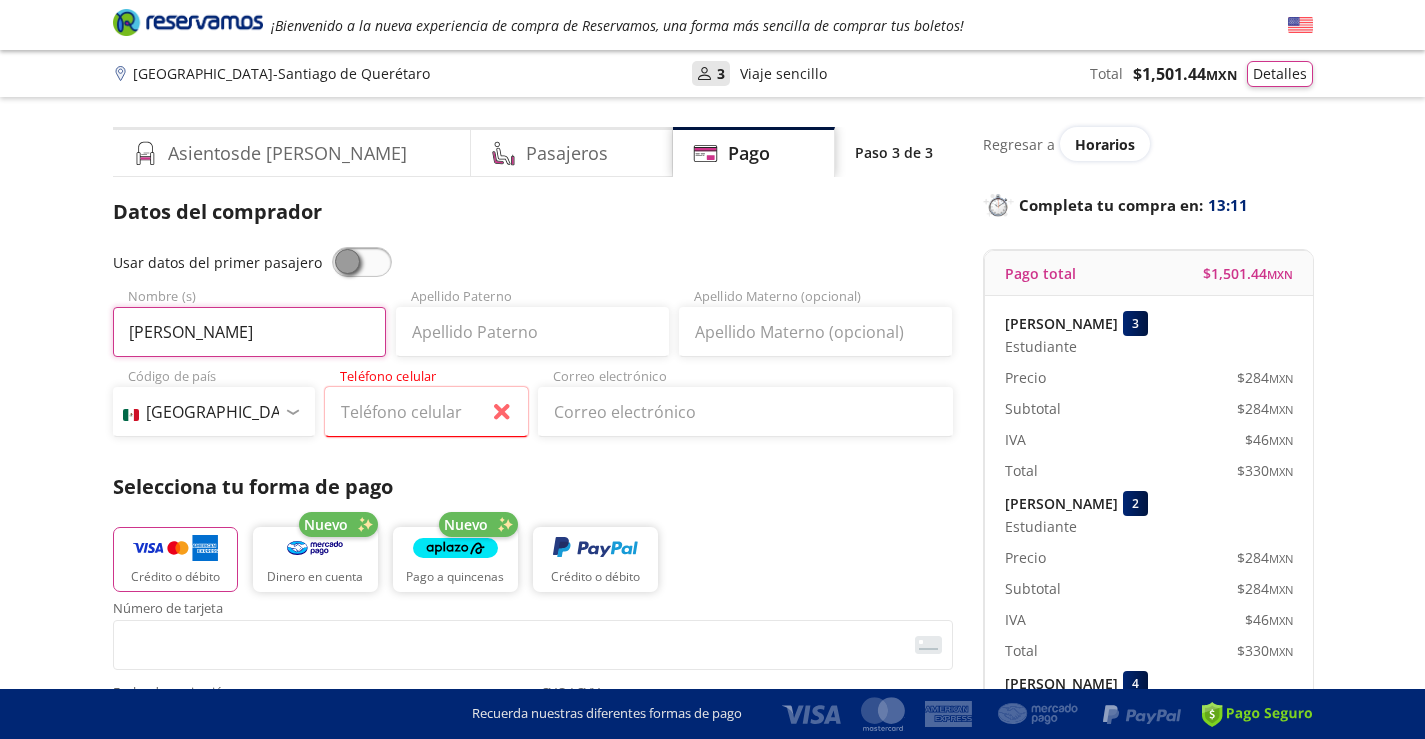 type on "[PERSON_NAME]" 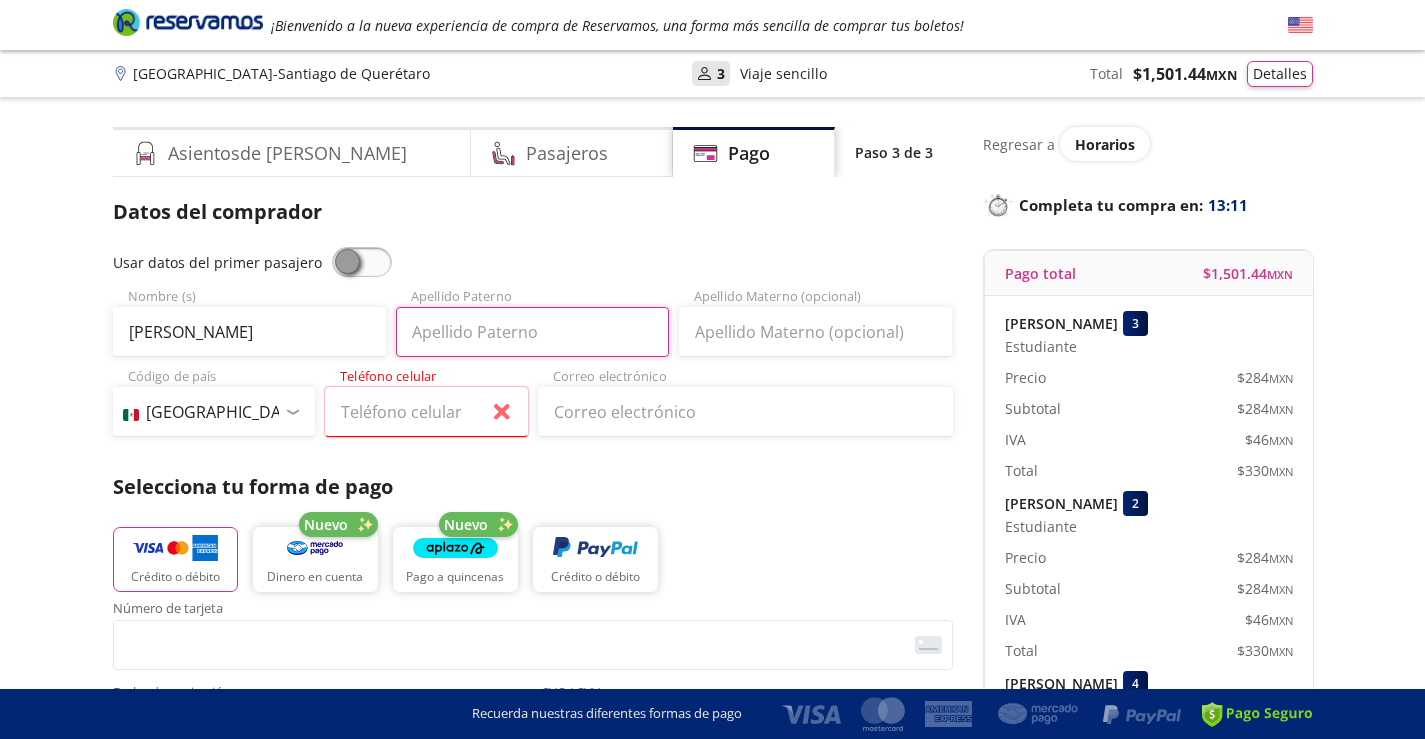 click on "Apellido Paterno" at bounding box center (532, 332) 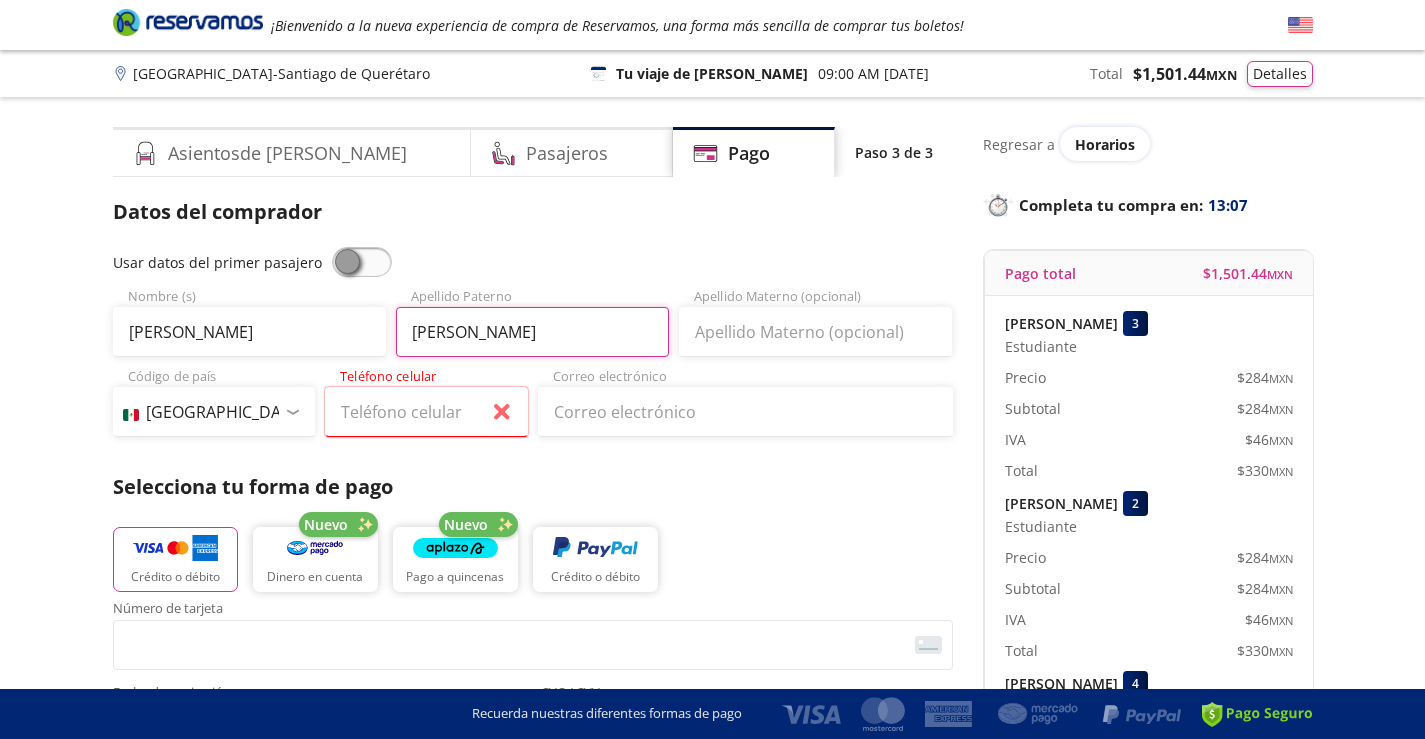 type on "[PERSON_NAME]" 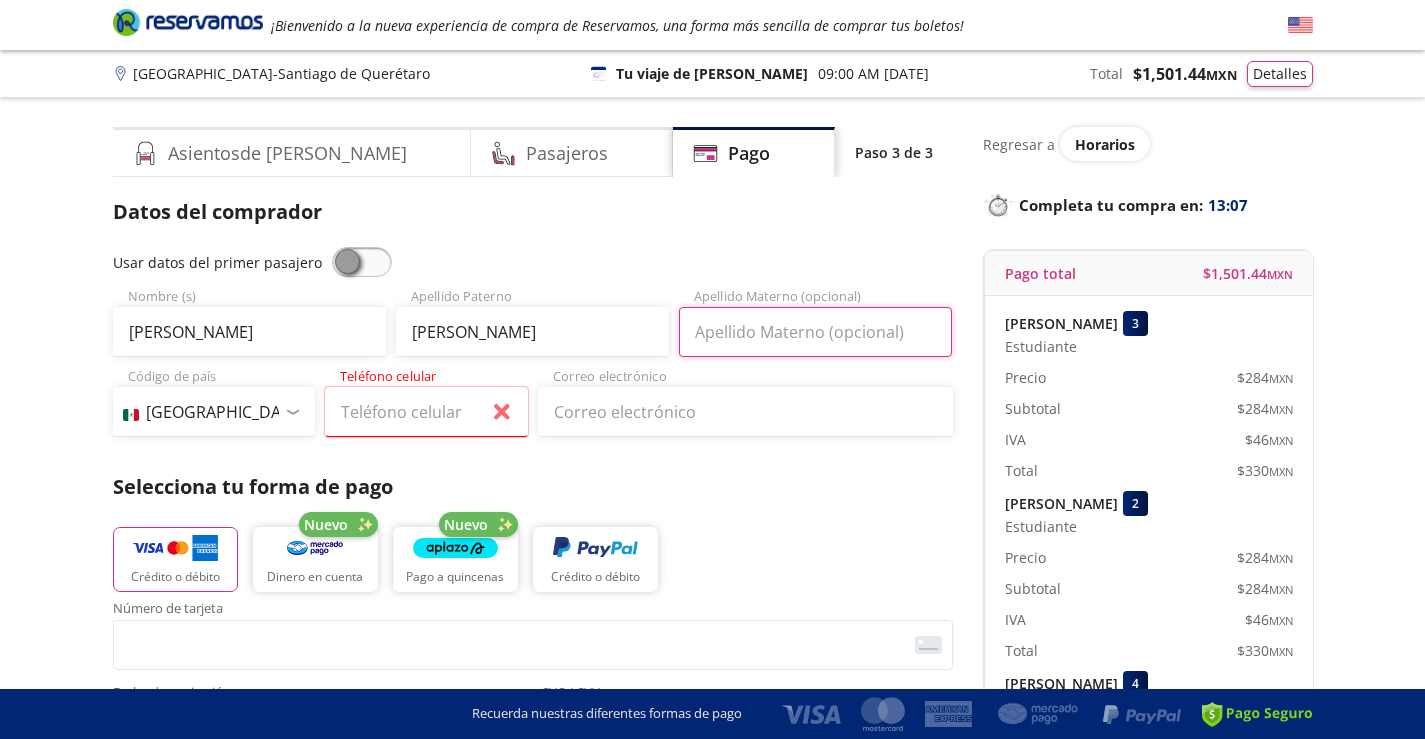 click on "Apellido Materno (opcional)" at bounding box center (815, 332) 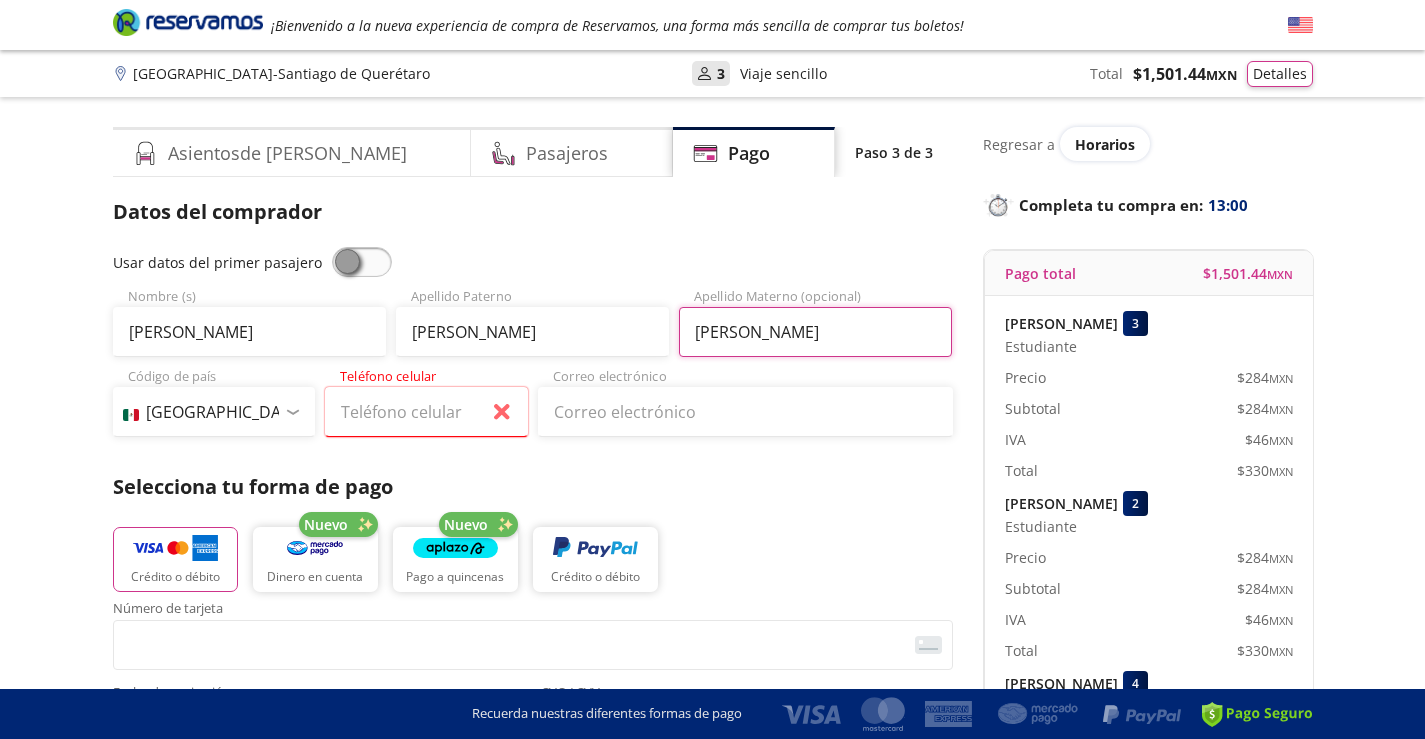 scroll, scrollTop: 100, scrollLeft: 0, axis: vertical 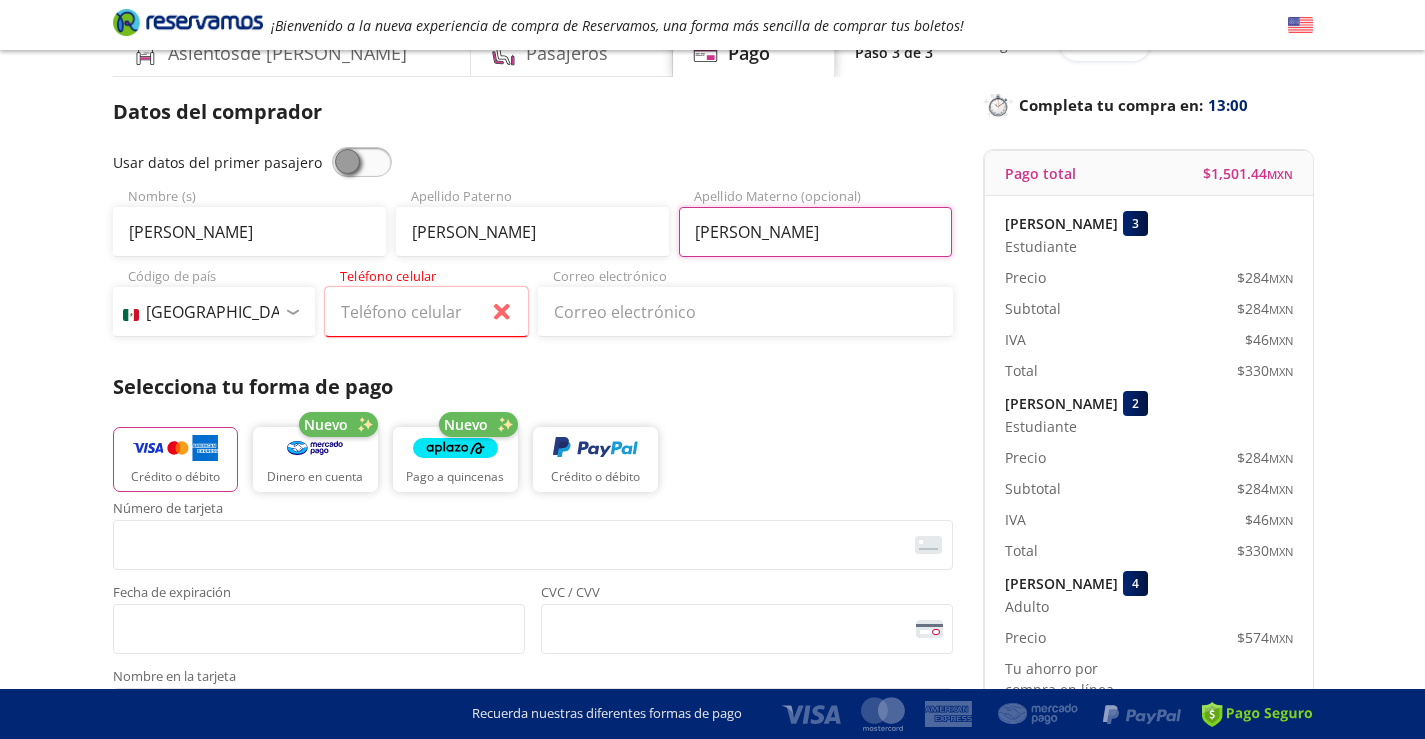 type on "[PERSON_NAME]" 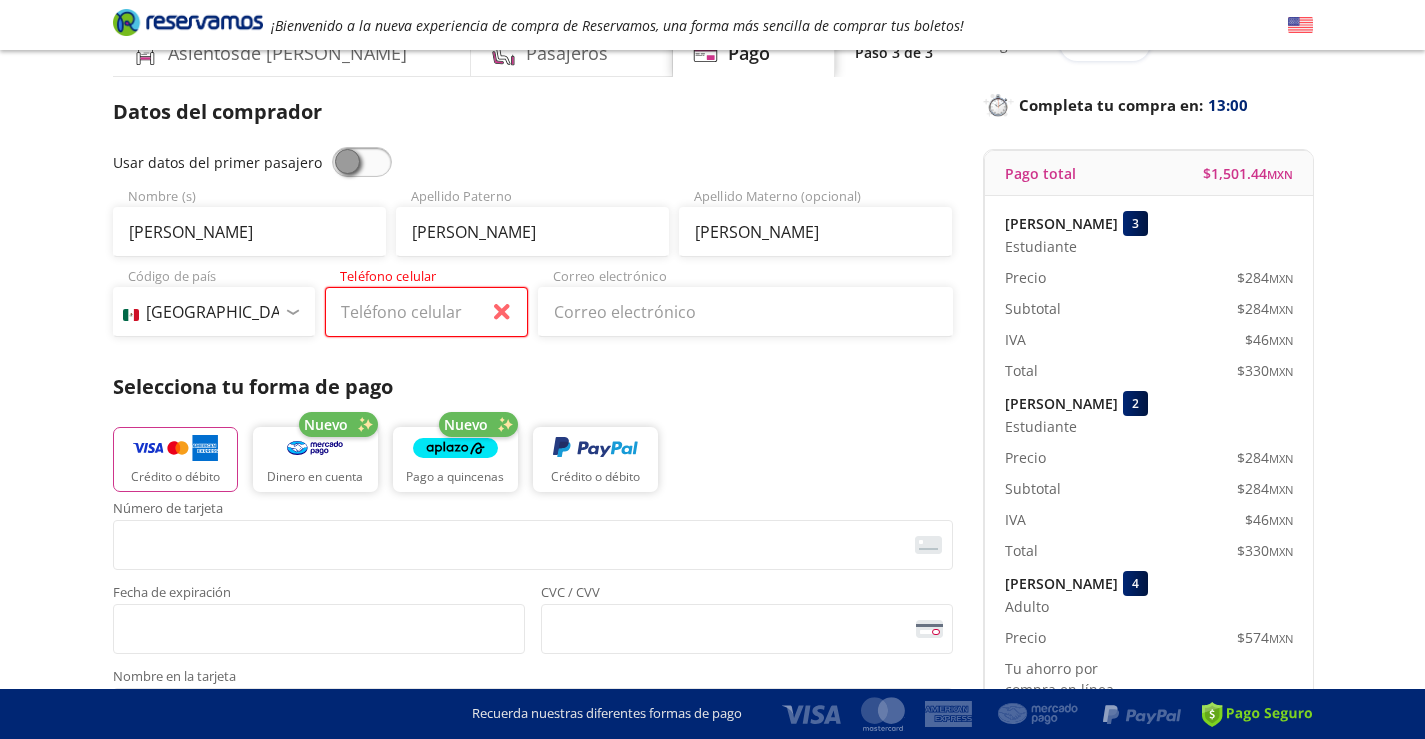 click on "Teléfono celular" at bounding box center (426, 312) 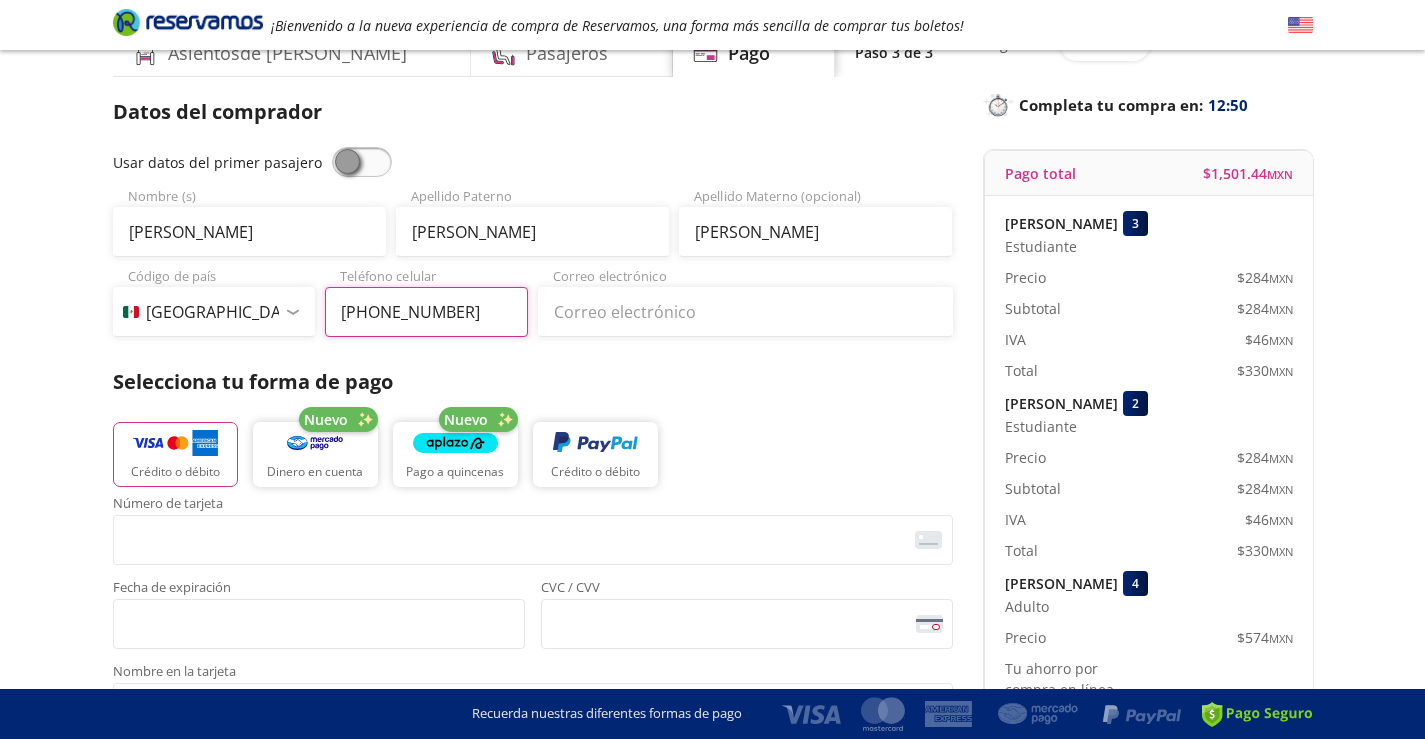 type on "[PHONE_NUMBER]" 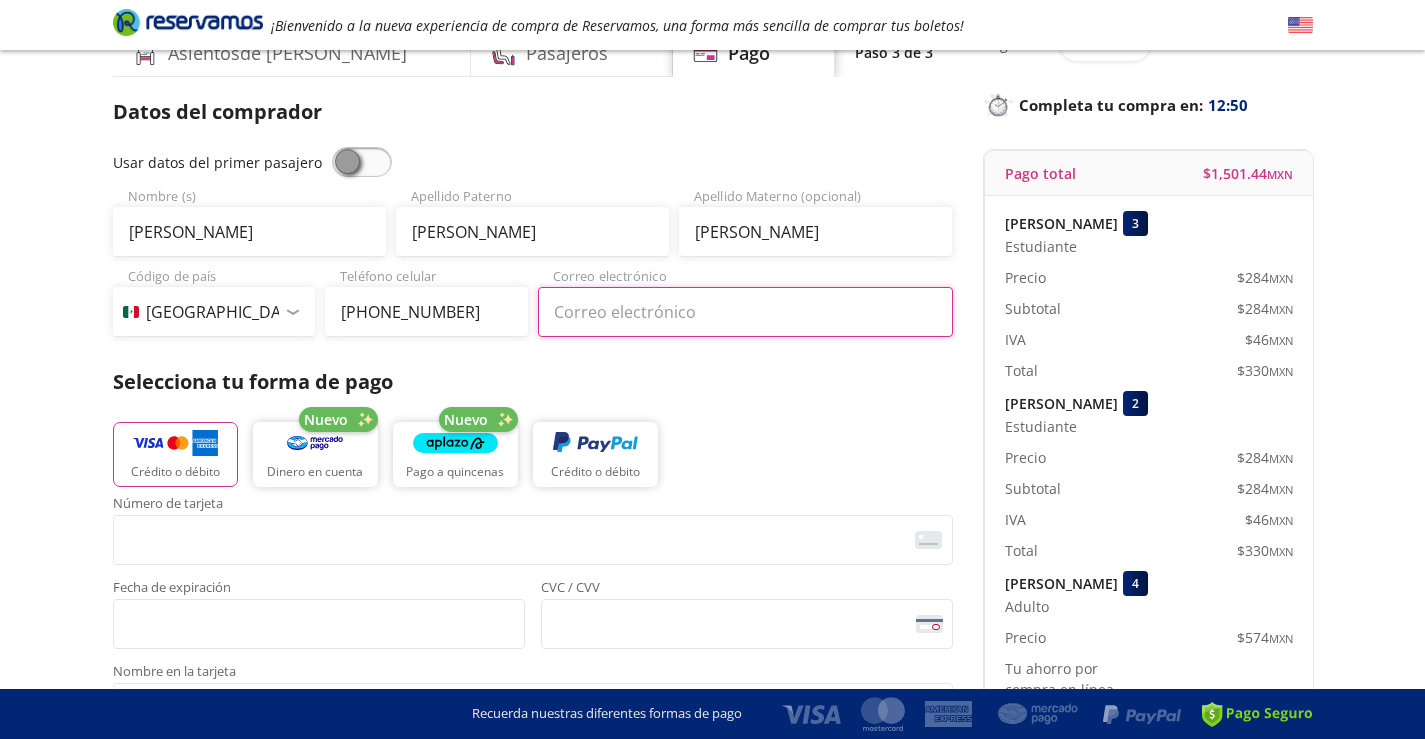 click on "Correo electrónico" at bounding box center (745, 312) 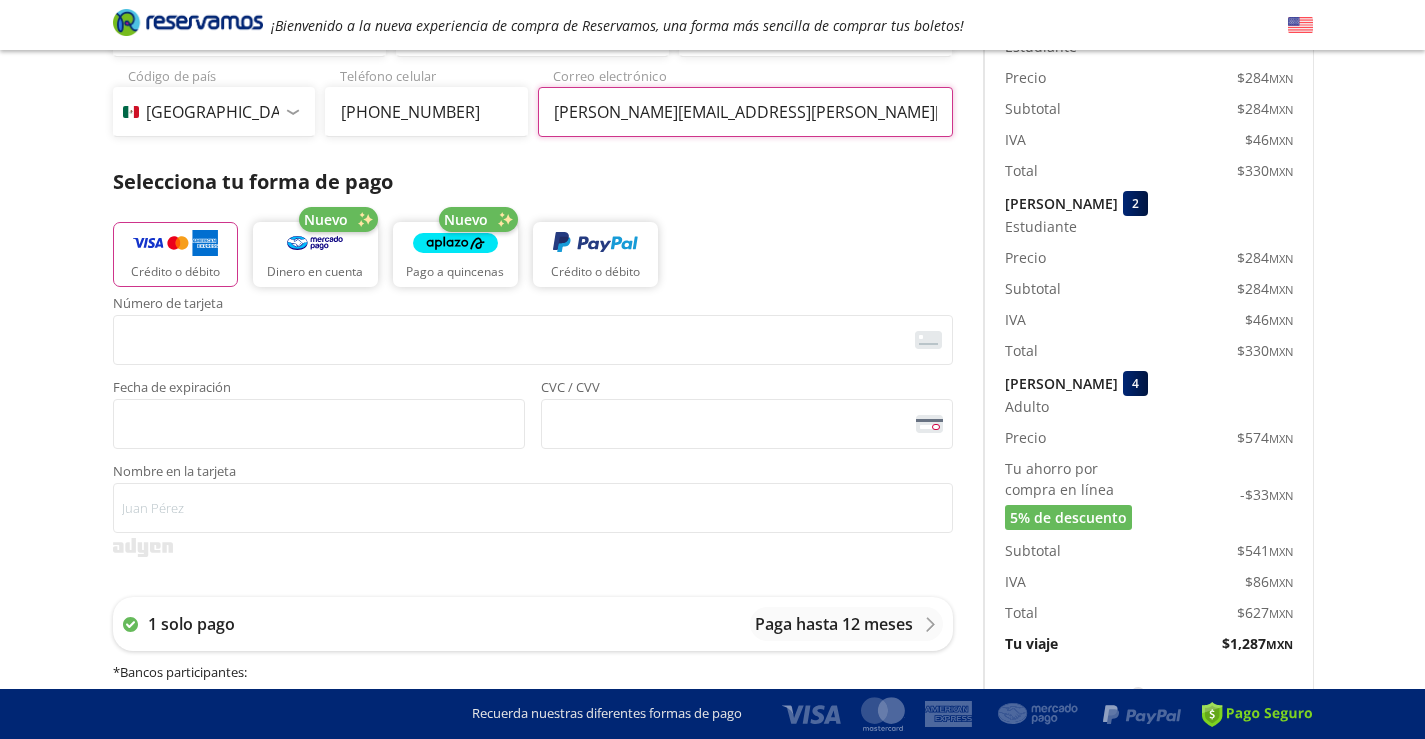 scroll, scrollTop: 400, scrollLeft: 0, axis: vertical 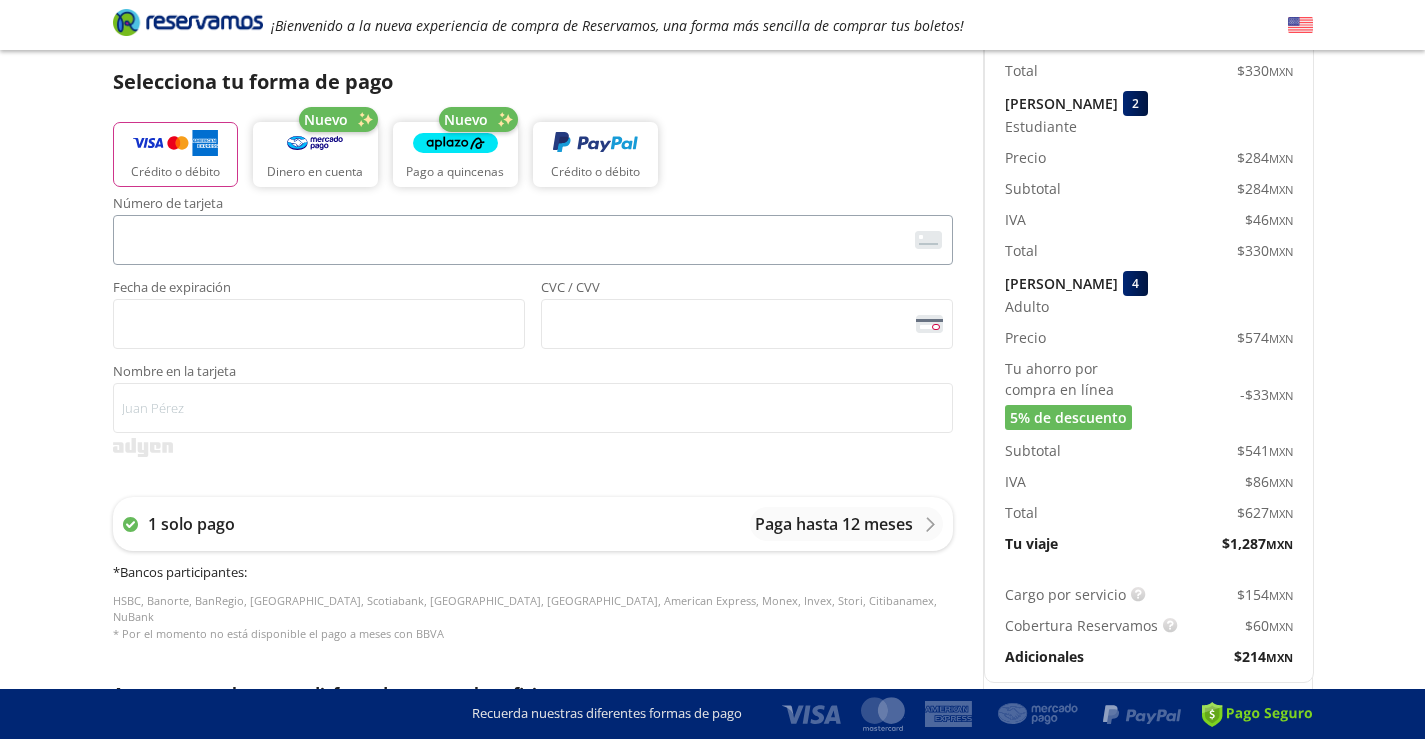 type on "[PERSON_NAME][EMAIL_ADDRESS][PERSON_NAME][PERSON_NAME][DOMAIN_NAME]" 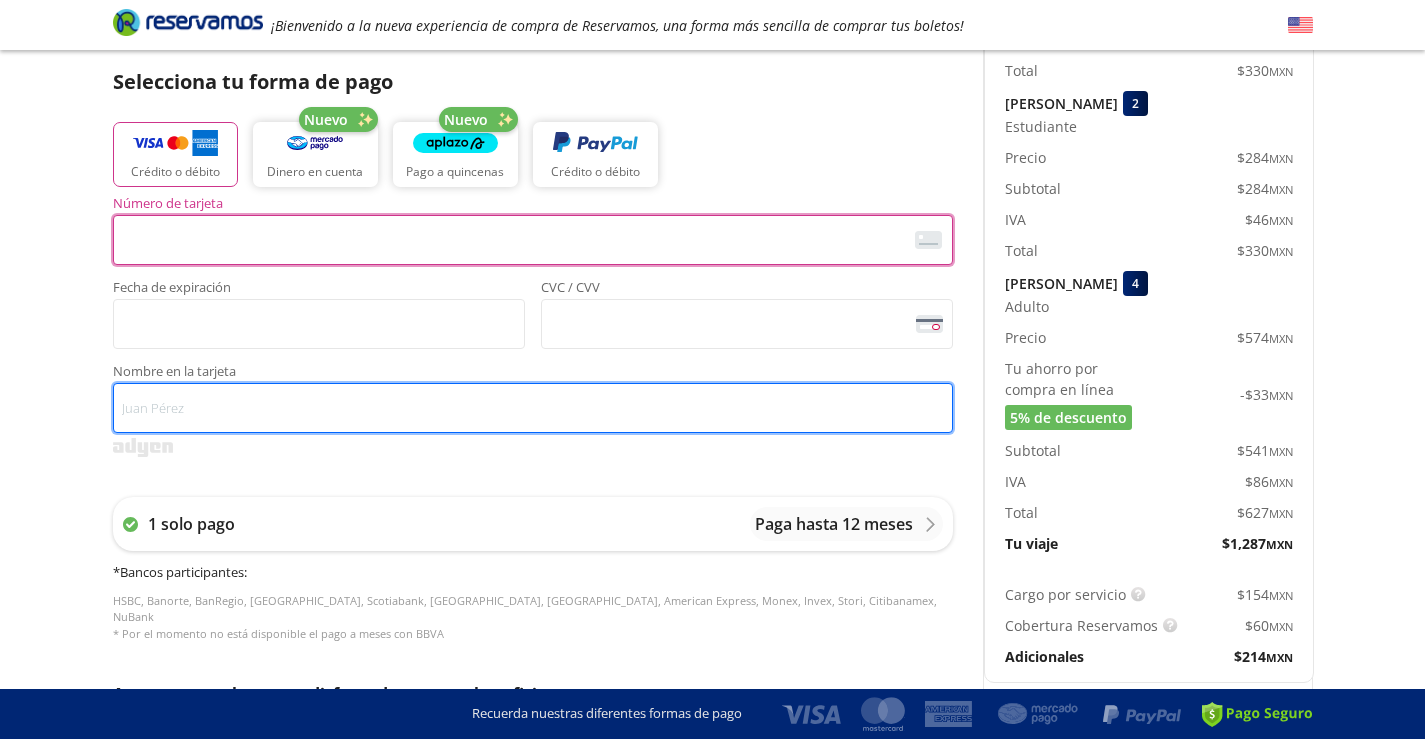 click on "Nombre en la tarjeta" at bounding box center (533, 408) 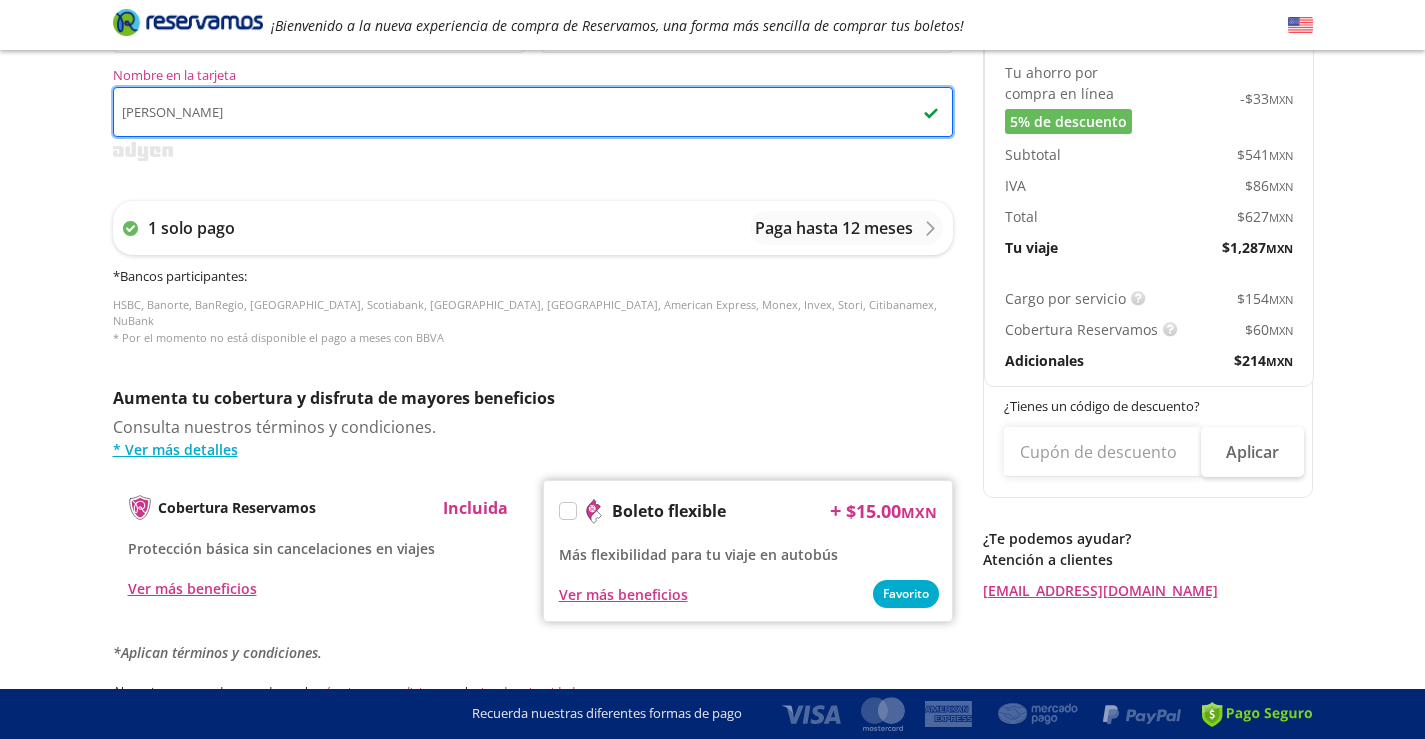 scroll, scrollTop: 700, scrollLeft: 0, axis: vertical 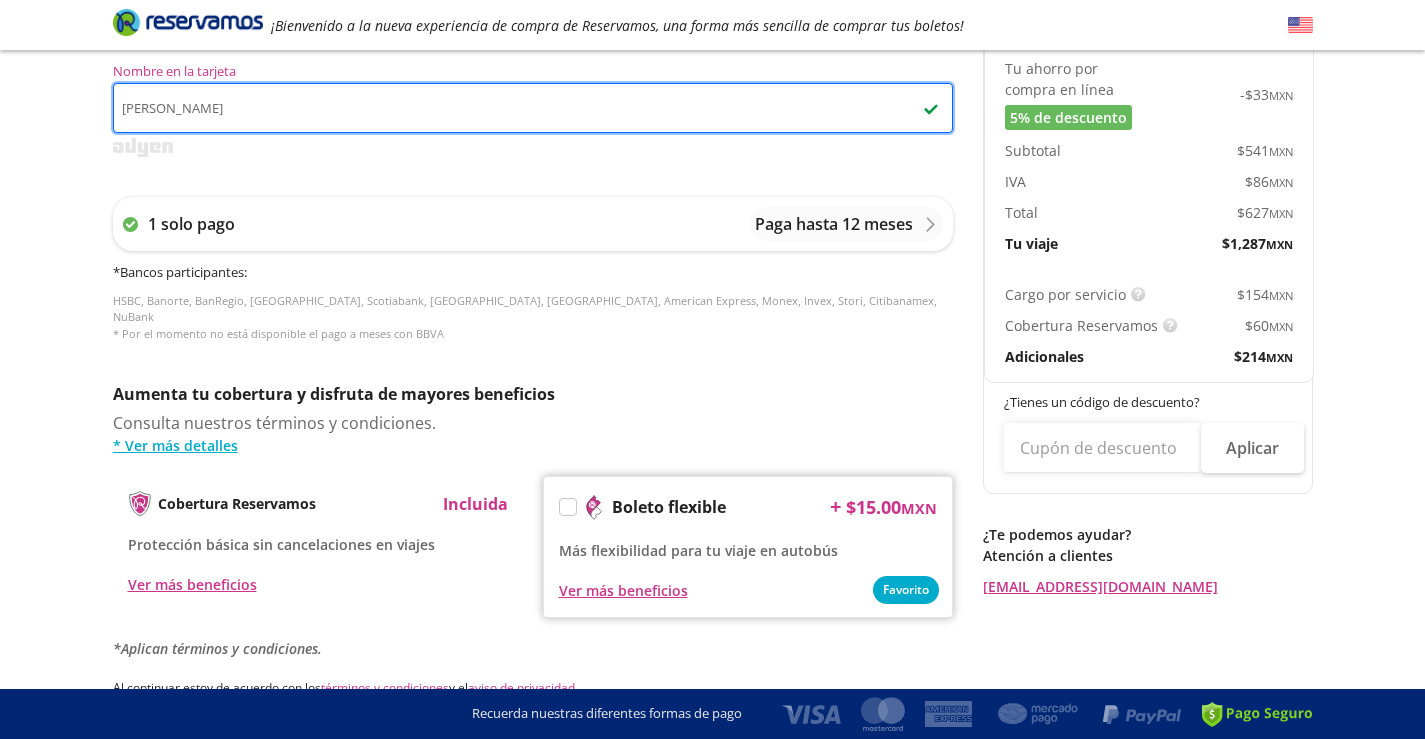 type on "[PERSON_NAME]" 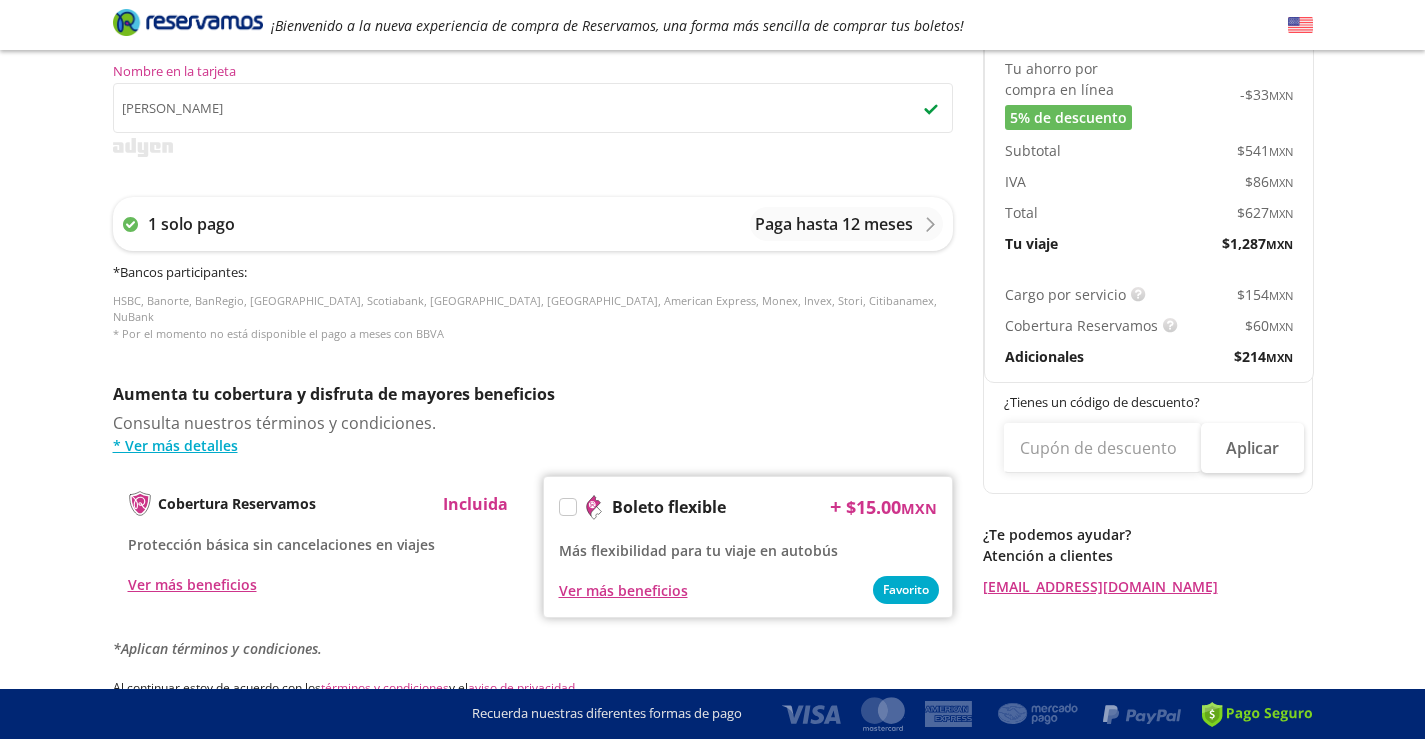 click on "Group 9 Created with Sketch. Pago Cuernavaca  -  [GEOGRAPHIC_DATA] ¡Bienvenido a la nueva experiencia de compra de Reservamos, una forma más sencilla de comprar tus boletos! Completa tu compra en : 12:13 Cuernavaca  -  Santiago de Querétaro User 3 Viaje sencillo Total $ 1,501.44  MXN Detalles Completa tu compra en : 12:13 Asientos  de [PERSON_NAME] Pago Paso 3 de 3 Servicios adicionales ¿Tienes un código de descuento? Aplicar Datos del comprador Usar datos del primer pasajero [PERSON_NAME] Nombre (s) [PERSON_NAME] Apellido [PERSON_NAME] Materno (opcional) Código de país [GEOGRAPHIC_DATA] +1 [GEOGRAPHIC_DATA] +52 [GEOGRAPHIC_DATA] +57 [GEOGRAPHIC_DATA] +55 [GEOGRAPHIC_DATA] +93 [GEOGRAPHIC_DATA] +355 [GEOGRAPHIC_DATA] +49 [GEOGRAPHIC_DATA] +376 [GEOGRAPHIC_DATA] +244 [GEOGRAPHIC_DATA] +1 [GEOGRAPHIC_DATA] +1 [GEOGRAPHIC_DATA] +966 [GEOGRAPHIC_DATA] +213 [GEOGRAPHIC_DATA] +54 [GEOGRAPHIC_DATA] +374 [GEOGRAPHIC_DATA] +297 [GEOGRAPHIC_DATA] +61 [GEOGRAPHIC_DATA] +43 [GEOGRAPHIC_DATA] +994 [GEOGRAPHIC_DATA] +1 [GEOGRAPHIC_DATA] +880 [GEOGRAPHIC_DATA] +1 [GEOGRAPHIC_DATA] +973 [GEOGRAPHIC_DATA] +32 [GEOGRAPHIC_DATA] +501 [GEOGRAPHIC_DATA] +229 [GEOGRAPHIC_DATA] +1 [GEOGRAPHIC_DATA] +375 [GEOGRAPHIC_DATA] +95 [GEOGRAPHIC_DATA] +591 [GEOGRAPHIC_DATA] +387" at bounding box center [712, 108] 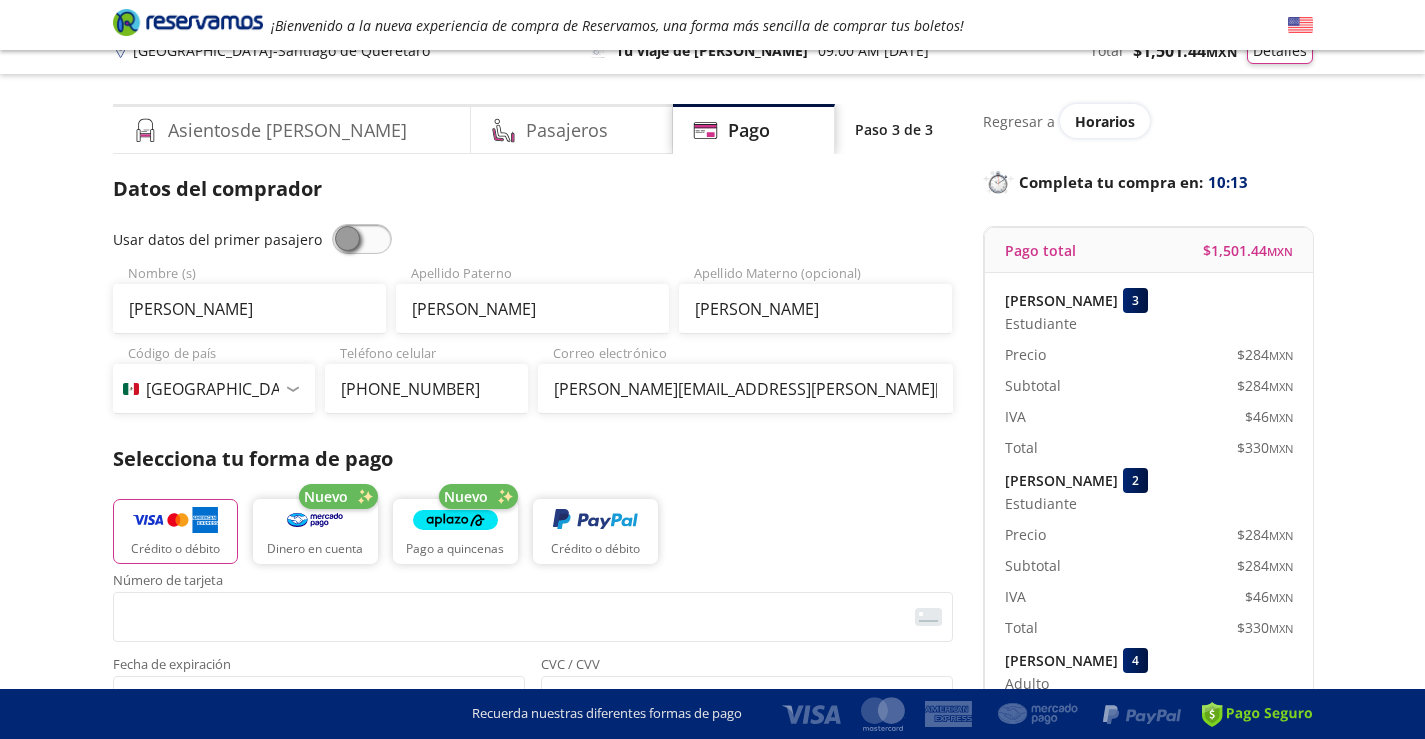 scroll, scrollTop: 0, scrollLeft: 0, axis: both 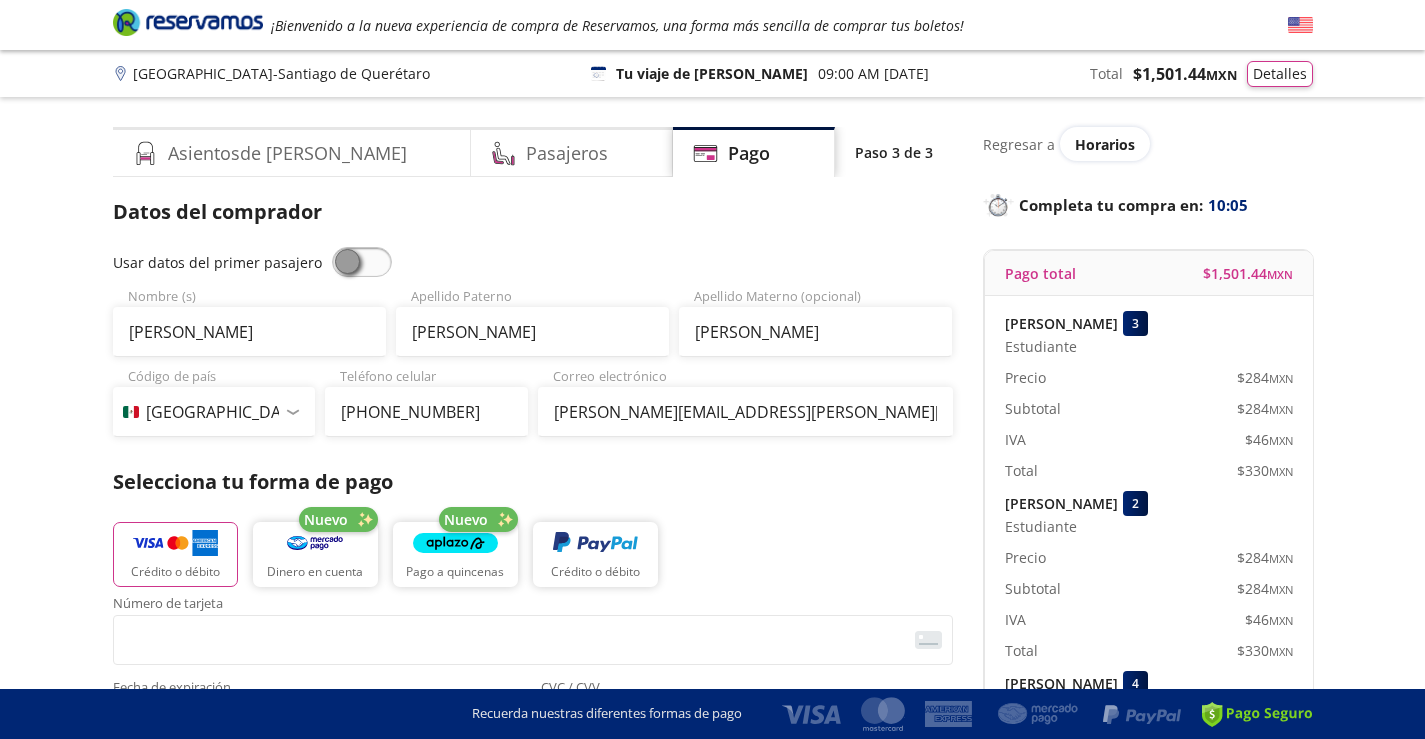 click on "Group 9 Created with Sketch. Pago Cuernavaca  -  [GEOGRAPHIC_DATA] ¡Bienvenido a la nueva experiencia de compra de Reservamos, una forma más sencilla de comprar tus boletos! Completa tu compra en : 10:05 Cuernavaca  -  [GEOGRAPHIC_DATA] de Querétaro 126 Tu viaje de ida 09:00 AM [DATE] Total $ 1,501.44  MXN Detalles Completa tu compra en : 10:05 Asientos  de [PERSON_NAME] Pago Paso 3 de 3 Servicios adicionales ¿Tienes un código de descuento? Aplicar Datos del comprador Usar datos del primer pasajero [PERSON_NAME] Nombre (s) [PERSON_NAME] Apellido [PERSON_NAME] Materno (opcional) Código de país [GEOGRAPHIC_DATA] +1 [GEOGRAPHIC_DATA] +52 [GEOGRAPHIC_DATA] +57 [GEOGRAPHIC_DATA] +55 [GEOGRAPHIC_DATA] +93 [GEOGRAPHIC_DATA] +355 [GEOGRAPHIC_DATA] +49 [GEOGRAPHIC_DATA] +376 [GEOGRAPHIC_DATA] +244 [GEOGRAPHIC_DATA] +1 [GEOGRAPHIC_DATA] +1 [GEOGRAPHIC_DATA] +966 [GEOGRAPHIC_DATA] +213 [GEOGRAPHIC_DATA] +54 [GEOGRAPHIC_DATA] +374 [GEOGRAPHIC_DATA] +297 [GEOGRAPHIC_DATA] +61 [GEOGRAPHIC_DATA] +43 [GEOGRAPHIC_DATA] +994 [GEOGRAPHIC_DATA] +1 [GEOGRAPHIC_DATA] +880 [GEOGRAPHIC_DATA] +1 [GEOGRAPHIC_DATA] +973 [GEOGRAPHIC_DATA] +32 [GEOGRAPHIC_DATA] +501 [GEOGRAPHIC_DATA] +229 [GEOGRAPHIC_DATA] +1 [GEOGRAPHIC_DATA] +375 [GEOGRAPHIC_DATA] +95 [GEOGRAPHIC_DATA] +591 [GEOGRAPHIC_DATA] +1" at bounding box center (712, 808) 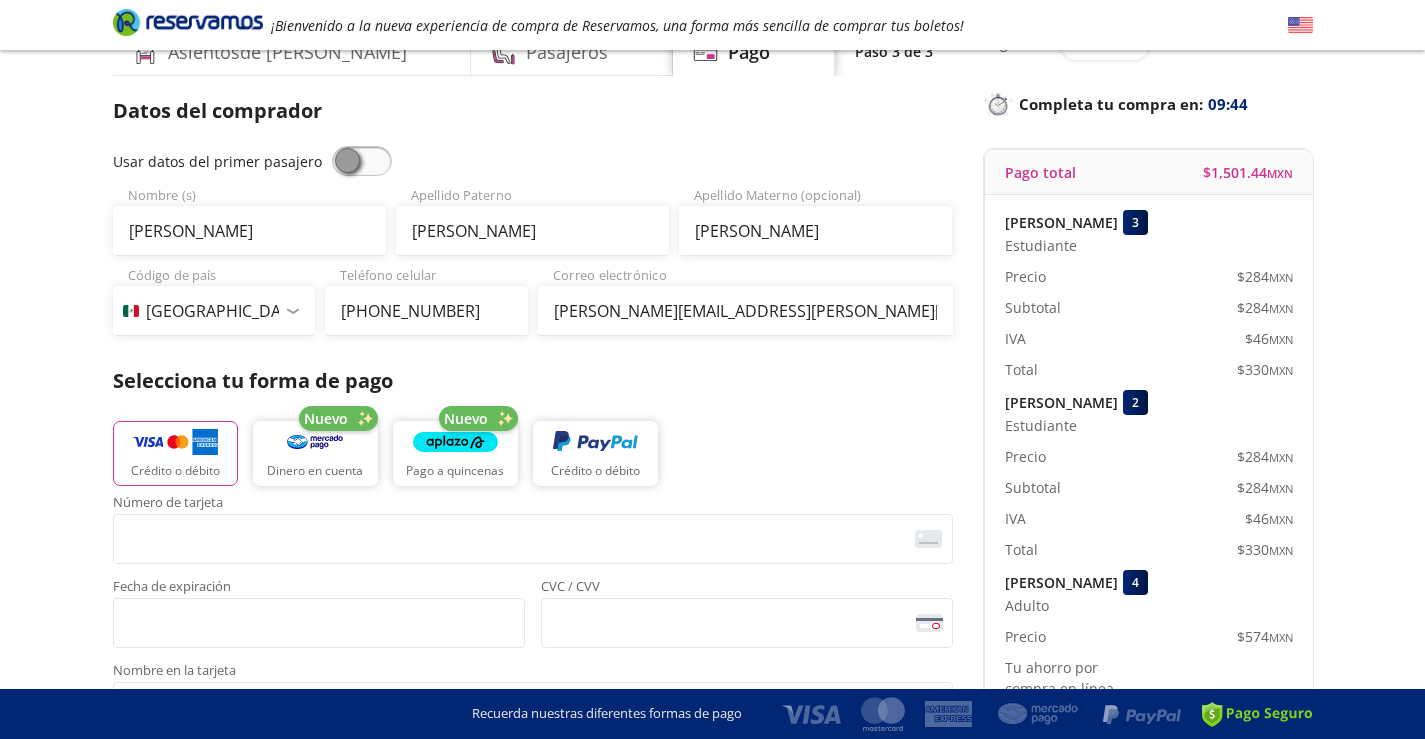 scroll, scrollTop: 100, scrollLeft: 0, axis: vertical 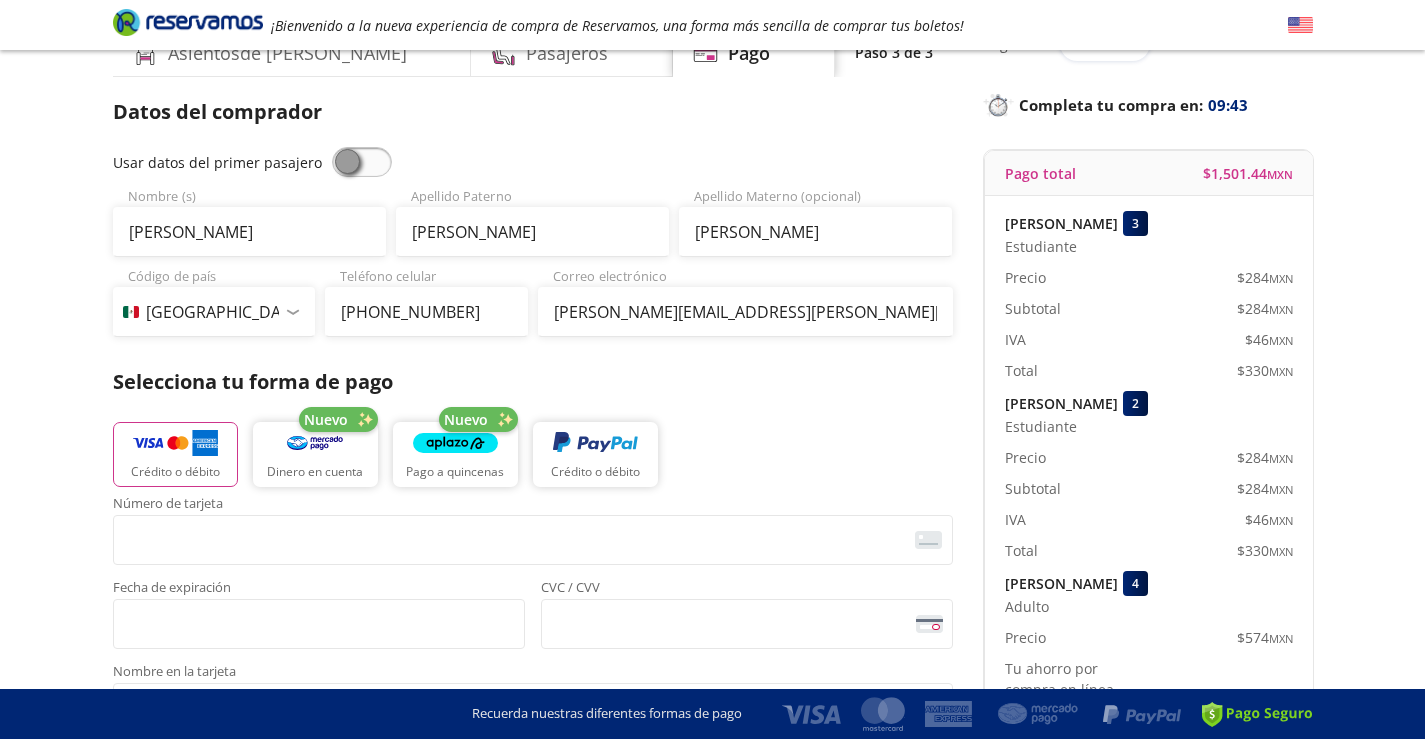 drag, startPoint x: 1223, startPoint y: 377, endPoint x: 1310, endPoint y: 361, distance: 88.45903 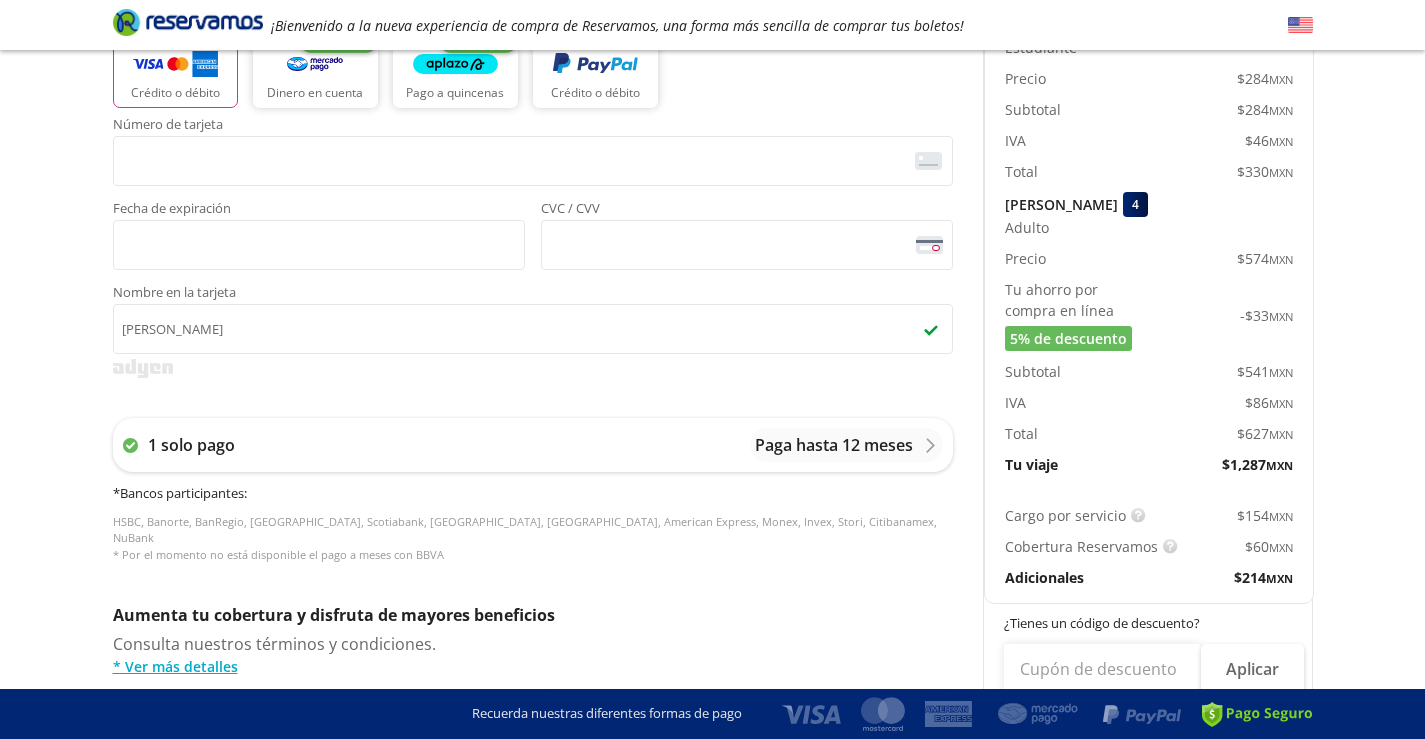scroll, scrollTop: 500, scrollLeft: 0, axis: vertical 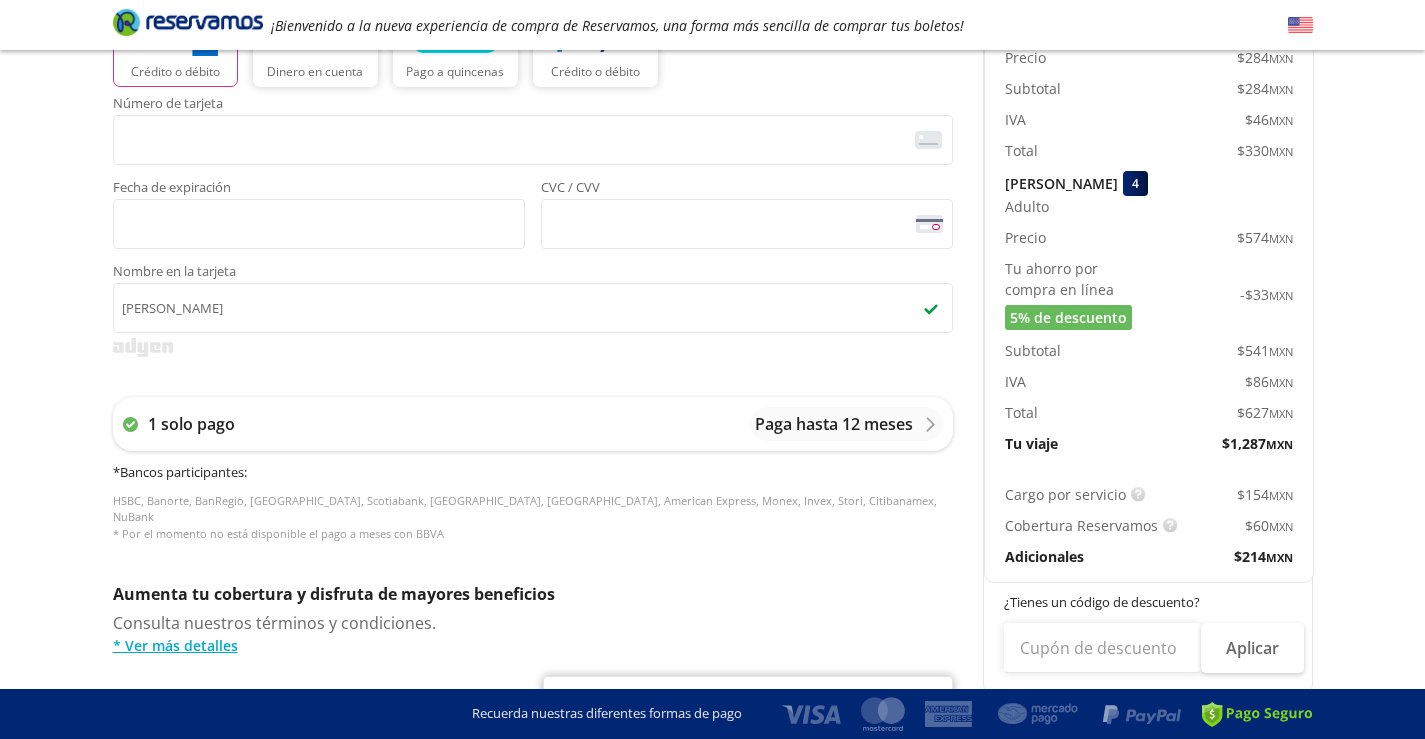 click on "$ 627  MXN" at bounding box center [1221, 412] 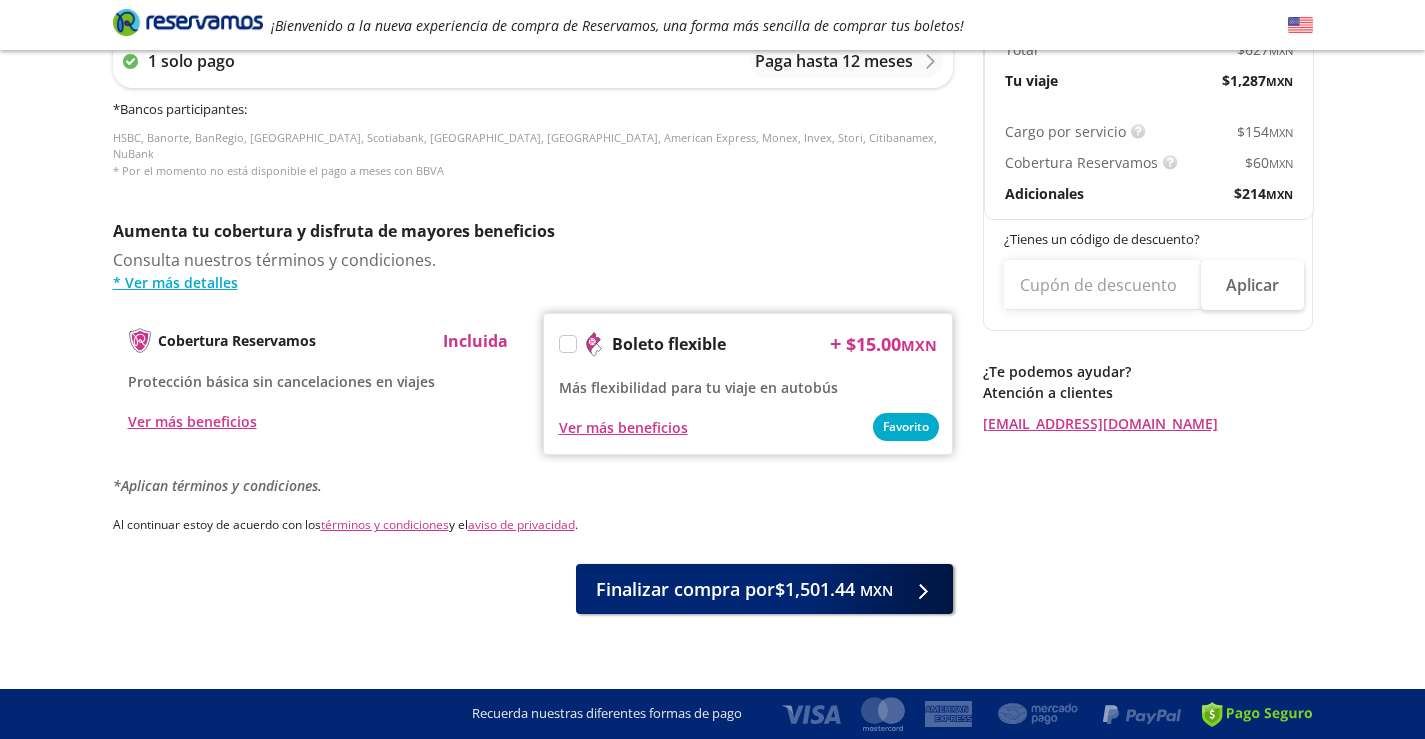 scroll, scrollTop: 763, scrollLeft: 0, axis: vertical 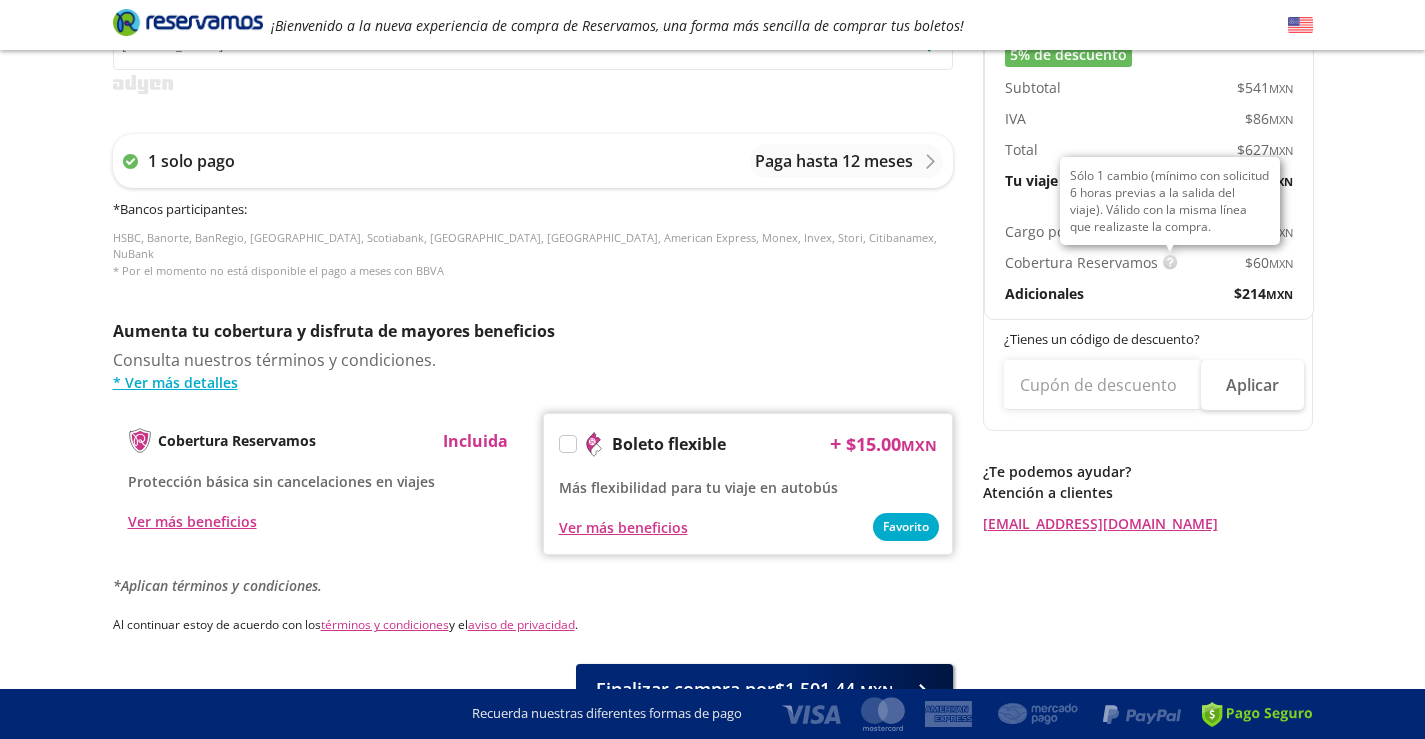 click at bounding box center (1170, 262) 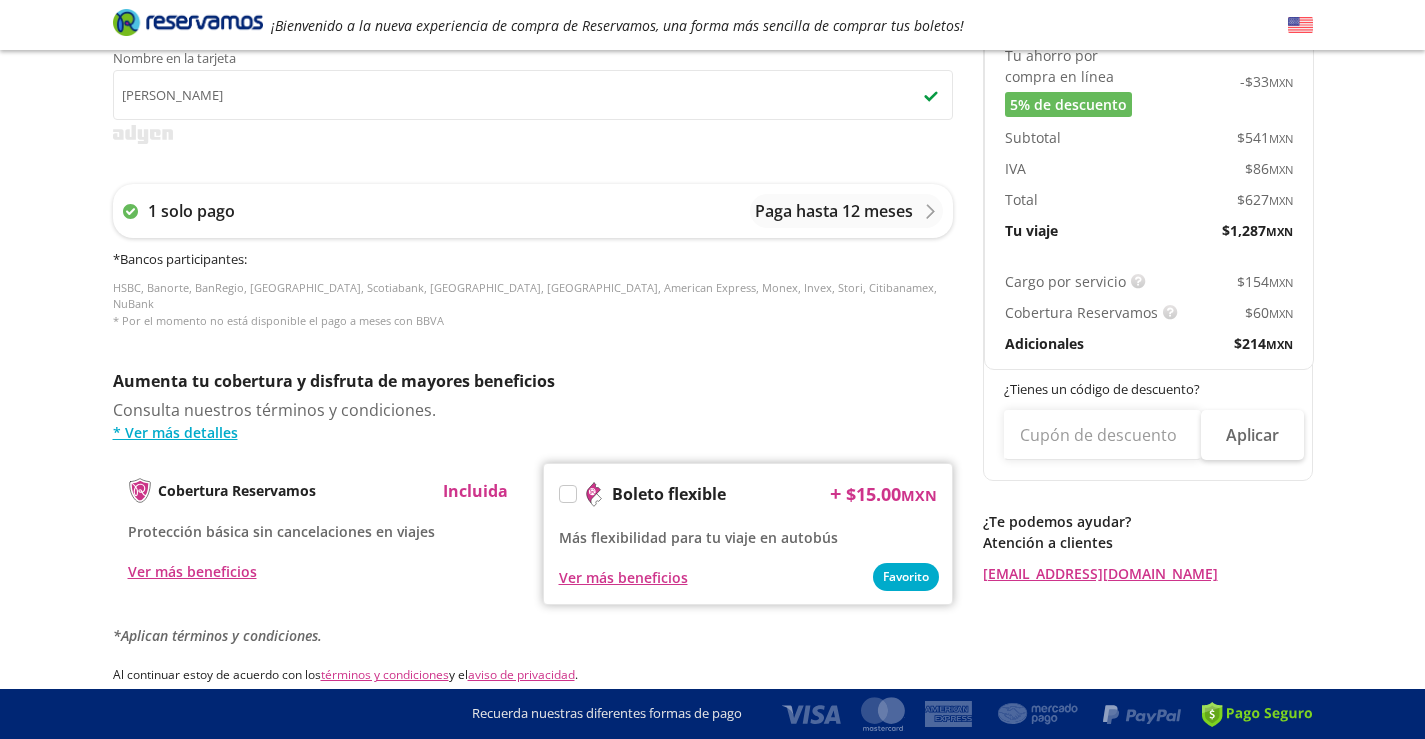 scroll, scrollTop: 663, scrollLeft: 0, axis: vertical 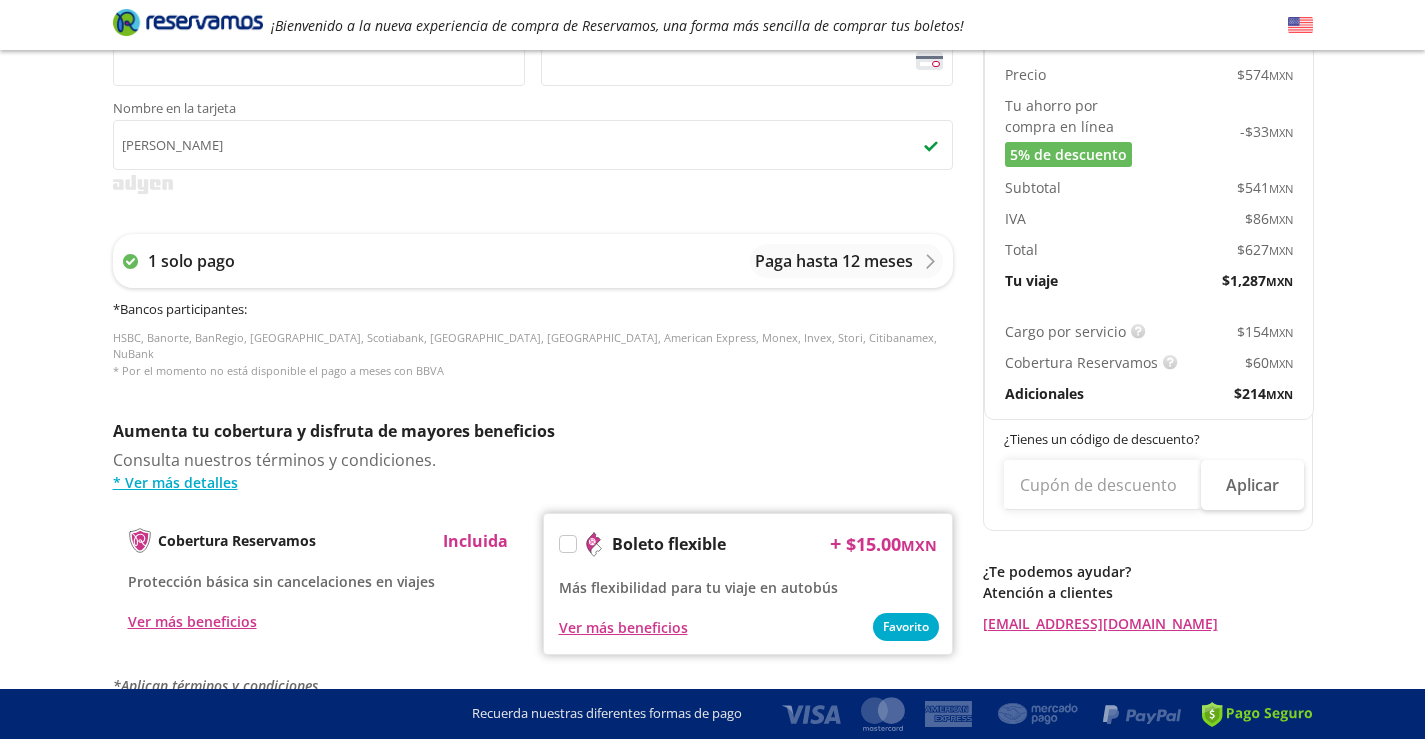 drag, startPoint x: 1223, startPoint y: 378, endPoint x: 1310, endPoint y: 383, distance: 87.14356 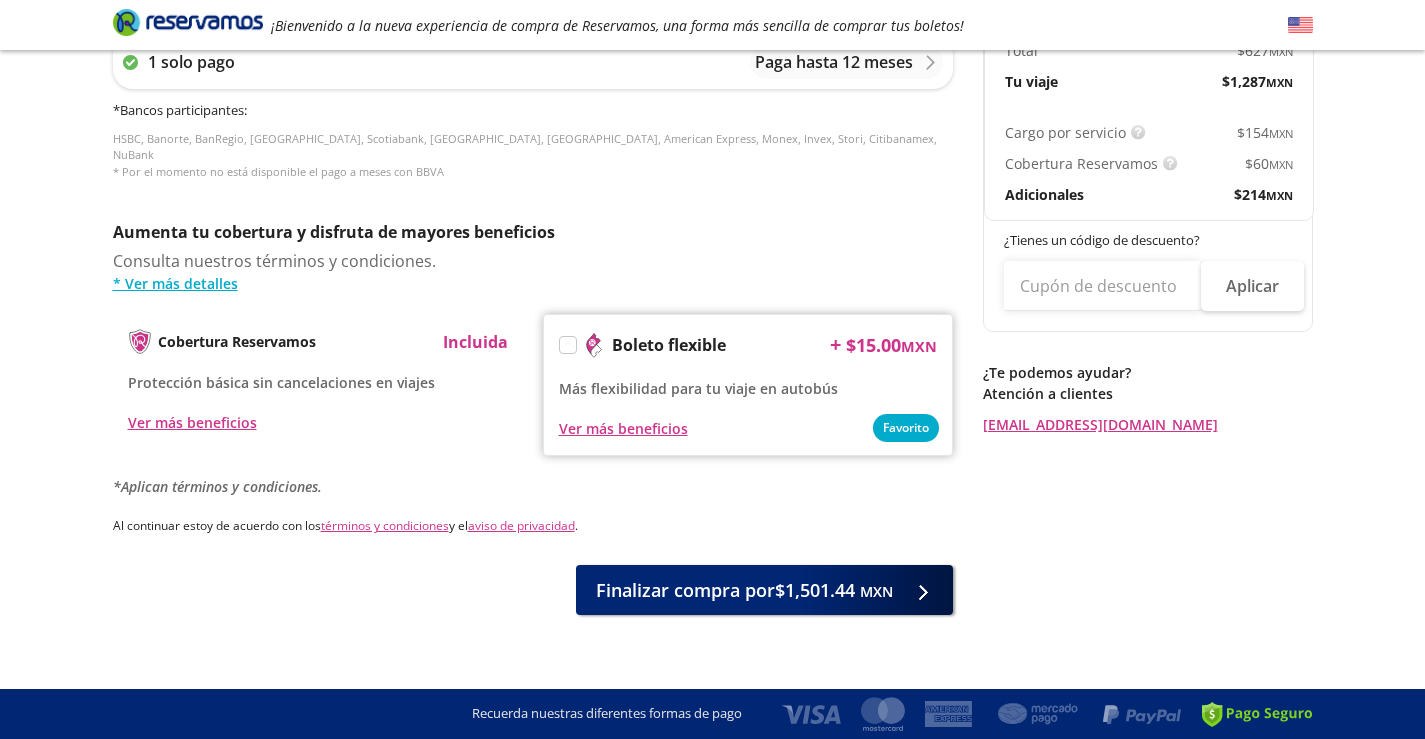 scroll, scrollTop: 863, scrollLeft: 0, axis: vertical 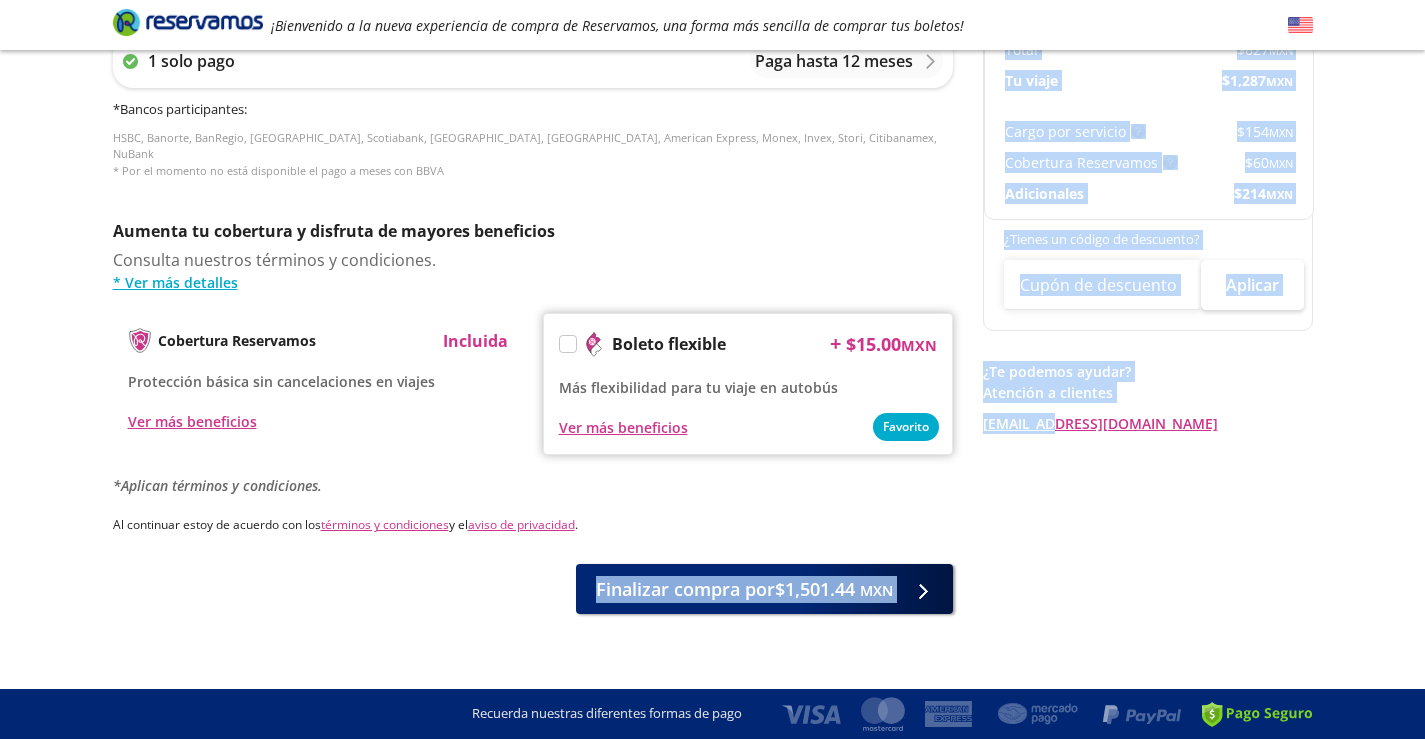 drag, startPoint x: 538, startPoint y: 568, endPoint x: 1049, endPoint y: 557, distance: 511.11838 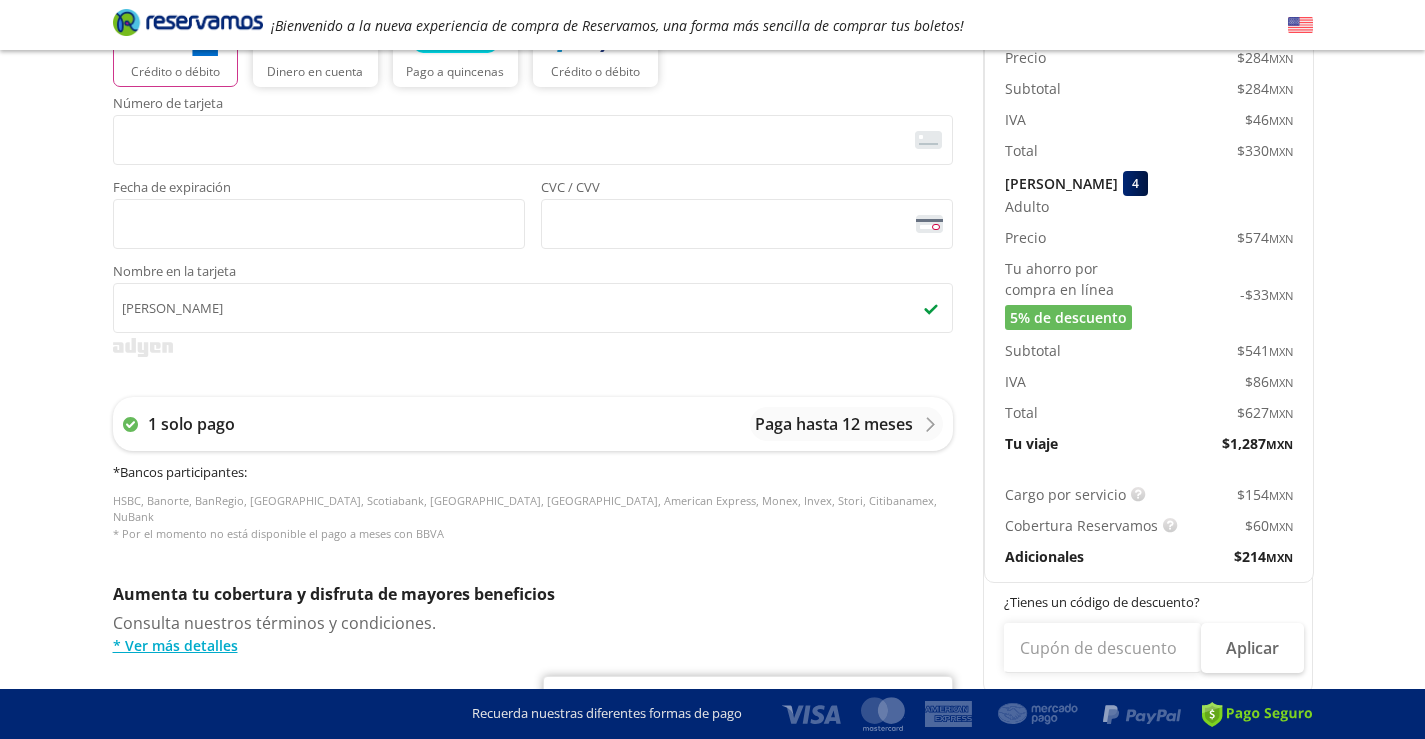 scroll, scrollTop: 700, scrollLeft: 0, axis: vertical 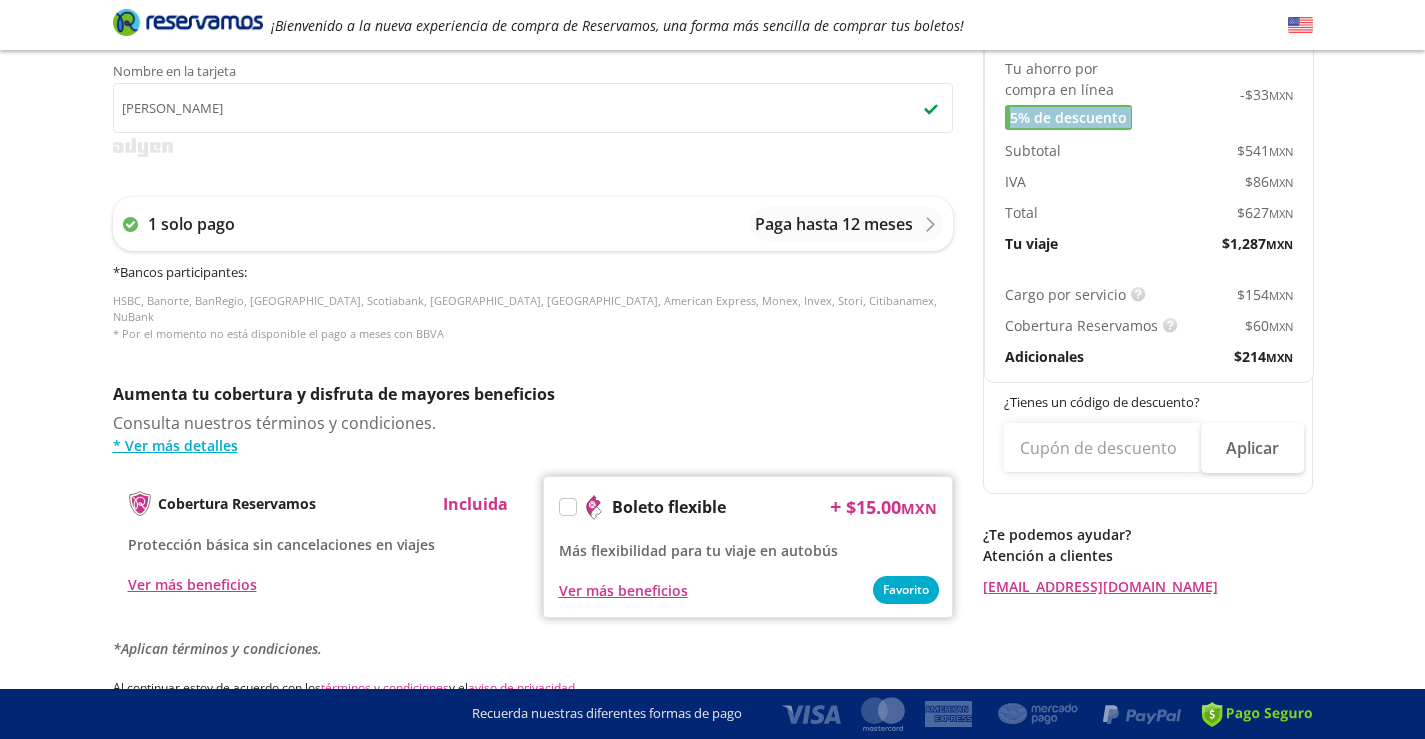 drag, startPoint x: 1003, startPoint y: 121, endPoint x: 1185, endPoint y: 122, distance: 182.00275 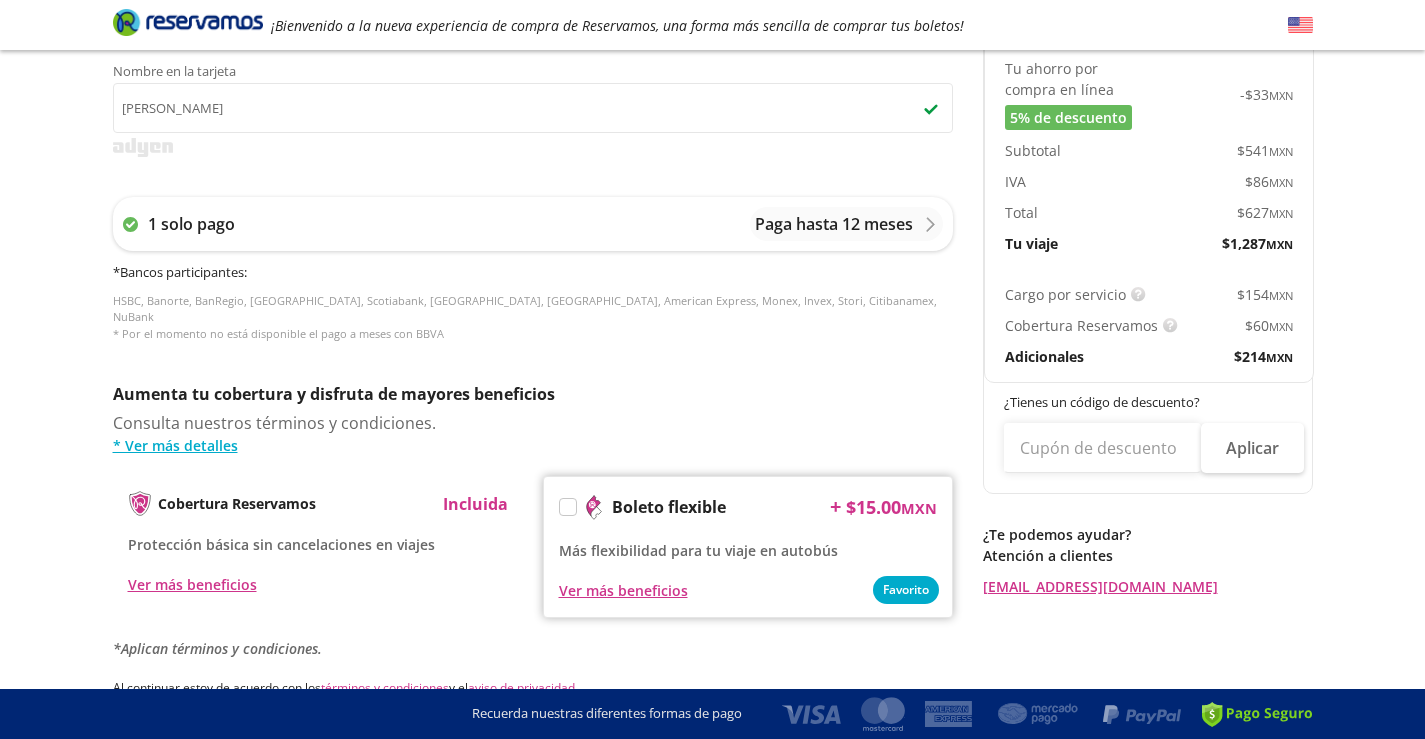 click on "MXN" at bounding box center (1281, 213) 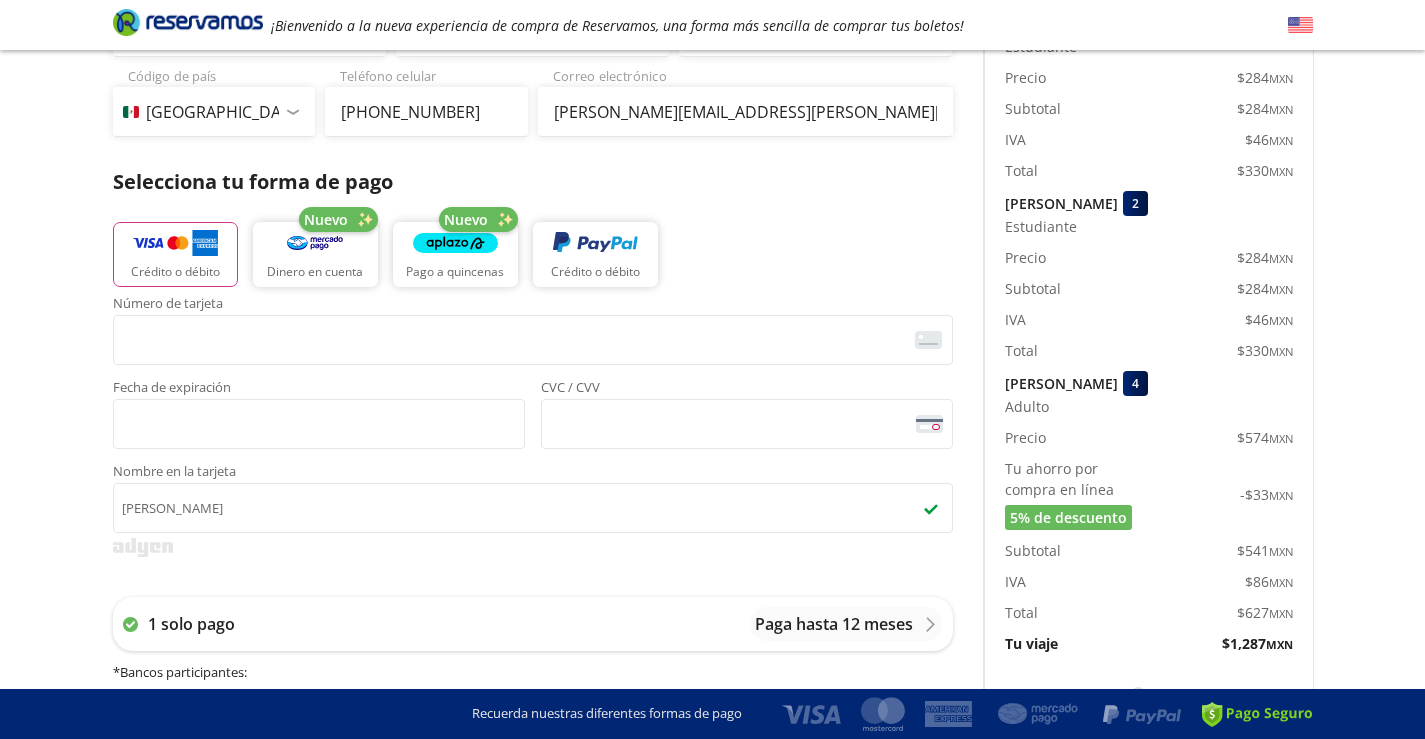 scroll, scrollTop: 100, scrollLeft: 0, axis: vertical 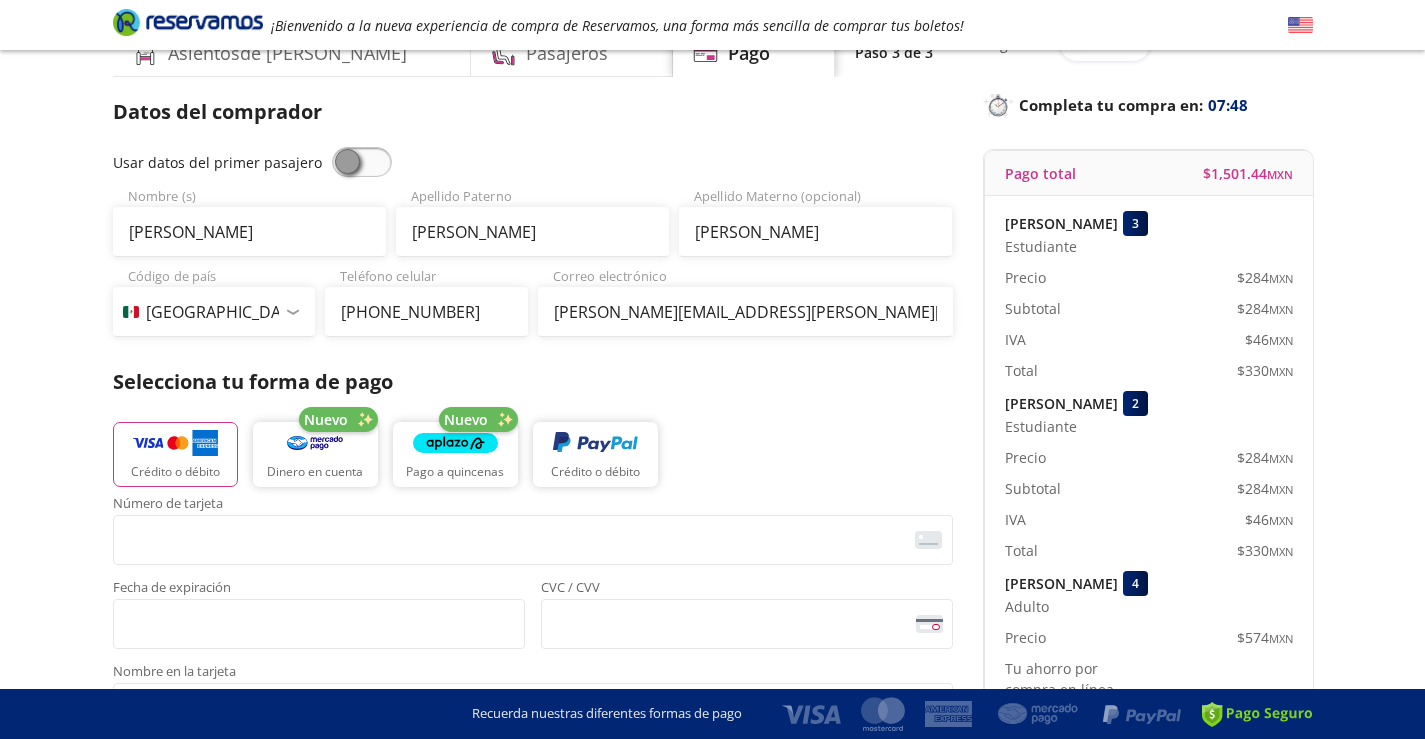 drag, startPoint x: 1220, startPoint y: 369, endPoint x: 1292, endPoint y: 368, distance: 72.00694 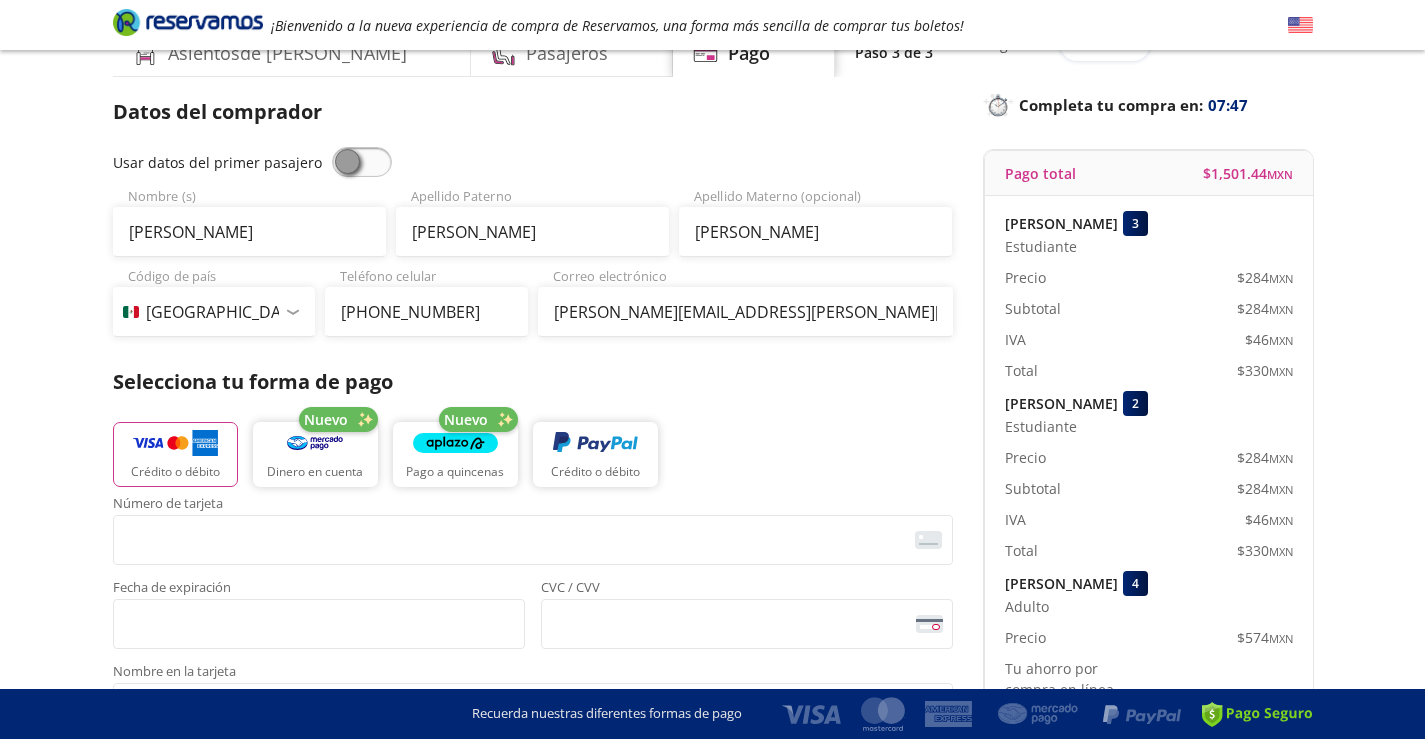 click on "MXN" at bounding box center [1281, 371] 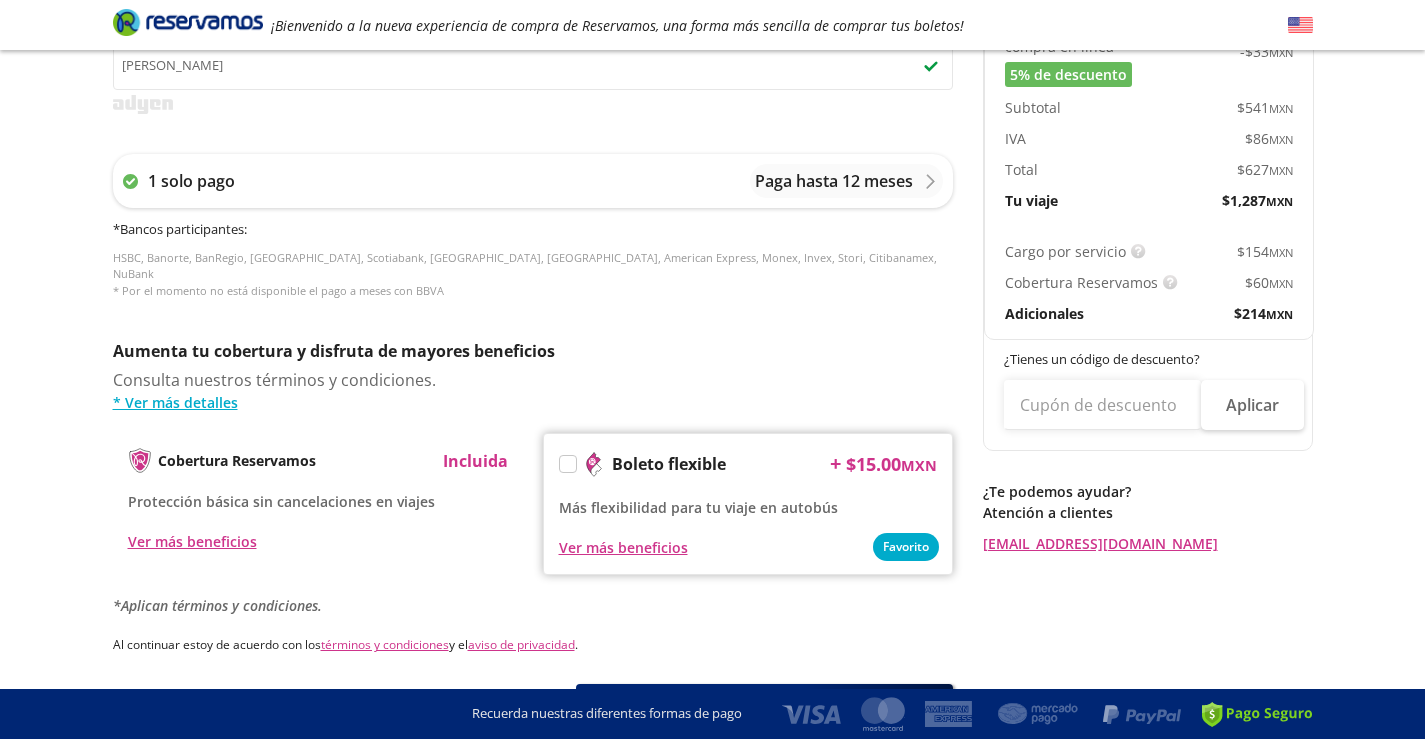 scroll, scrollTop: 763, scrollLeft: 0, axis: vertical 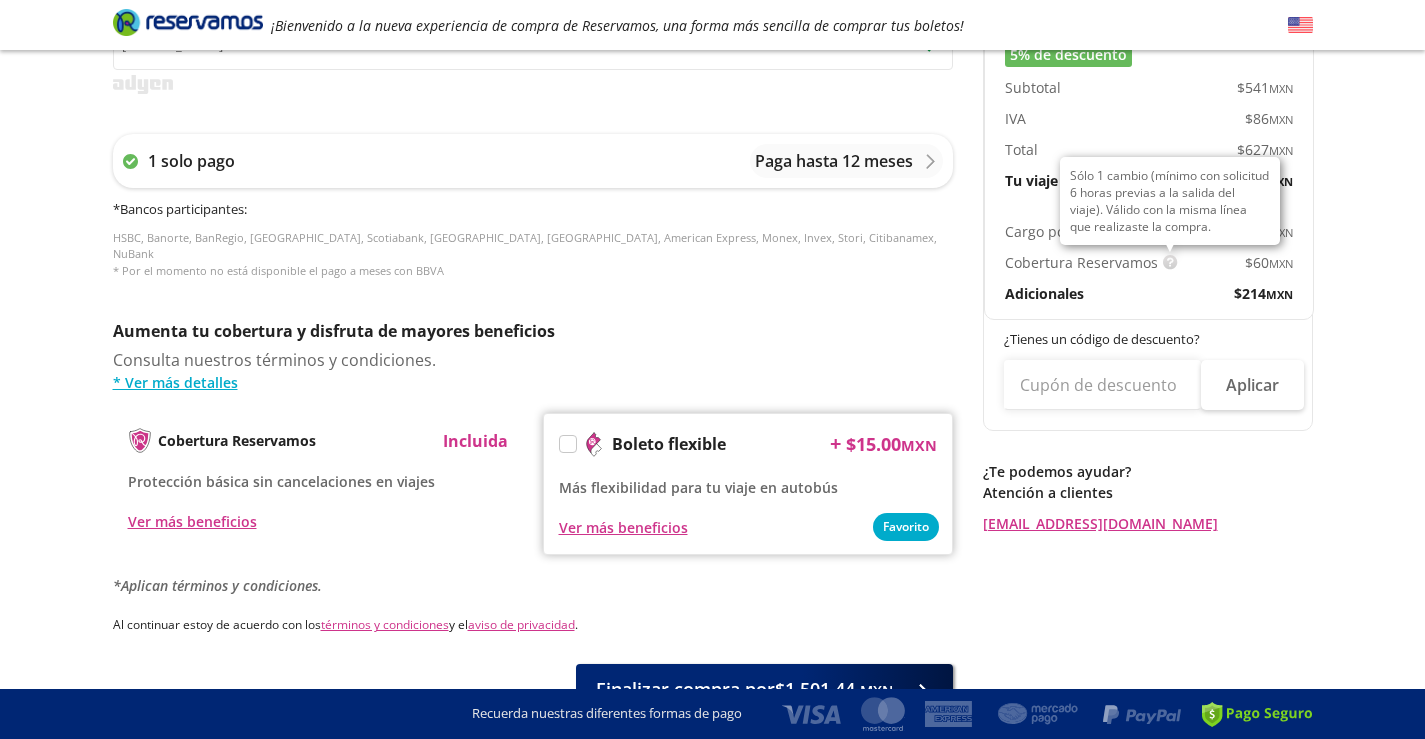 click at bounding box center [1170, 262] 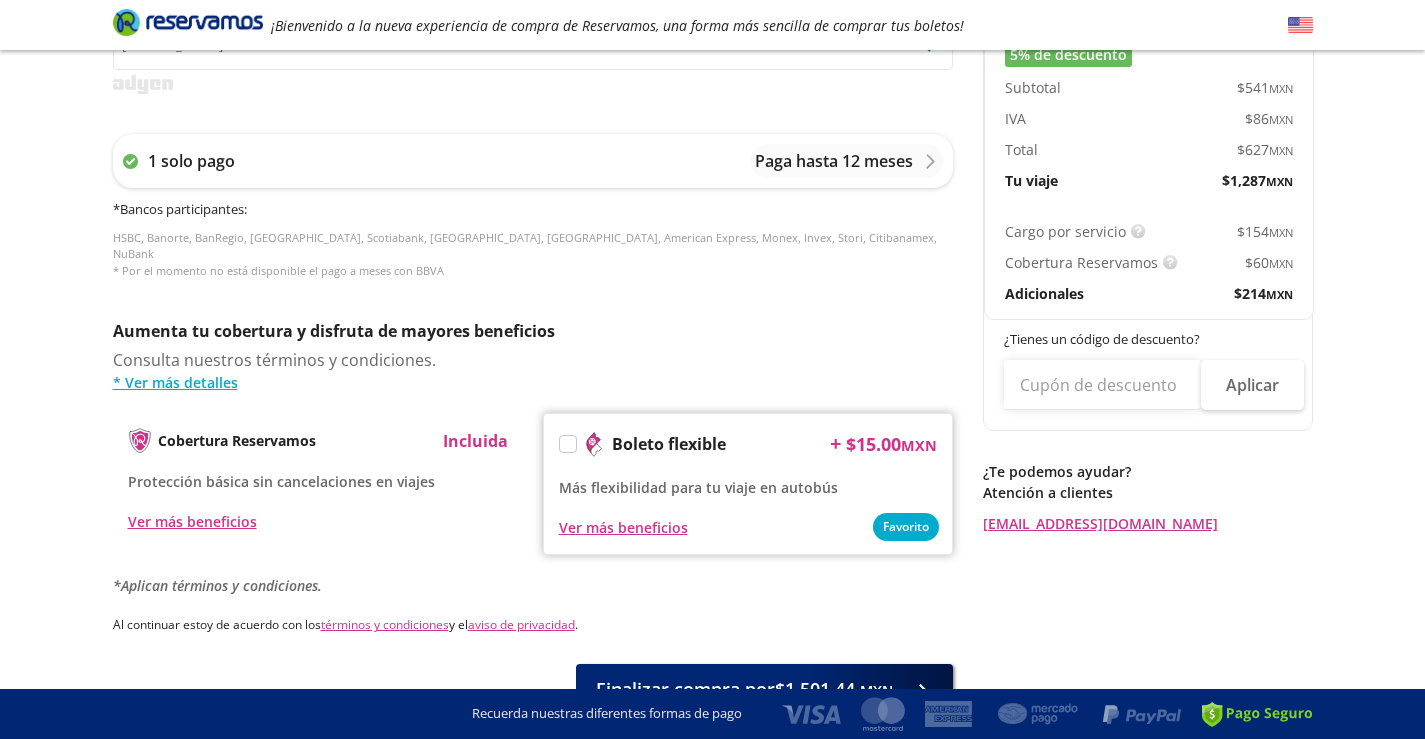 click on "Aumenta tu cobertura y disfruta de mayores beneficios" at bounding box center [533, 331] 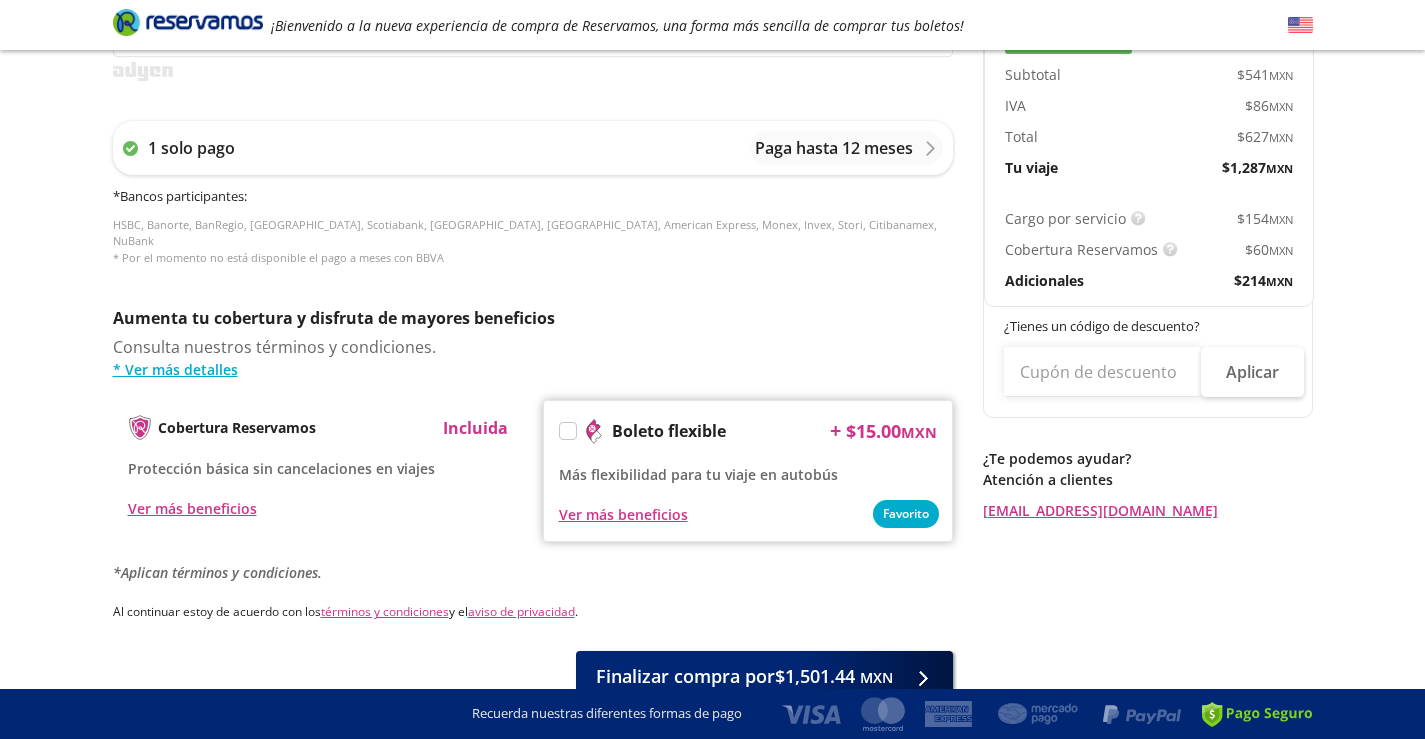 scroll, scrollTop: 863, scrollLeft: 0, axis: vertical 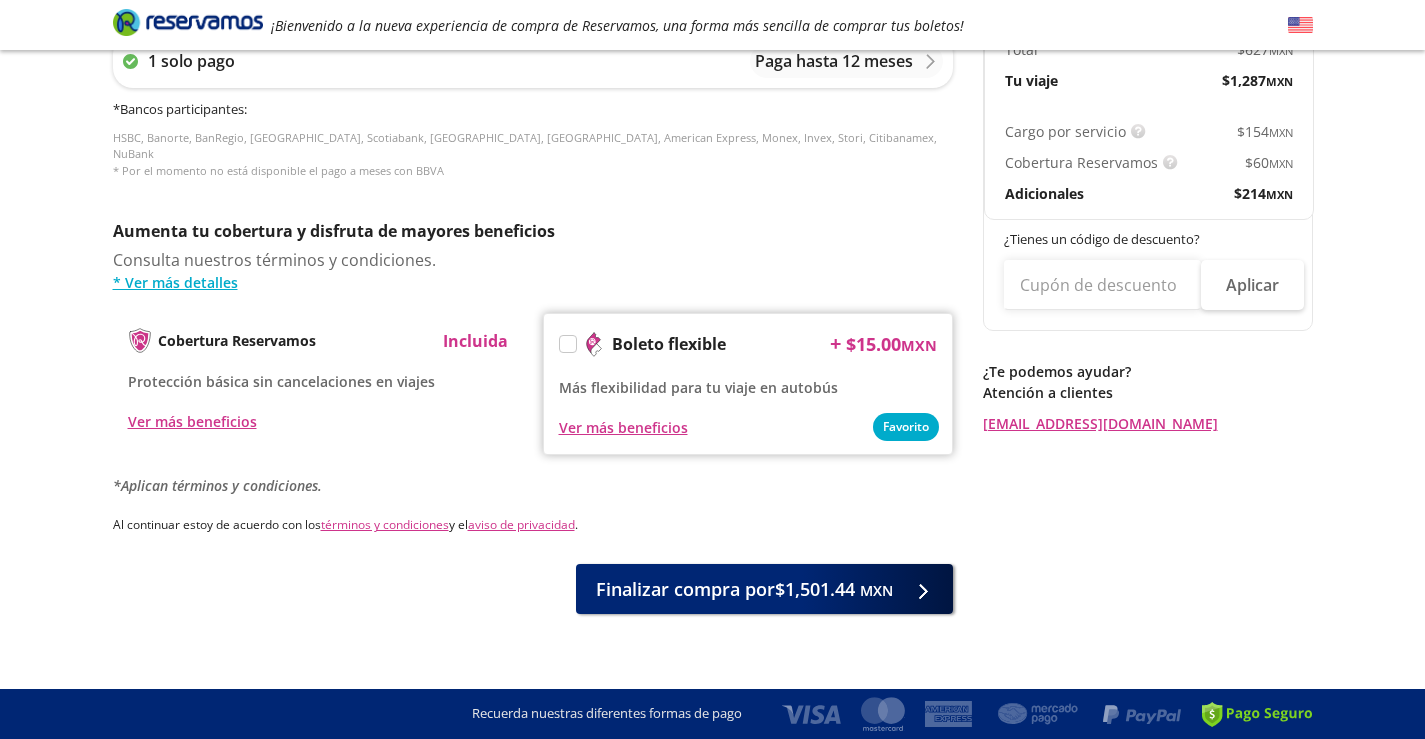 click on "Incluida" at bounding box center (475, 341) 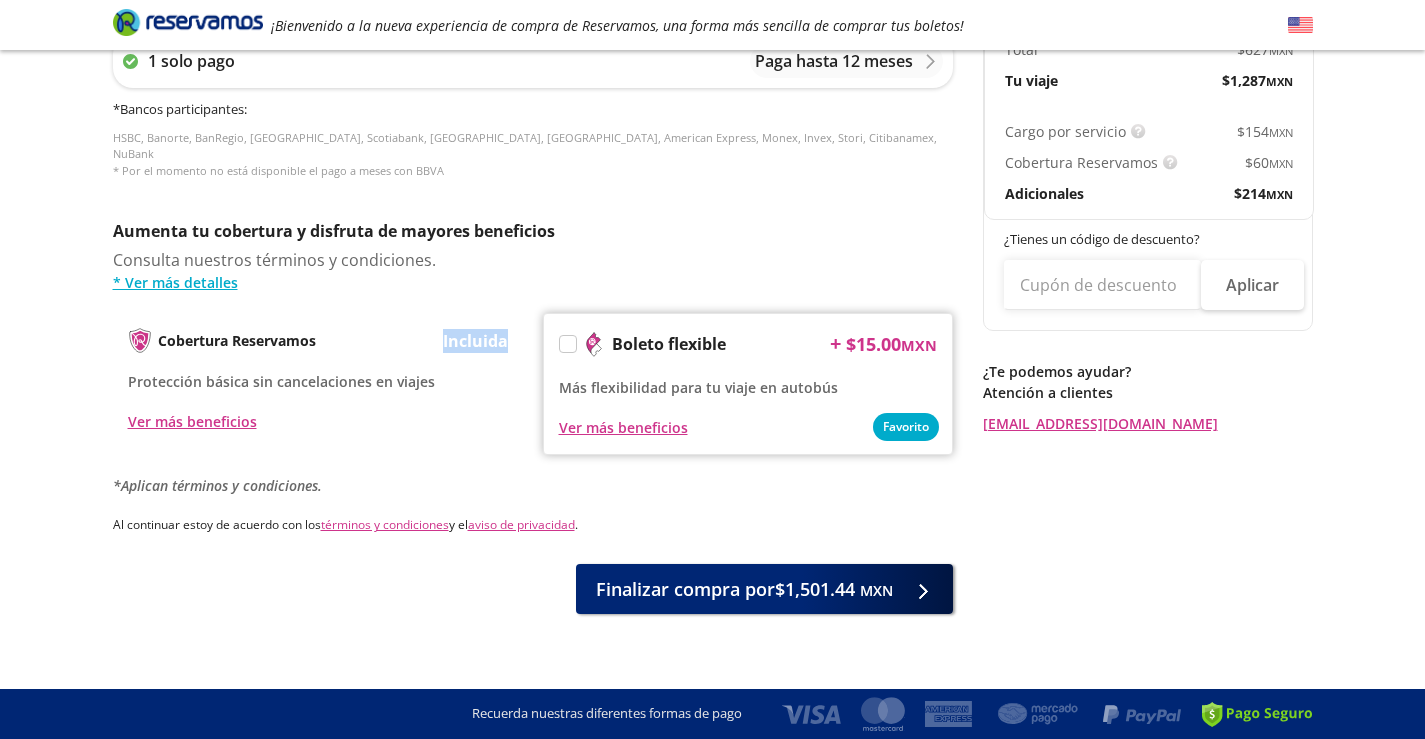 drag, startPoint x: 407, startPoint y: 326, endPoint x: 508, endPoint y: 319, distance: 101.24229 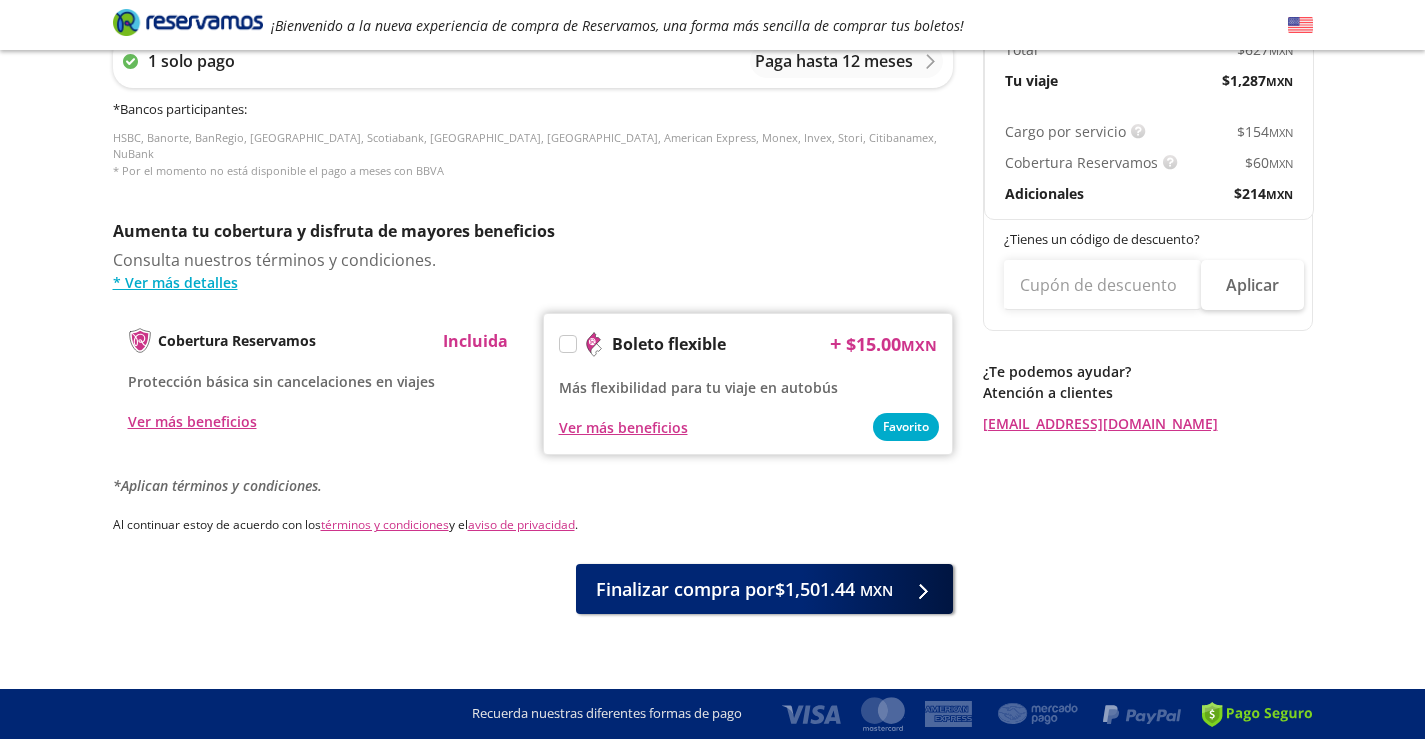 click on "Cobertura Reservamos Incluida Protección básica sin cancelaciones en viajes Ver más beneficios" at bounding box center [318, 380] 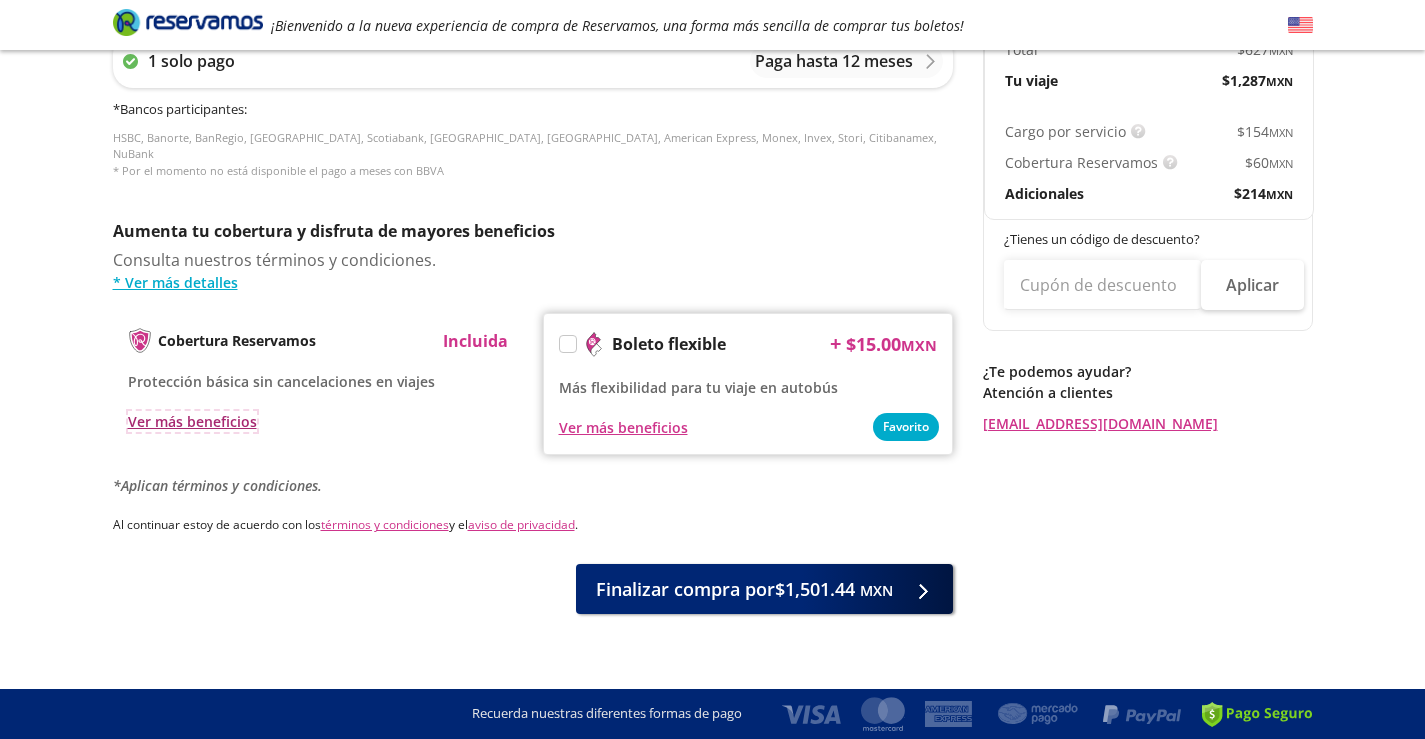 click on "Ver más beneficios" at bounding box center [192, 421] 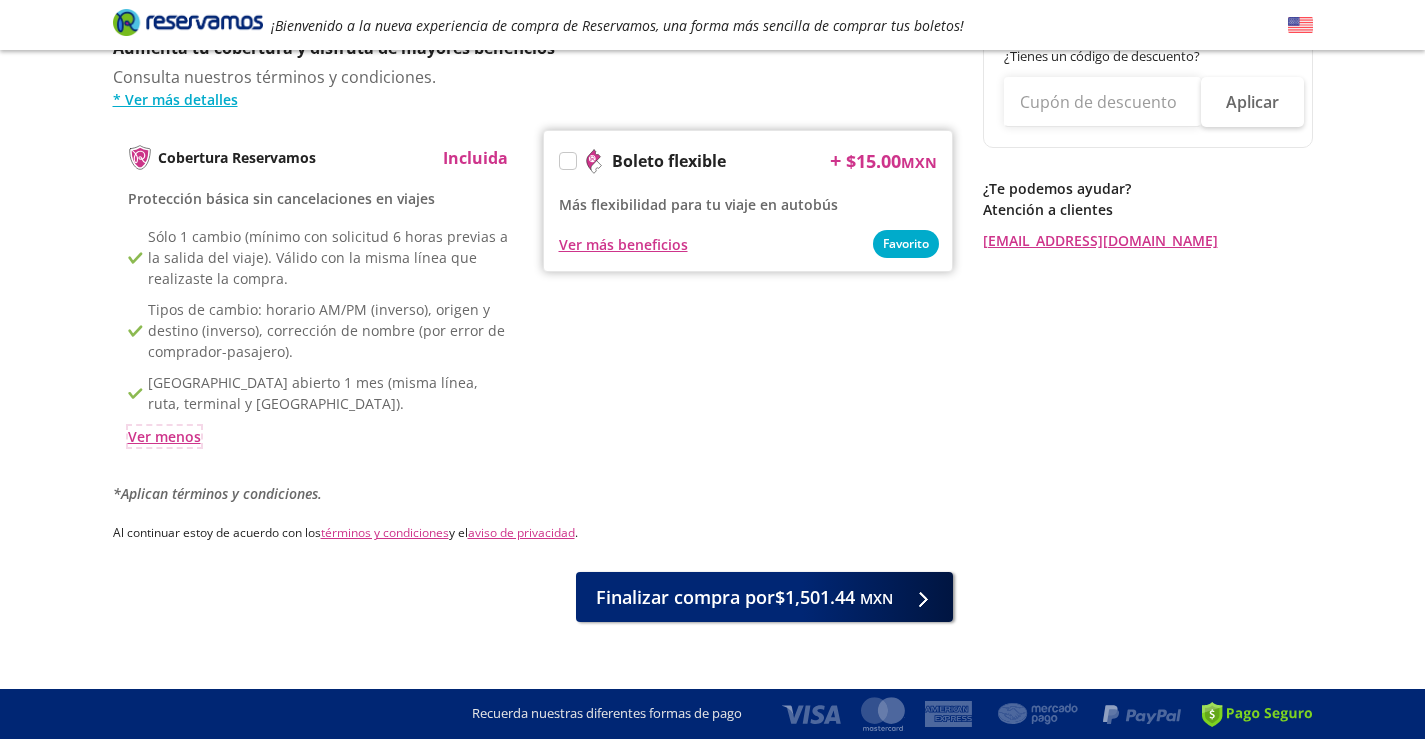 scroll, scrollTop: 1054, scrollLeft: 0, axis: vertical 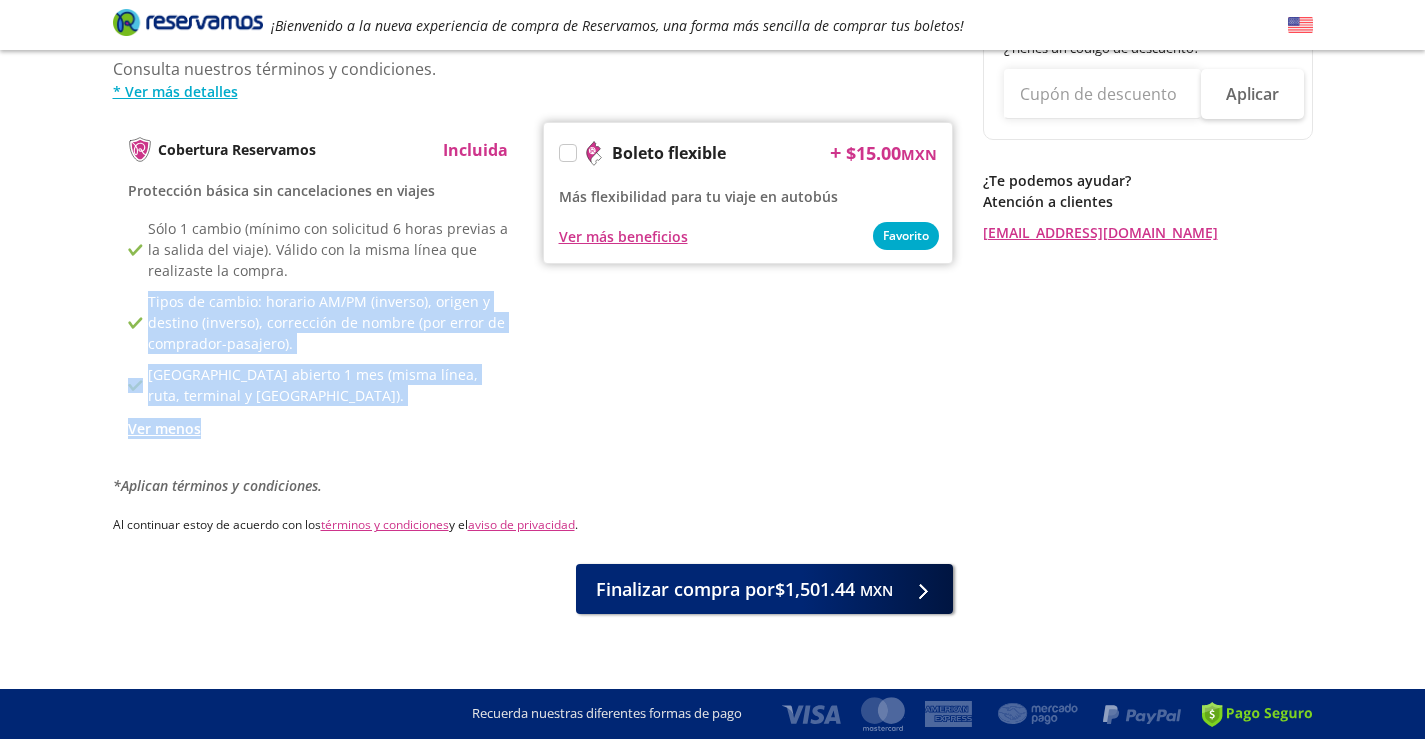 drag, startPoint x: 133, startPoint y: 279, endPoint x: 288, endPoint y: 406, distance: 200.38463 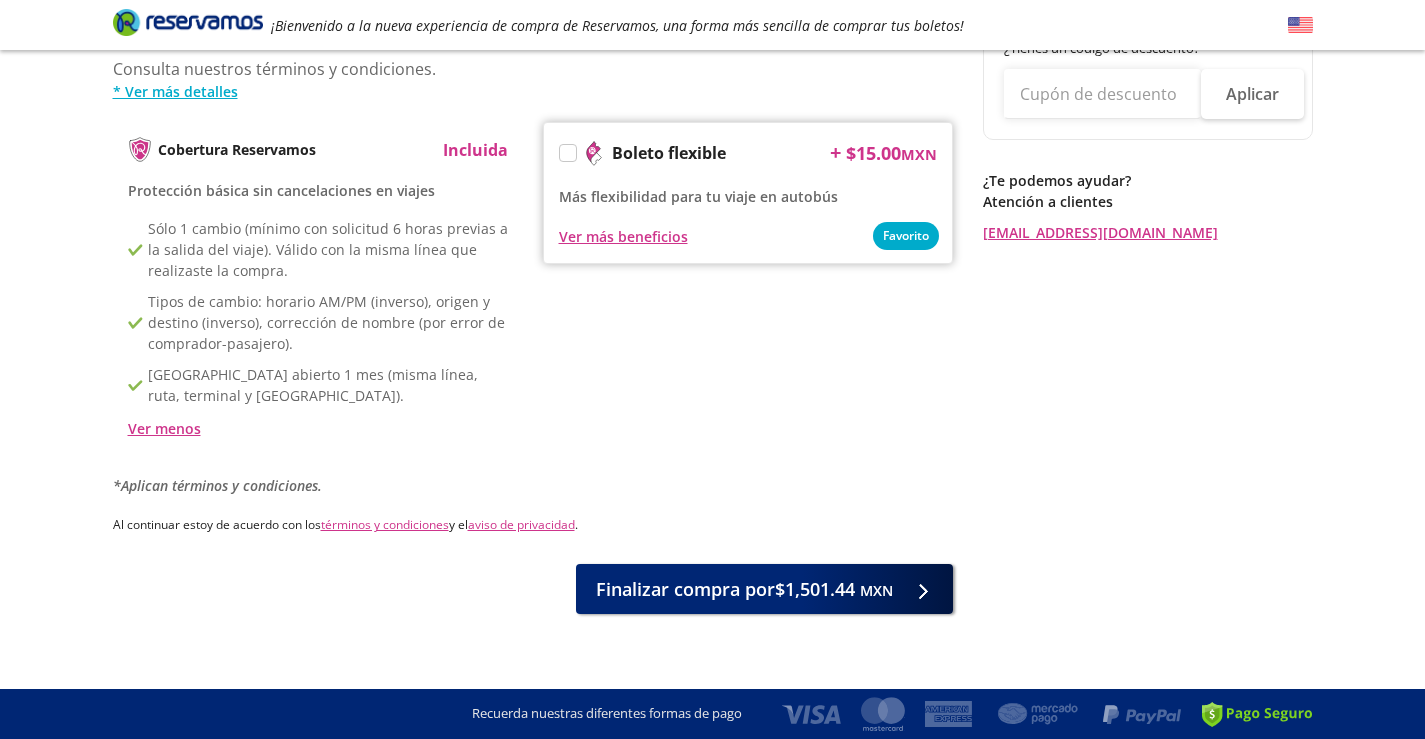 click on "Group 9 Created with Sketch. Pago Cuernavaca  -  [GEOGRAPHIC_DATA] ¡Bienvenido a la nueva experiencia de compra de Reservamos, una forma más sencilla de comprar tus boletos! Completa tu compra en : 06:38 Cuernavaca  -  Santiago de Querétaro User 3 Viaje sencillo Total $ 1,501.44  MXN Detalles Completa tu compra en : 06:38 Asientos  de [PERSON_NAME] Pago Paso 3 de 3 Servicios adicionales ¿Tienes un código de descuento? Aplicar Datos del comprador Usar datos del primer pasajero [PERSON_NAME] Nombre (s) [PERSON_NAME] Apellido [PERSON_NAME] Materno (opcional) Código de país [GEOGRAPHIC_DATA] +1 [GEOGRAPHIC_DATA] +52 [GEOGRAPHIC_DATA] +57 [GEOGRAPHIC_DATA] +55 [GEOGRAPHIC_DATA] +93 [GEOGRAPHIC_DATA] +355 [GEOGRAPHIC_DATA] +49 [GEOGRAPHIC_DATA] +376 [GEOGRAPHIC_DATA] +244 [GEOGRAPHIC_DATA] +1 [GEOGRAPHIC_DATA] +1 [GEOGRAPHIC_DATA] +966 [GEOGRAPHIC_DATA] +213 [GEOGRAPHIC_DATA] +54 [GEOGRAPHIC_DATA] +374 [GEOGRAPHIC_DATA] +297 [GEOGRAPHIC_DATA] +61 [GEOGRAPHIC_DATA] +43 [GEOGRAPHIC_DATA] +994 [GEOGRAPHIC_DATA] +1 [GEOGRAPHIC_DATA] +880 [GEOGRAPHIC_DATA] +1 [GEOGRAPHIC_DATA] +973 [GEOGRAPHIC_DATA] +32 [GEOGRAPHIC_DATA] +501 [GEOGRAPHIC_DATA] +229 [GEOGRAPHIC_DATA] +1 [GEOGRAPHIC_DATA] +375 [GEOGRAPHIC_DATA] +95 [GEOGRAPHIC_DATA] +591 [GEOGRAPHIC_DATA] +387" at bounding box center (712, -150) 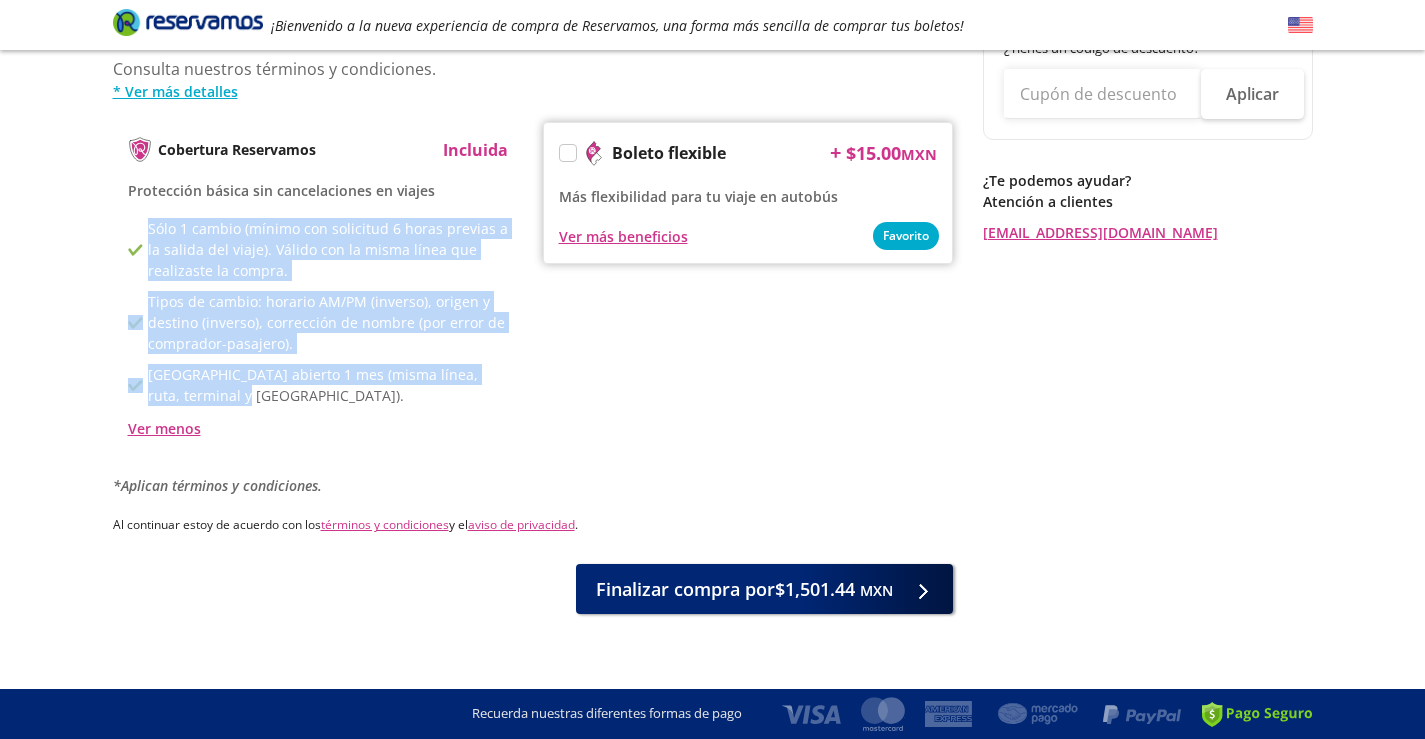 drag, startPoint x: 148, startPoint y: 208, endPoint x: 361, endPoint y: 380, distance: 273.77545 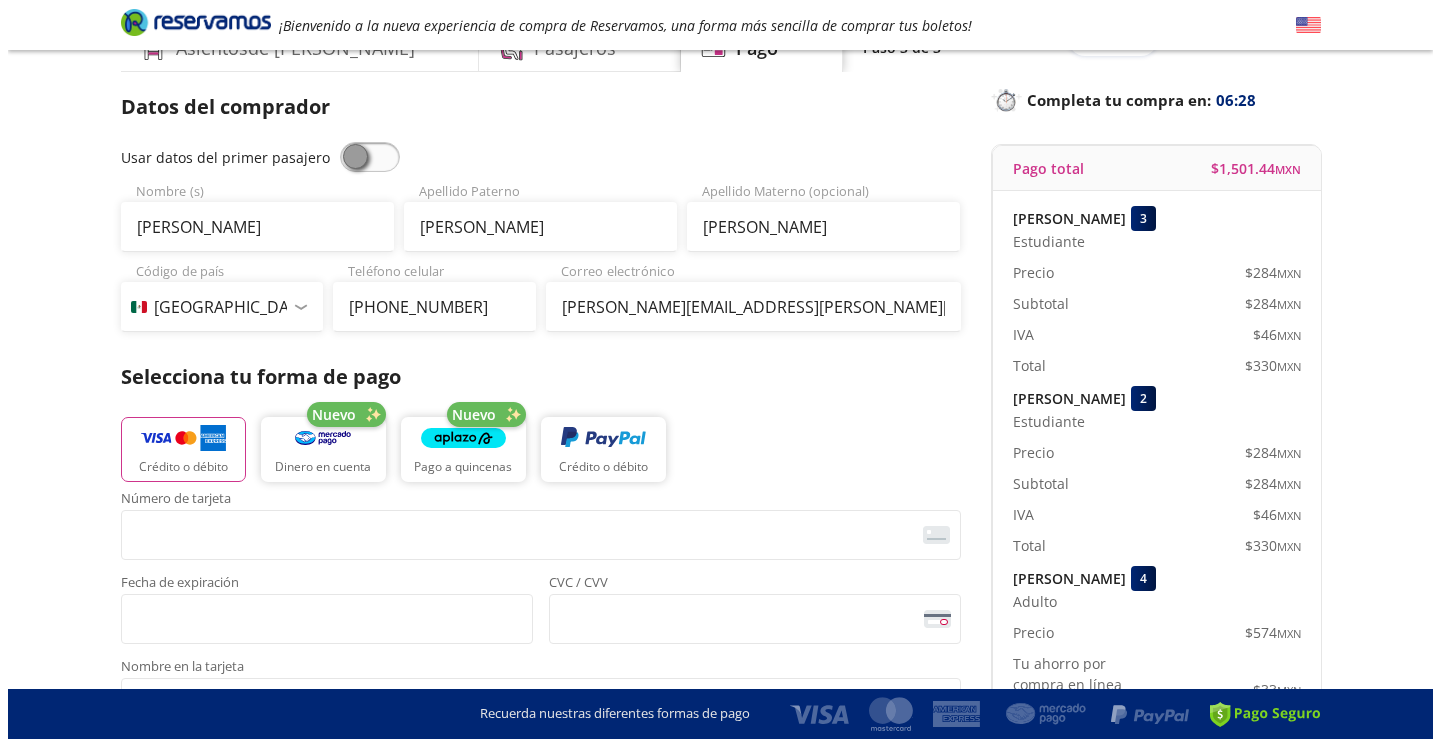 scroll, scrollTop: 0, scrollLeft: 0, axis: both 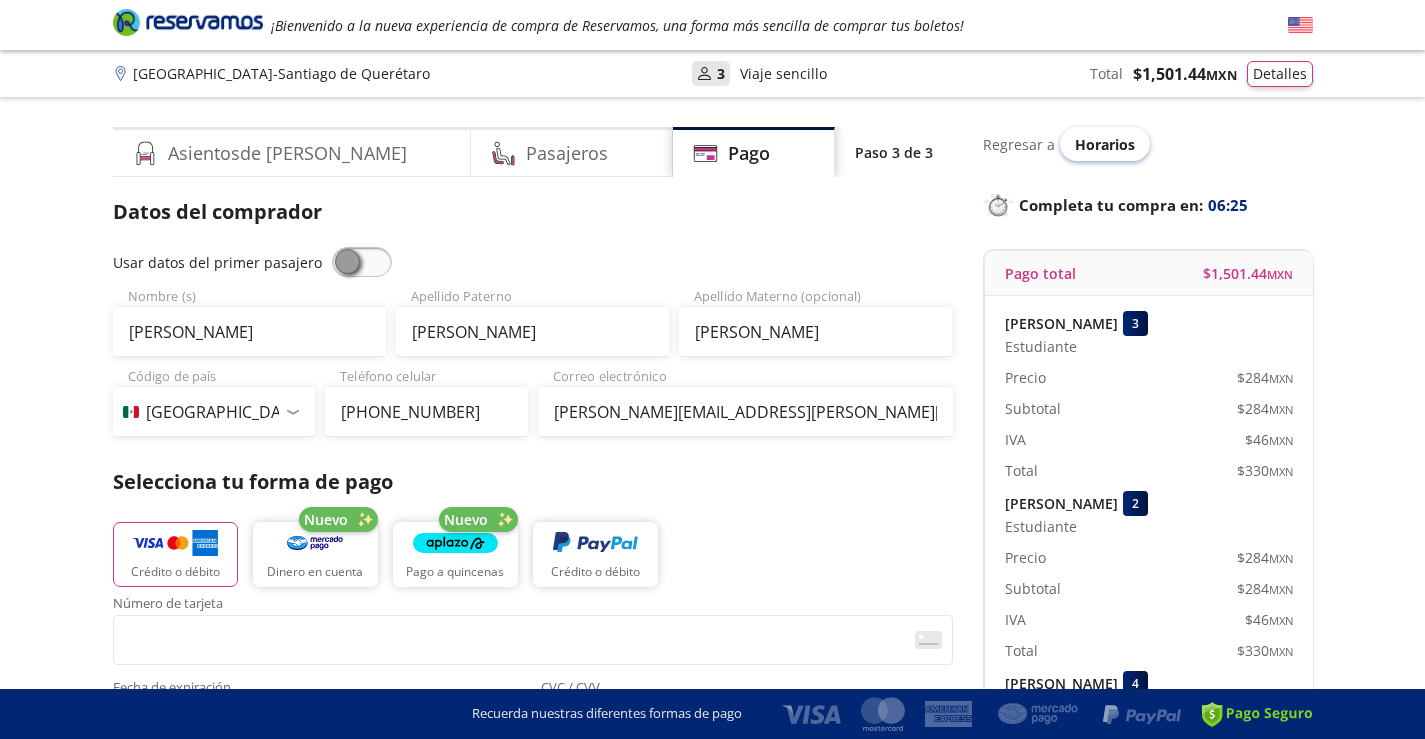 click on "Horarios" at bounding box center [1105, 144] 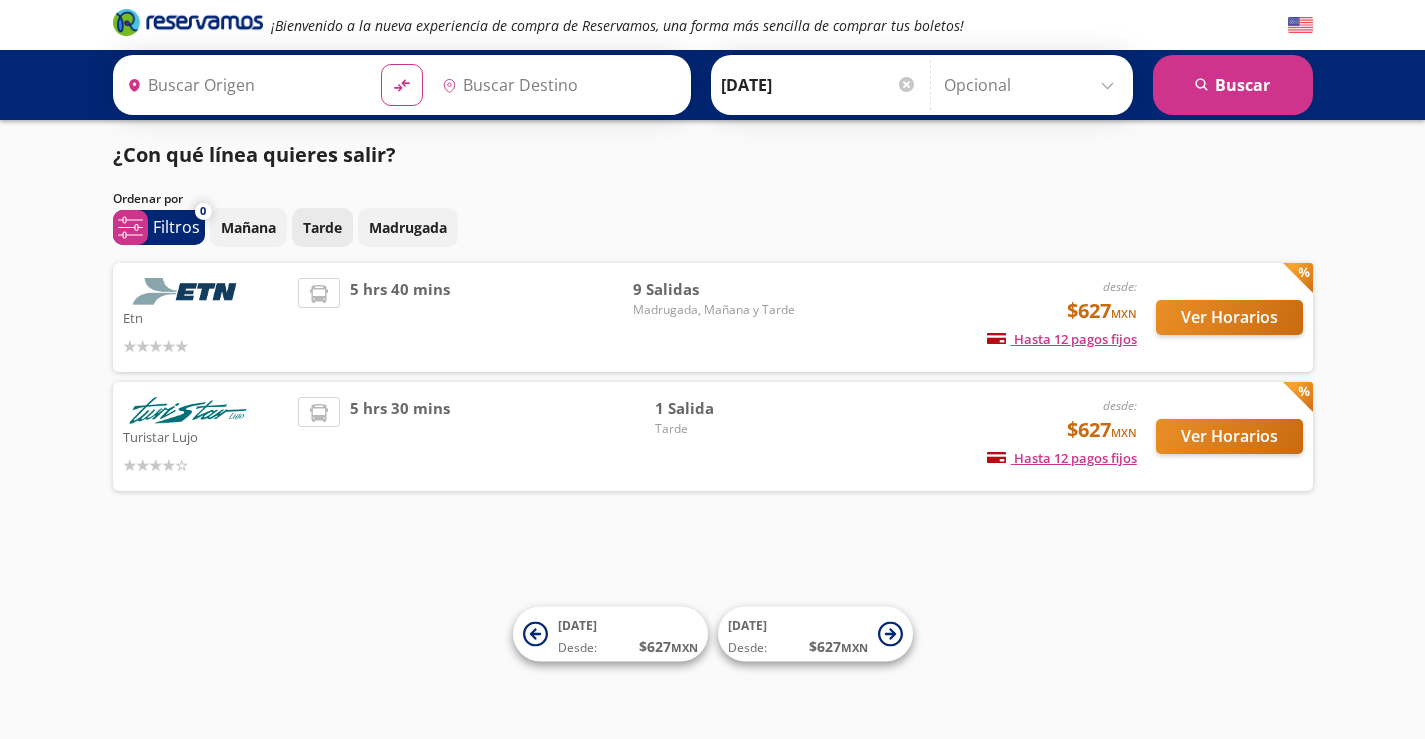 type on "[GEOGRAPHIC_DATA], [GEOGRAPHIC_DATA]" 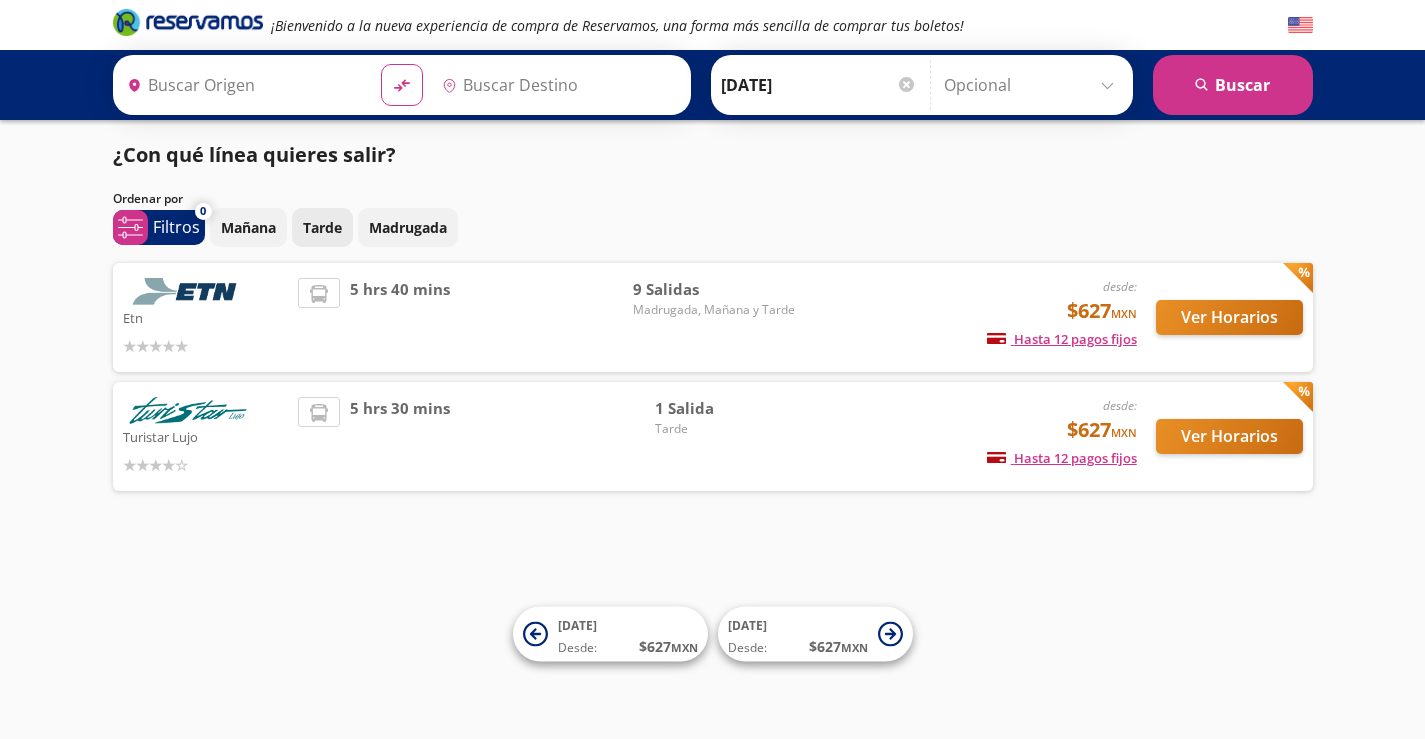 type on "Santiago de Querétaro, [GEOGRAPHIC_DATA]" 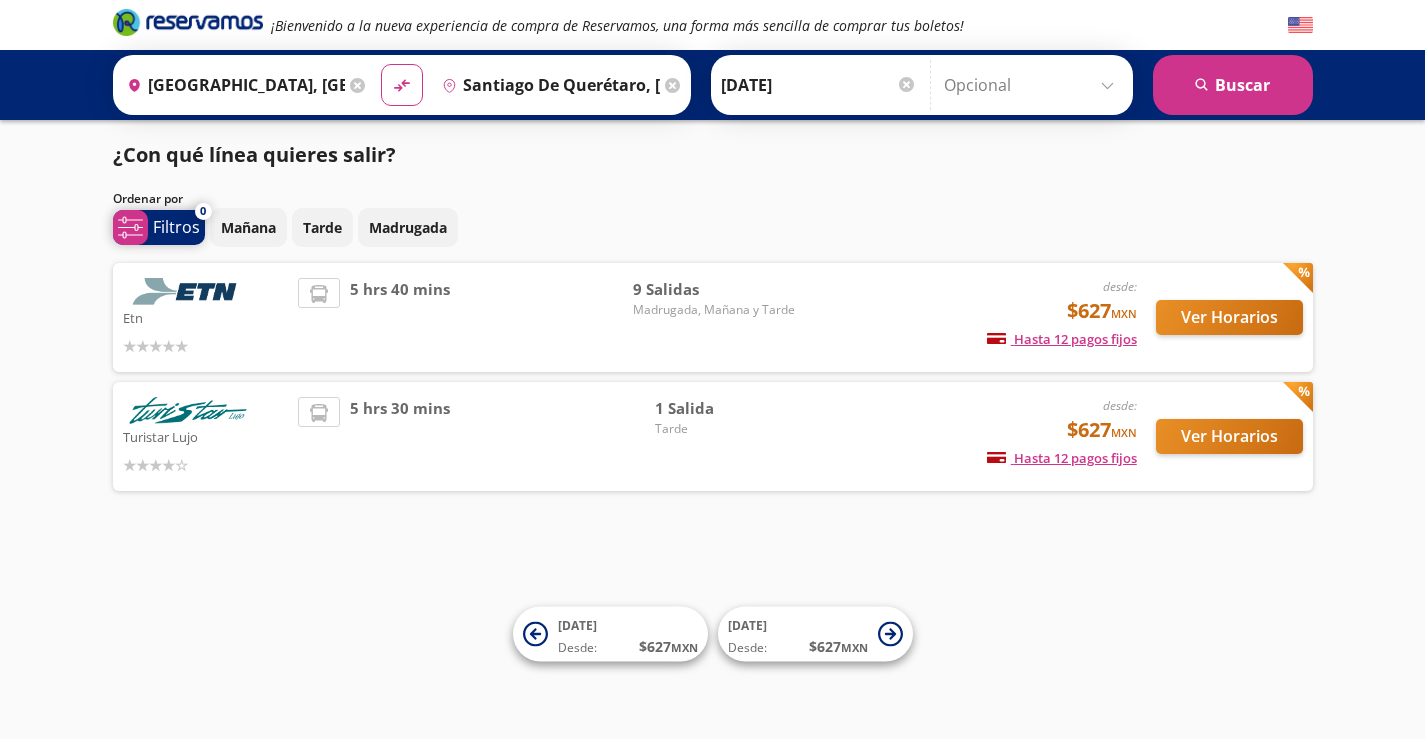click on "Filtros" at bounding box center (176, 227) 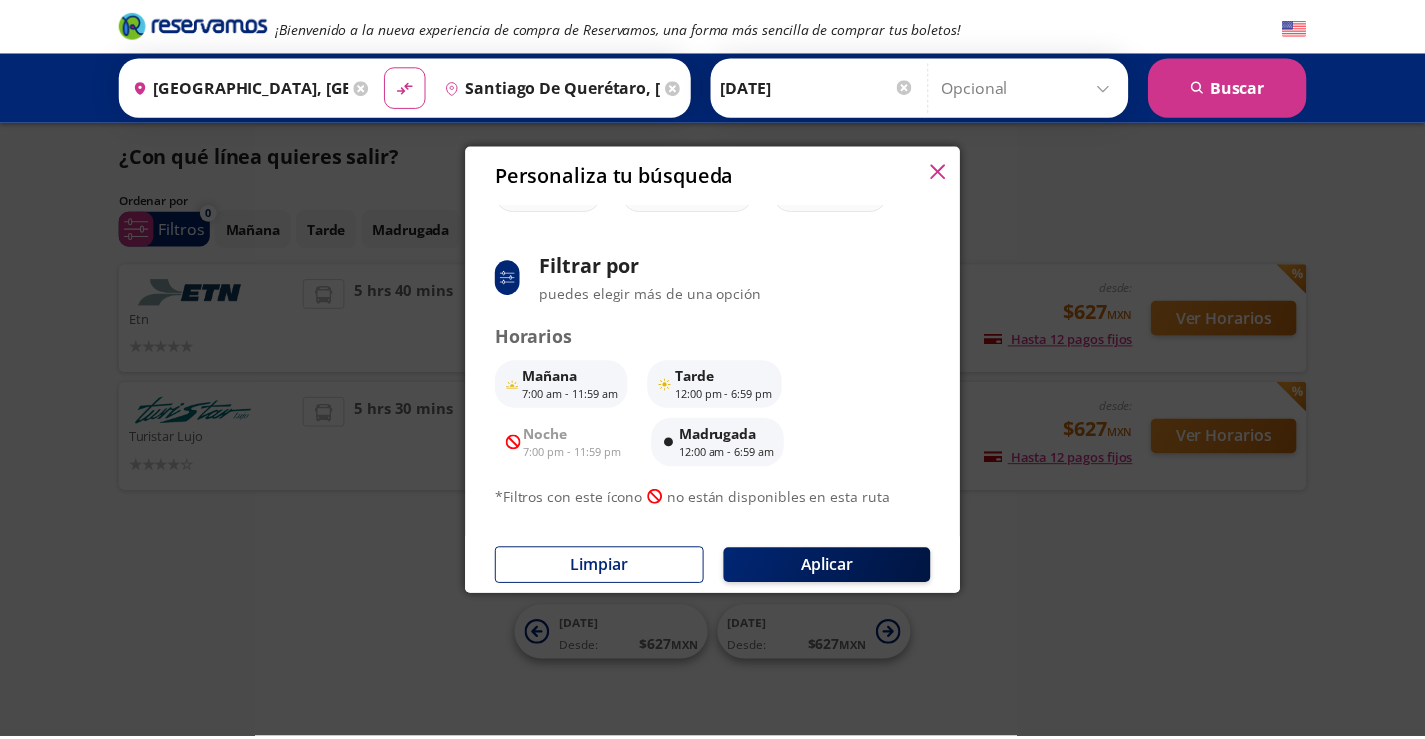 scroll, scrollTop: 0, scrollLeft: 0, axis: both 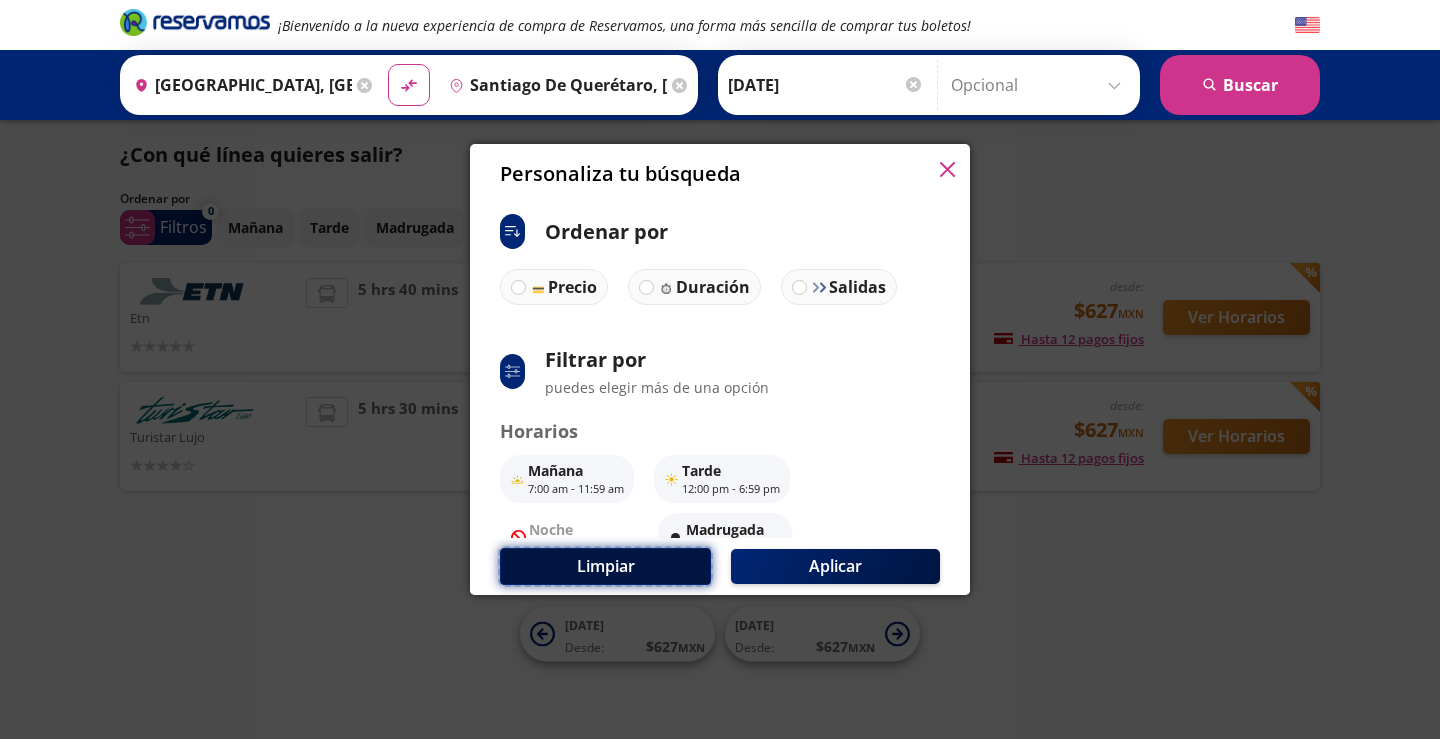 click on "Limpiar" at bounding box center [605, 566] 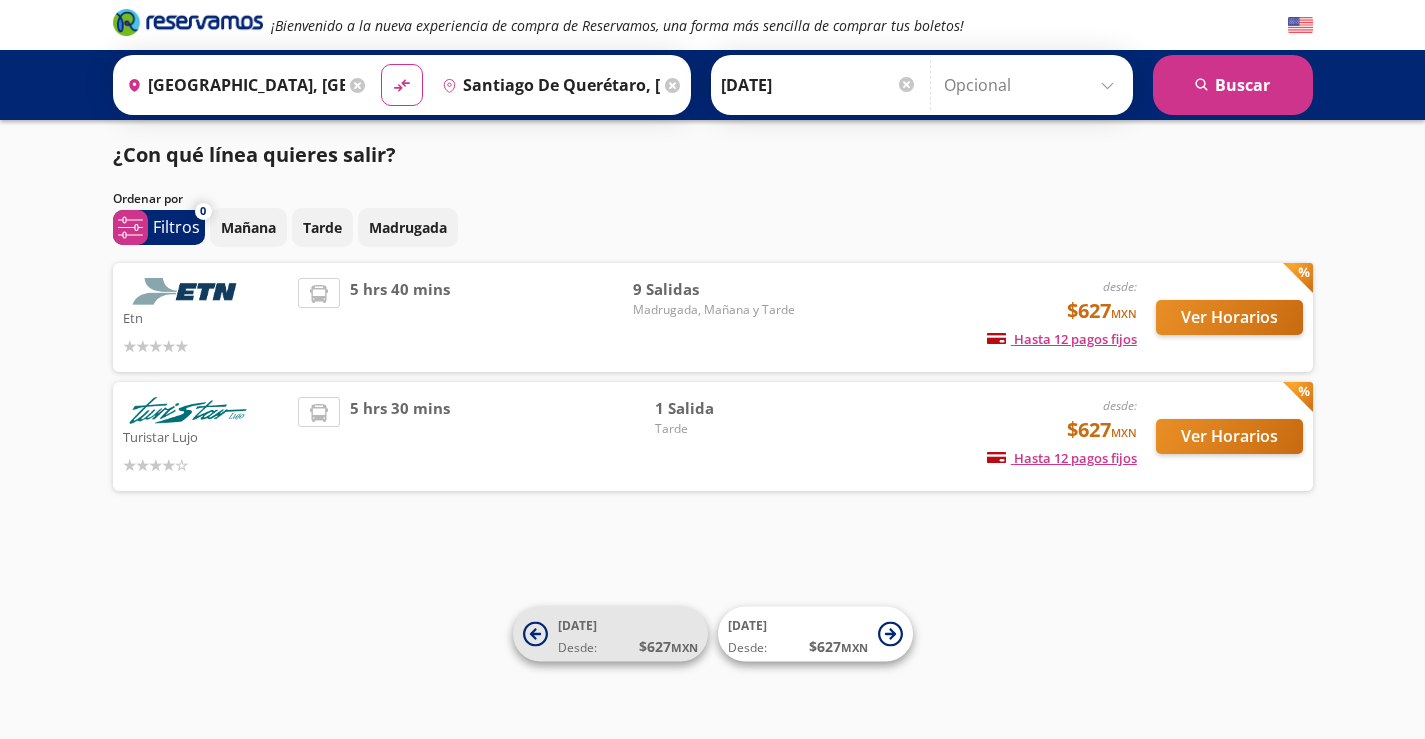 click on "[DATE] Desde: $ 627  MXN" at bounding box center (610, 634) 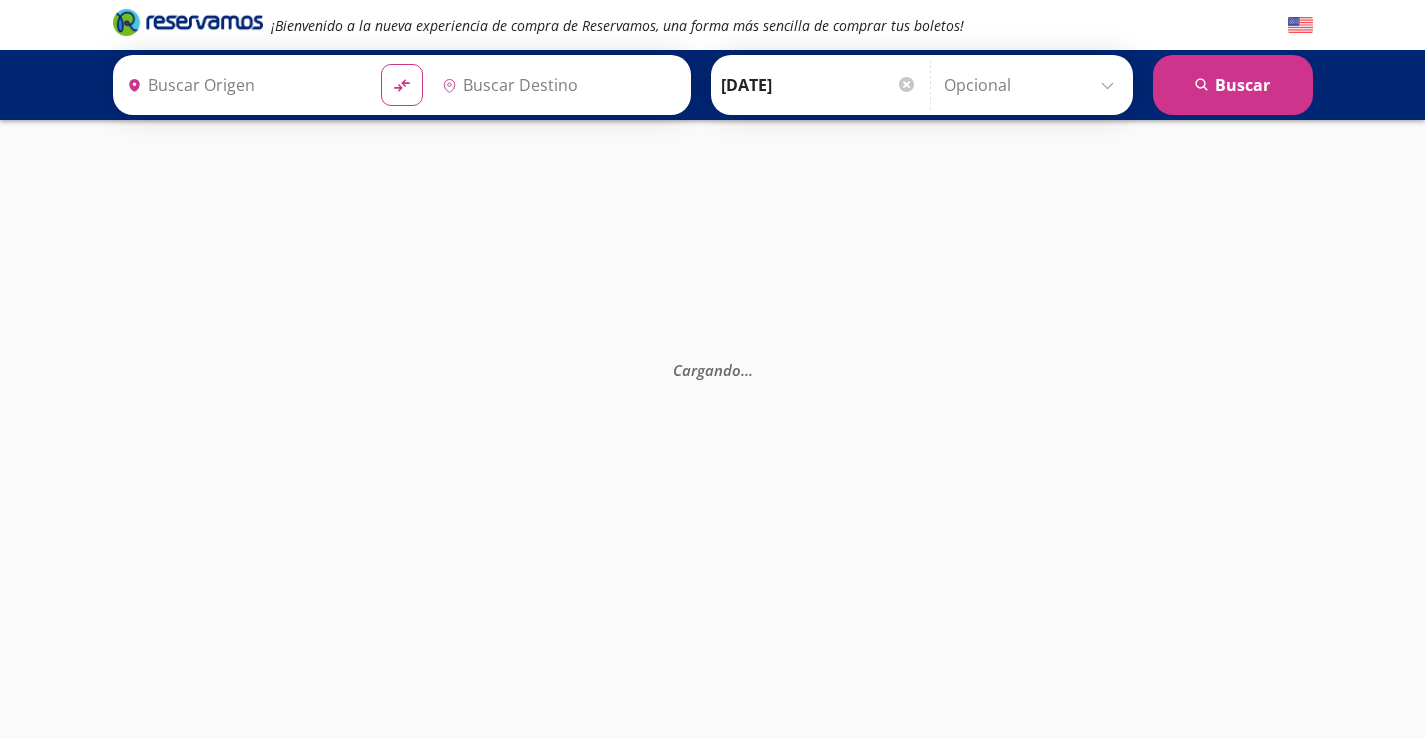 type on "[GEOGRAPHIC_DATA], [GEOGRAPHIC_DATA]" 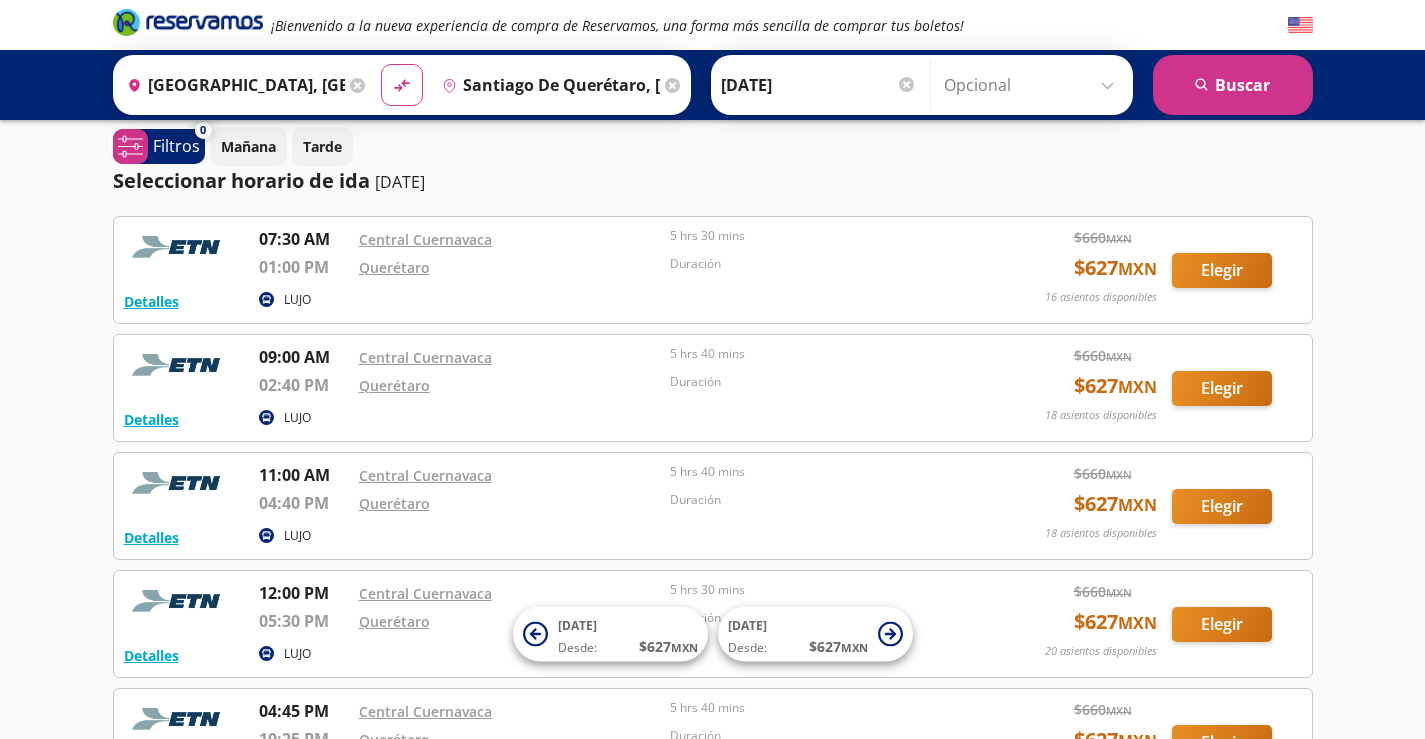 scroll, scrollTop: 100, scrollLeft: 0, axis: vertical 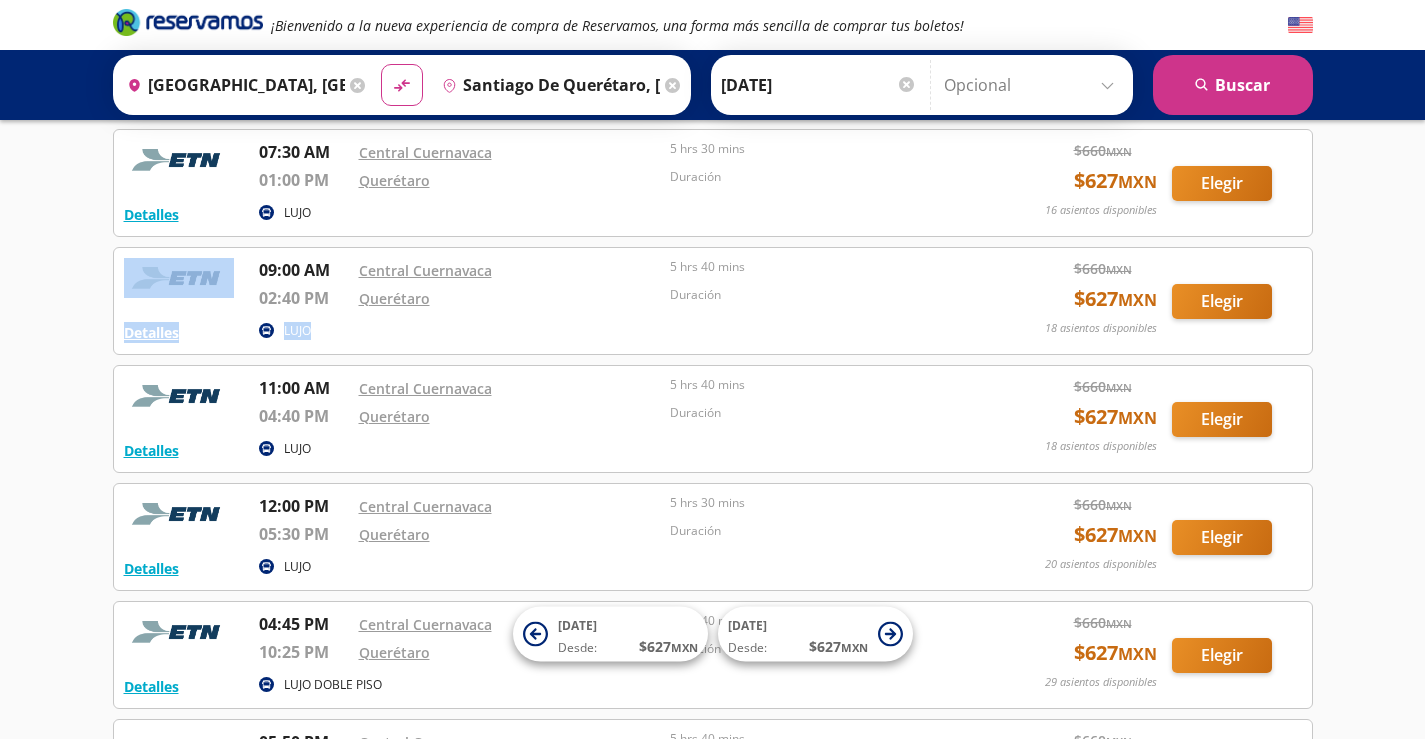 drag, startPoint x: 250, startPoint y: 267, endPoint x: 311, endPoint y: 324, distance: 83.48653 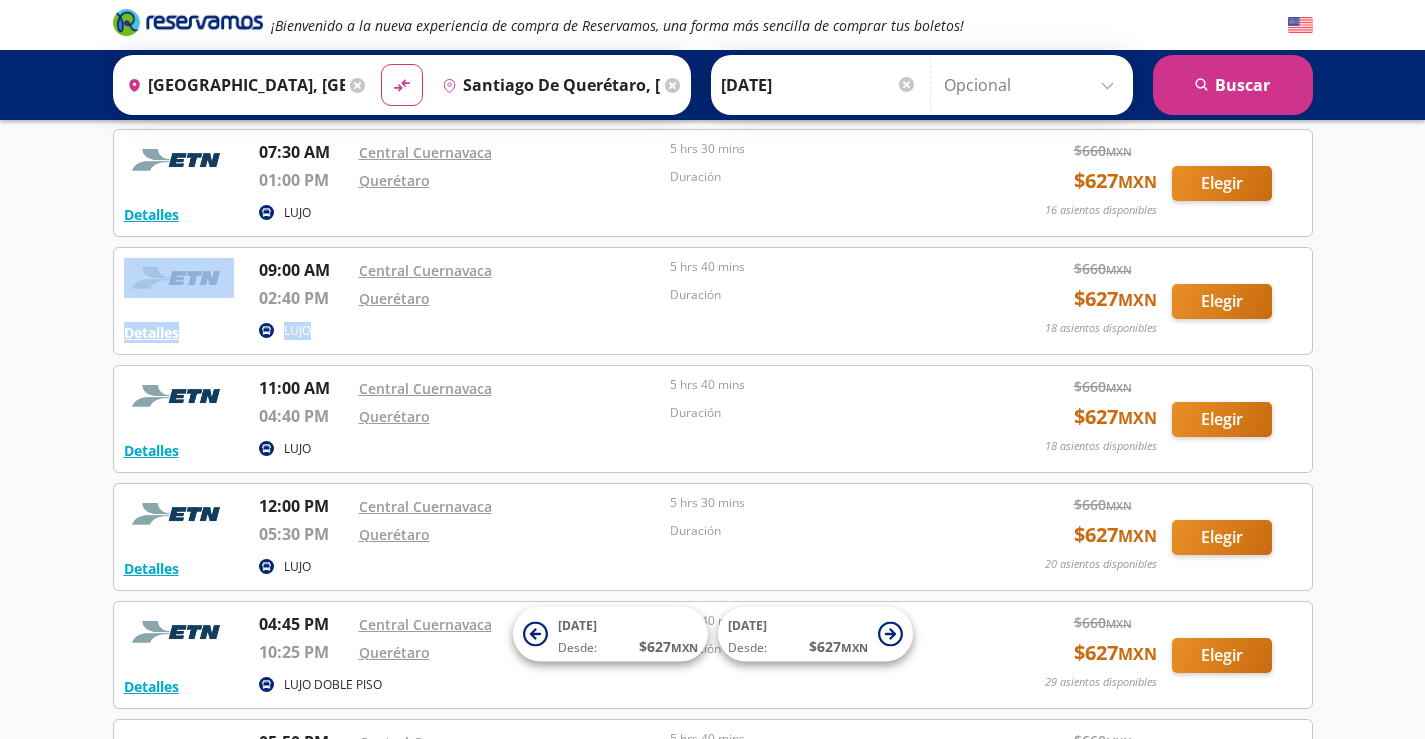 click on "Detalles LUJO 09:00 AM Central Cuernavaca 02:40 PM Querétaro 5 hrs 40 mins Duración $ 660  MXN $ 627  MXN 18 asientos disponibles Elegir 18 asientos disponibles Detalles Elegir" at bounding box center [713, 301] 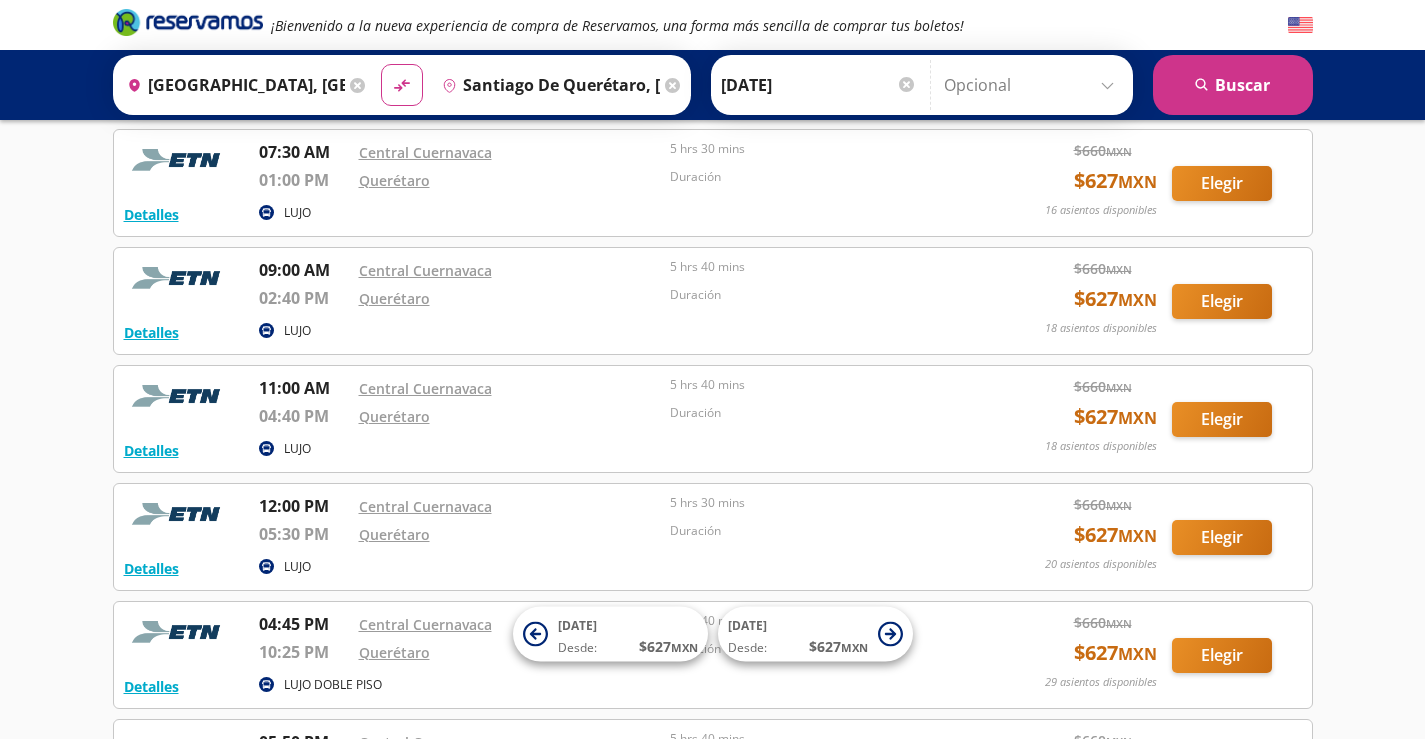 click on "LUJO" at bounding box center [615, 332] 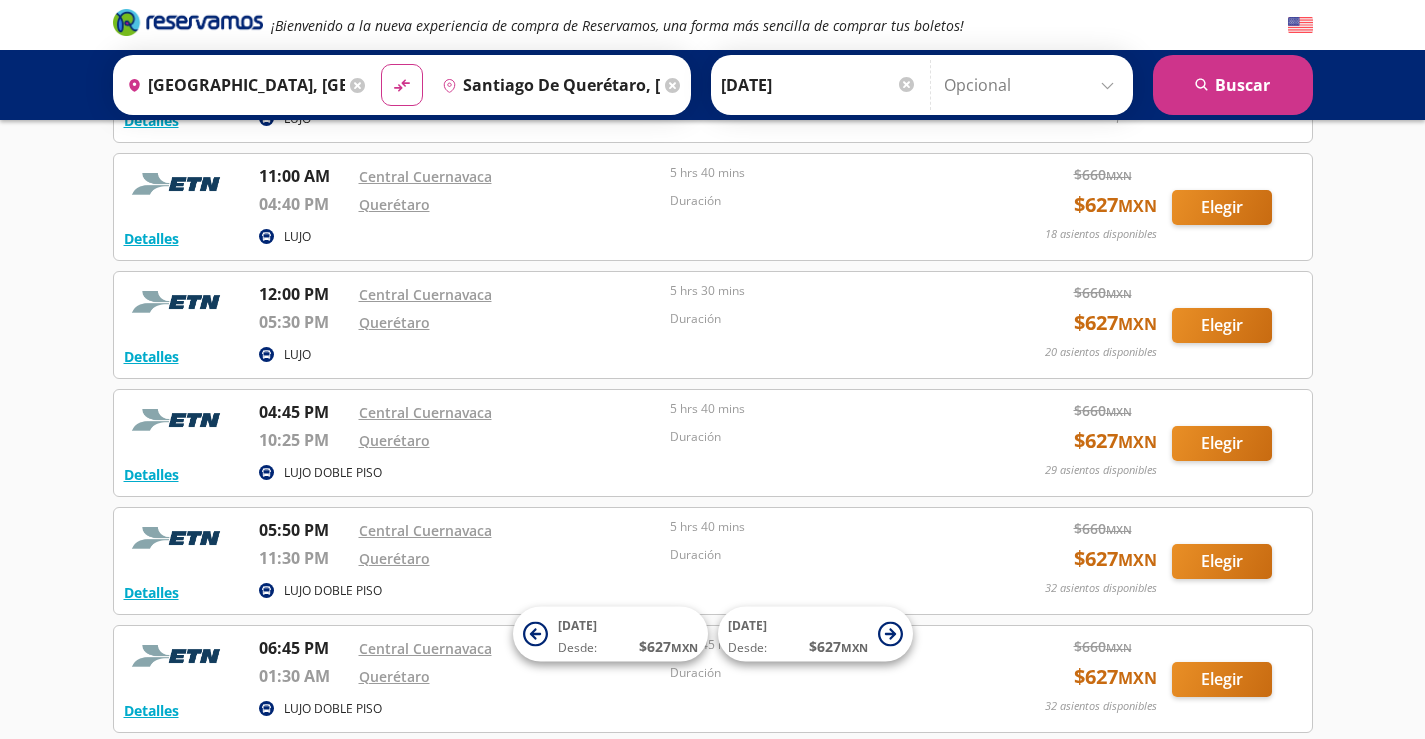 scroll, scrollTop: 0, scrollLeft: 0, axis: both 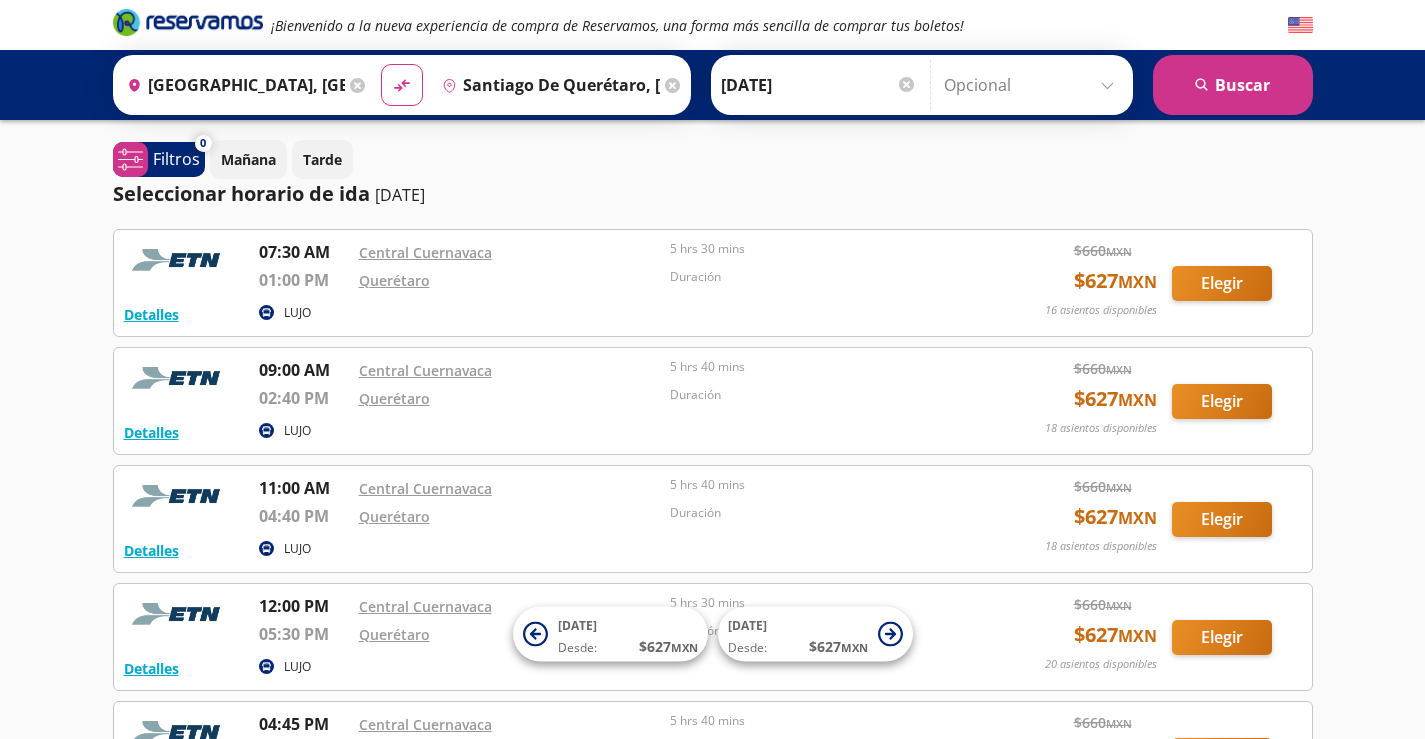 click on "[DATE]" at bounding box center (819, 85) 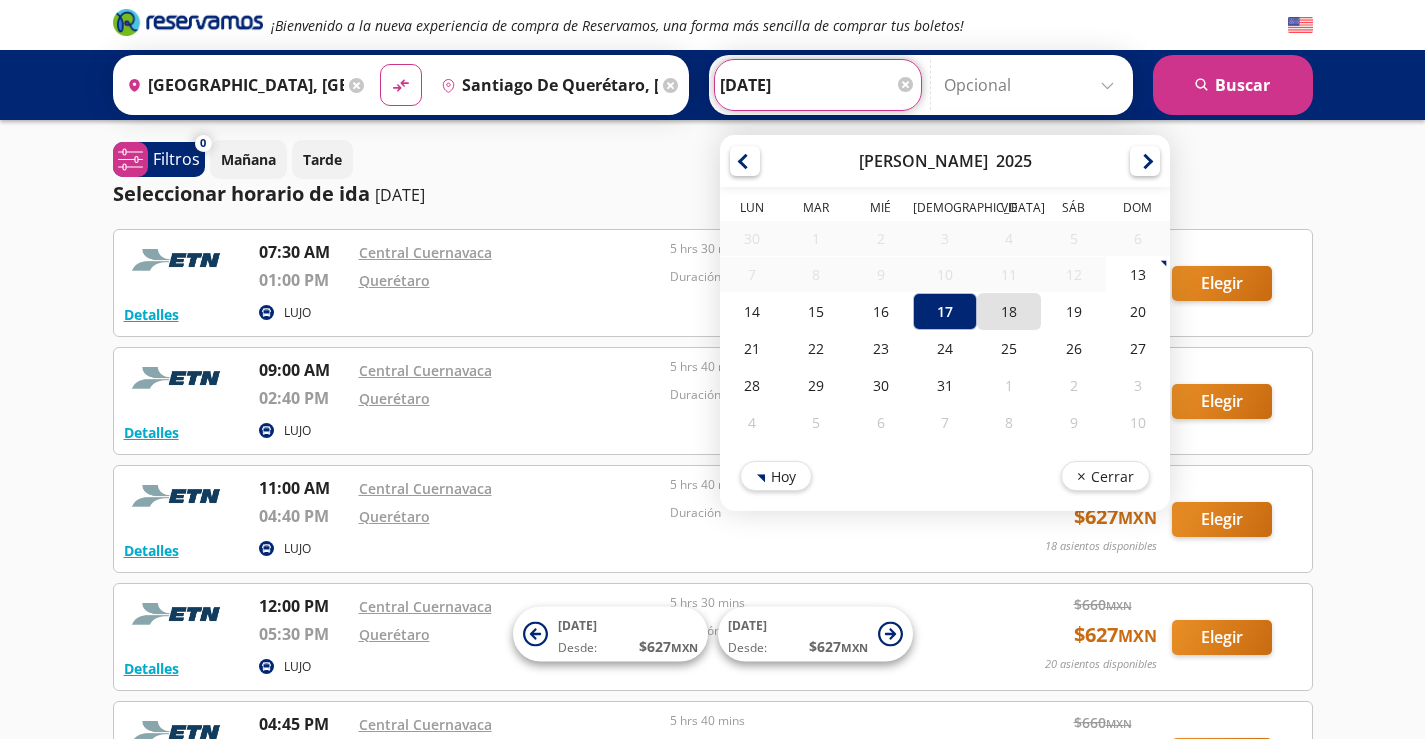 click on "18" at bounding box center (1009, 311) 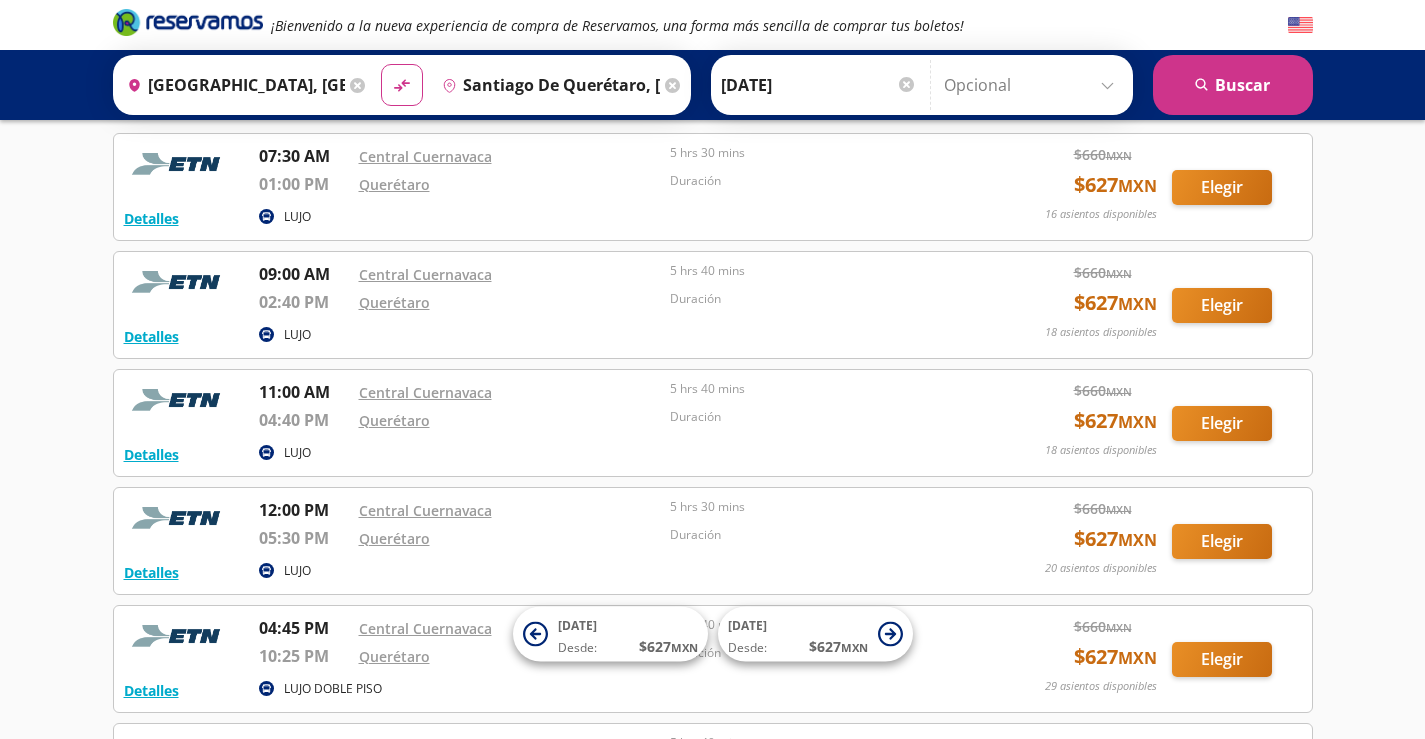 scroll, scrollTop: 0, scrollLeft: 0, axis: both 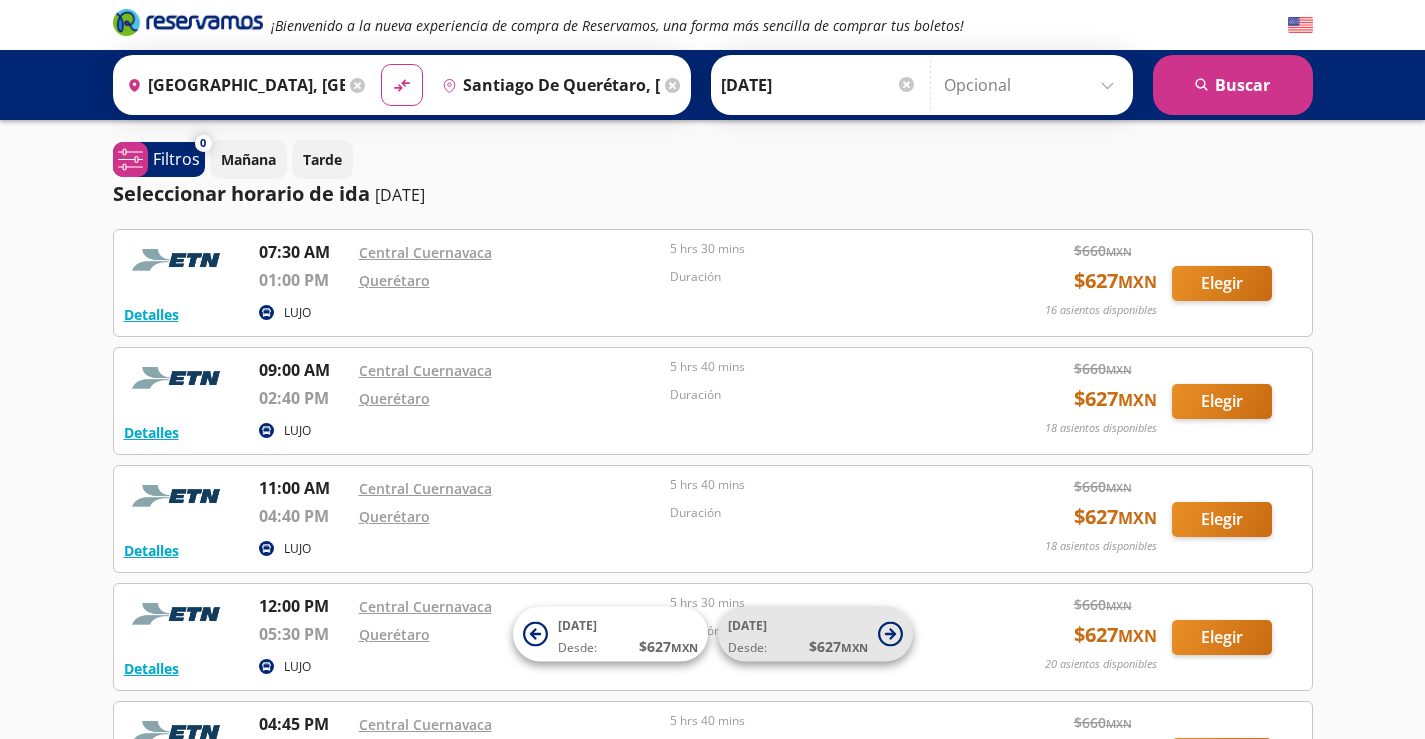 click on "Desde: $ 627  MXN" at bounding box center (798, 646) 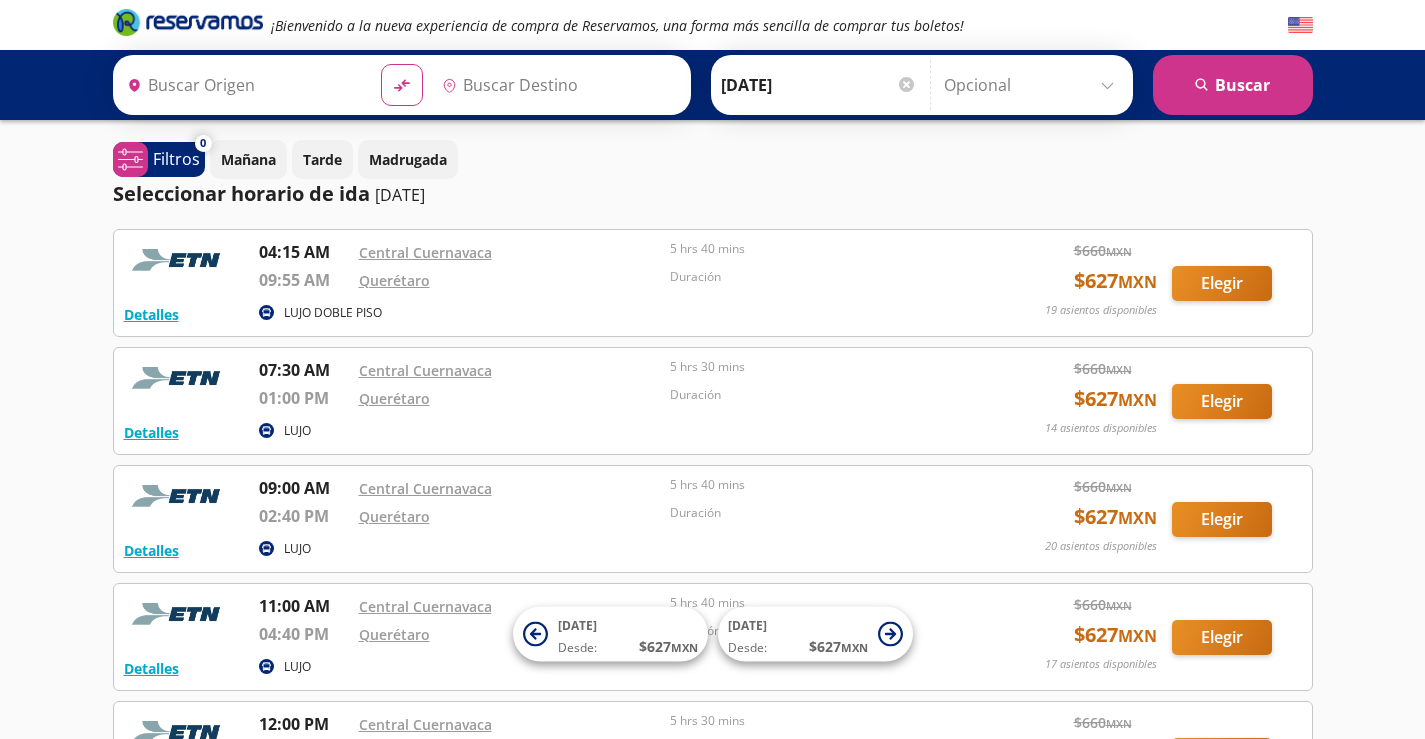 type on "[GEOGRAPHIC_DATA], [GEOGRAPHIC_DATA]" 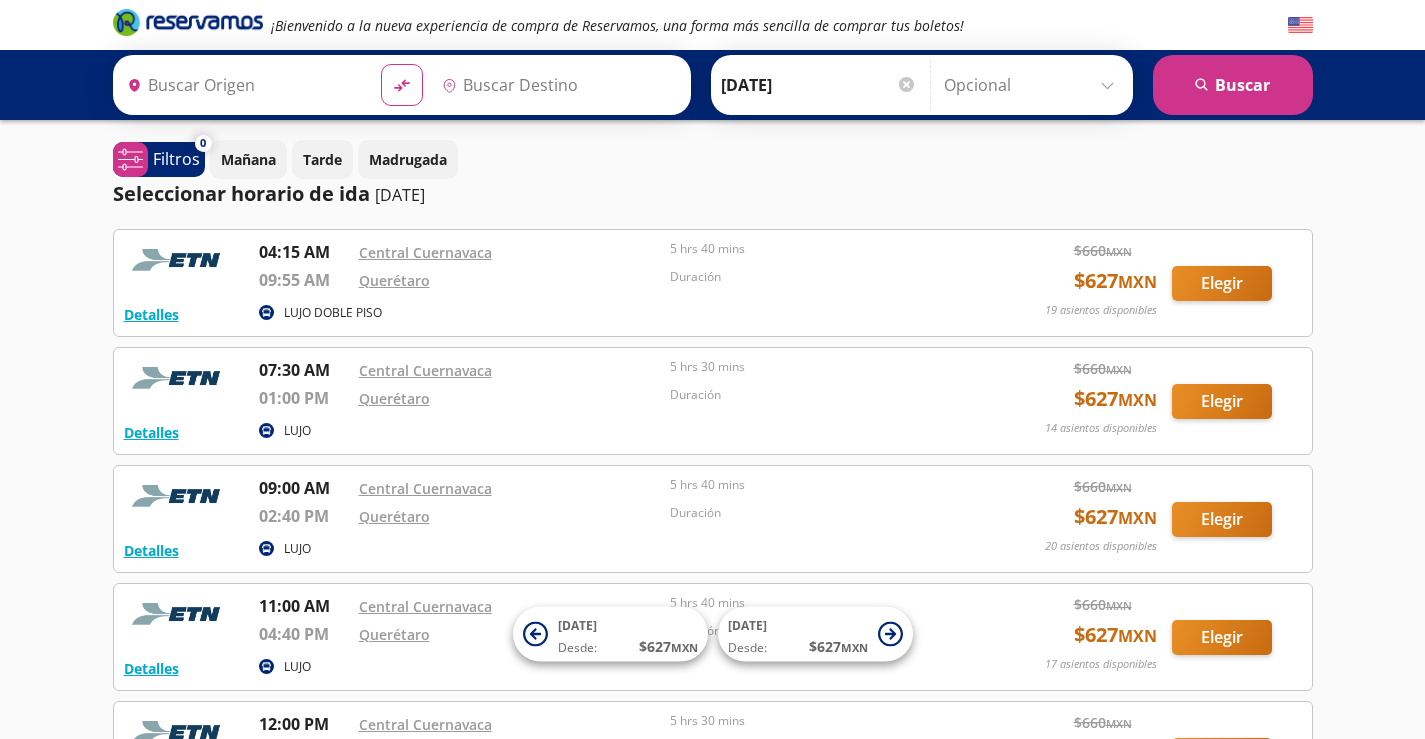 type on "Santiago de Querétaro, [GEOGRAPHIC_DATA]" 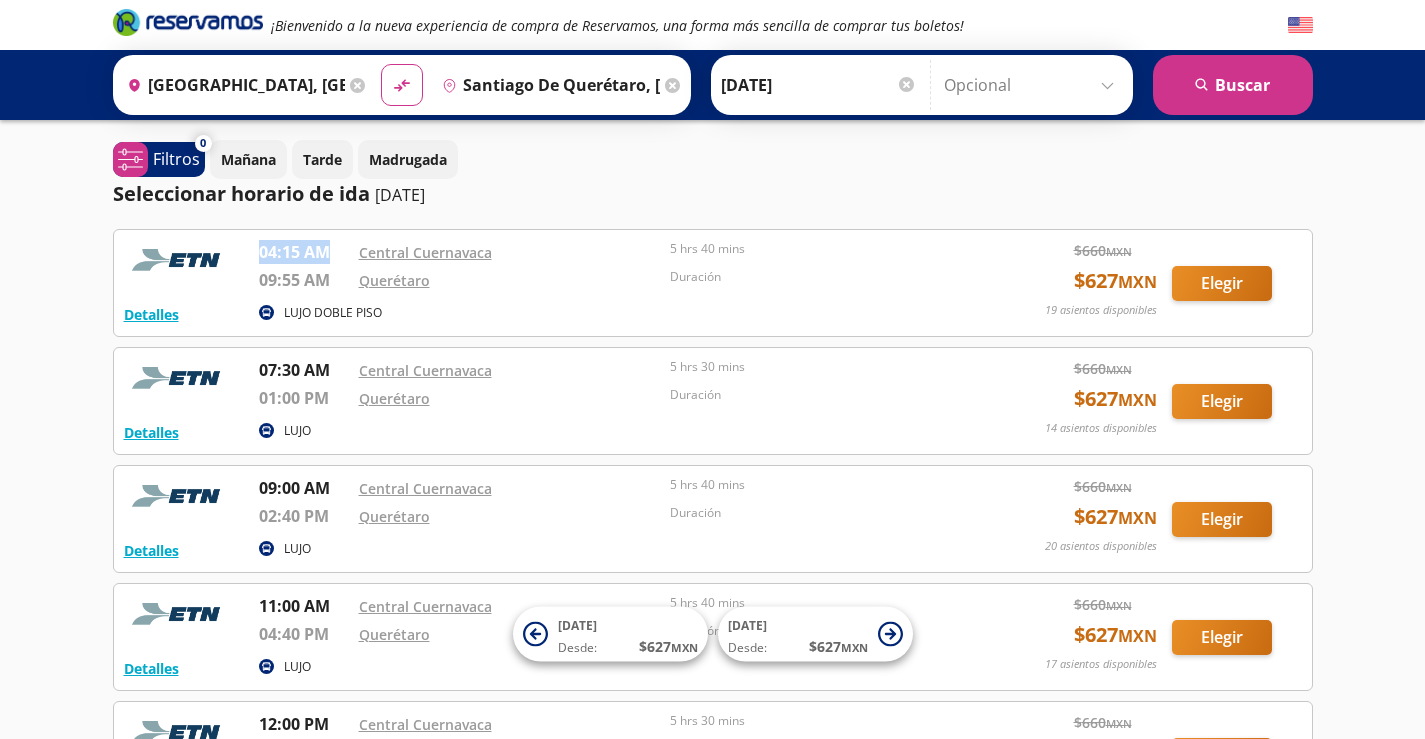 drag, startPoint x: 254, startPoint y: 252, endPoint x: 323, endPoint y: 259, distance: 69.354164 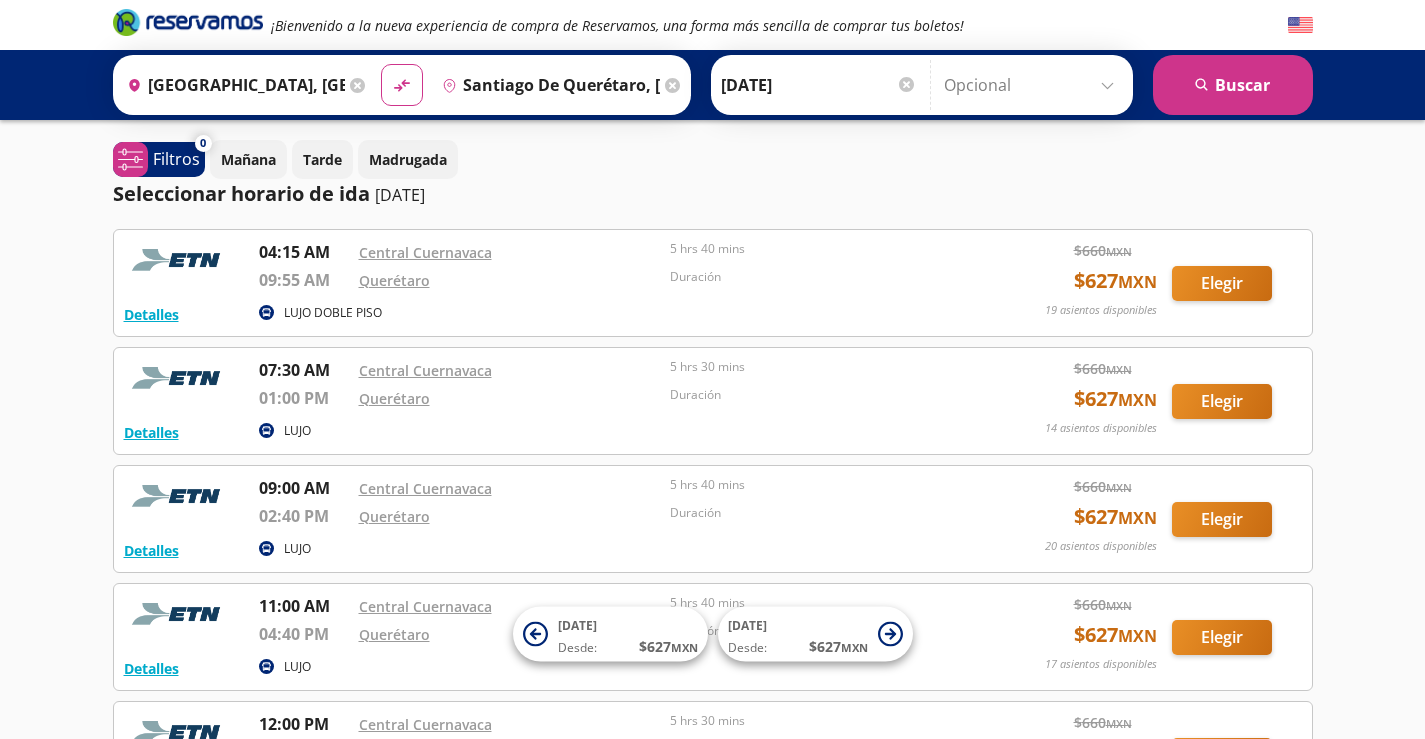 click on "Detalles LUJO DOBLE PISO 04:15 AM Central Cuernavaca 09:55 AM Querétaro 5 hrs 40 mins Duración $ 660  MXN $ 627  MXN 19 asientos disponibles Elegir 19 asientos disponibles Detalles Elegir Detalles LUJO 07:30 AM Central Cuernavaca 01:00 PM Querétaro 5 hrs 30 mins Duración $ 660  MXN $ 627  MXN 14 asientos disponibles Elegir 14 asientos disponibles Detalles Elegir Detalles LUJO 09:00 AM Central Cuernavaca 02:40 PM Querétaro 5 hrs 40 mins Duración $ 660  MXN $ 627  MXN 20 asientos disponibles Elegir 20 asientos disponibles Detalles Elegir Detalles LUJO 11:00 AM Central Cuernavaca 04:40 PM Querétaro 5 hrs 40 mins Duración $ 660  MXN $ 627  MXN 17 asientos disponibles Elegir 17 asientos disponibles Detalles Elegir Detalles LUJO 12:00 PM Central Cuernavaca 05:30 PM Querétaro 5 hrs 30 mins Duración $ 660  MXN $ 627  MXN 20 asientos disponibles Elegir 20 asientos disponibles Detalles Elegir Detalles LUJO DOBLE PISO 02:15 PM Central Cuernavaca 07:15 PM Querétaro 5 horas Duración $ 660  MXN $ 627  MXN $ 660" at bounding box center (713, 755) 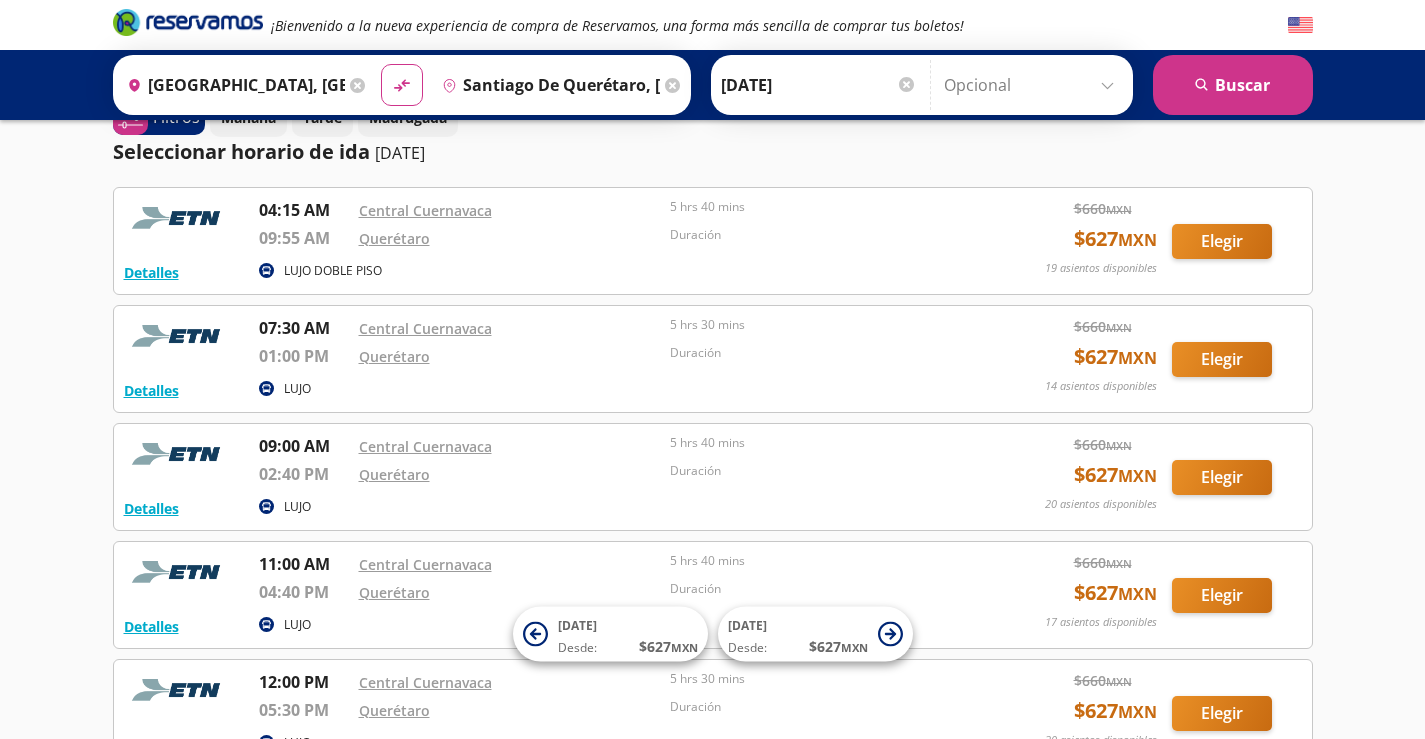 scroll, scrollTop: 0, scrollLeft: 0, axis: both 